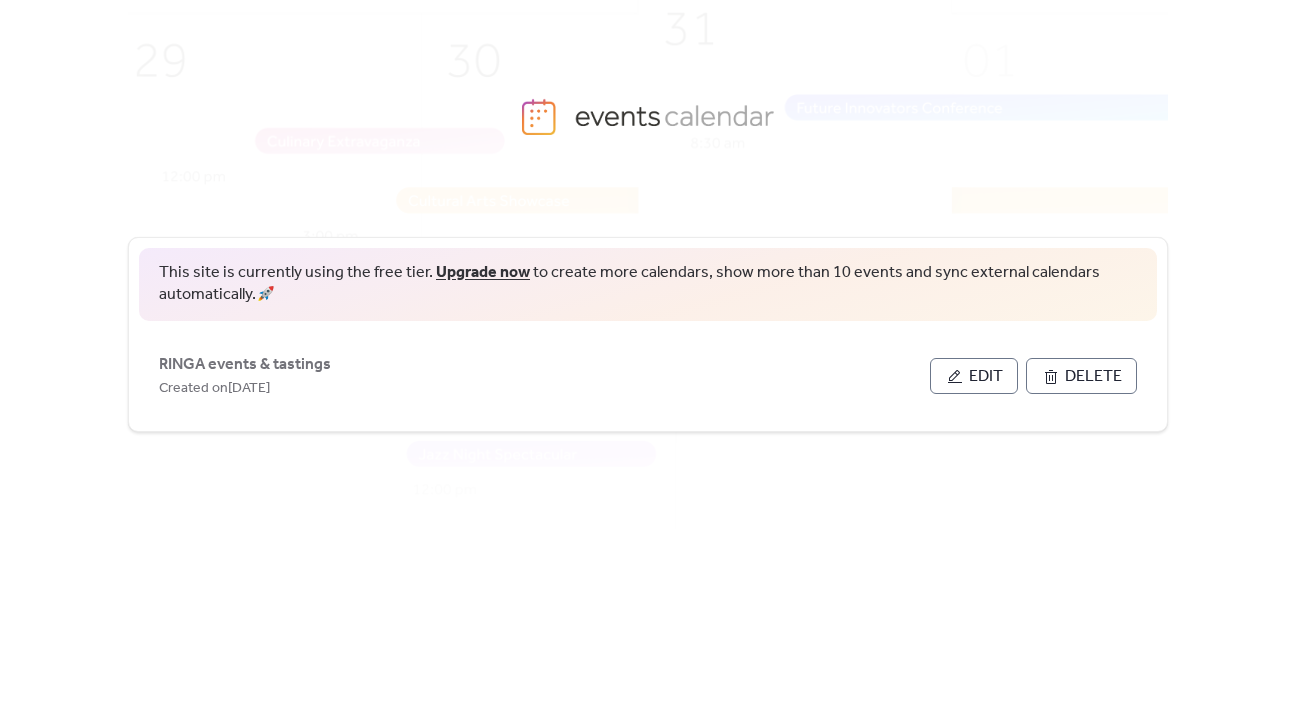 scroll, scrollTop: 0, scrollLeft: 0, axis: both 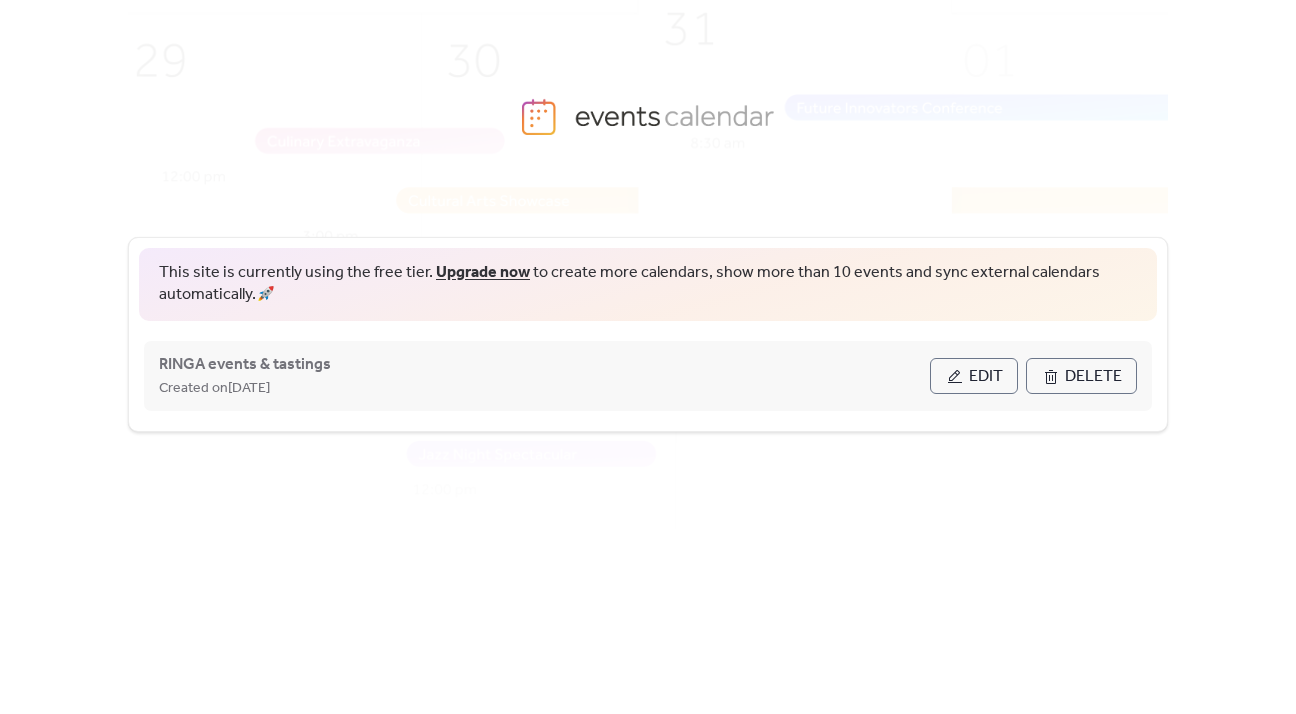 click on "Edit" at bounding box center (986, 377) 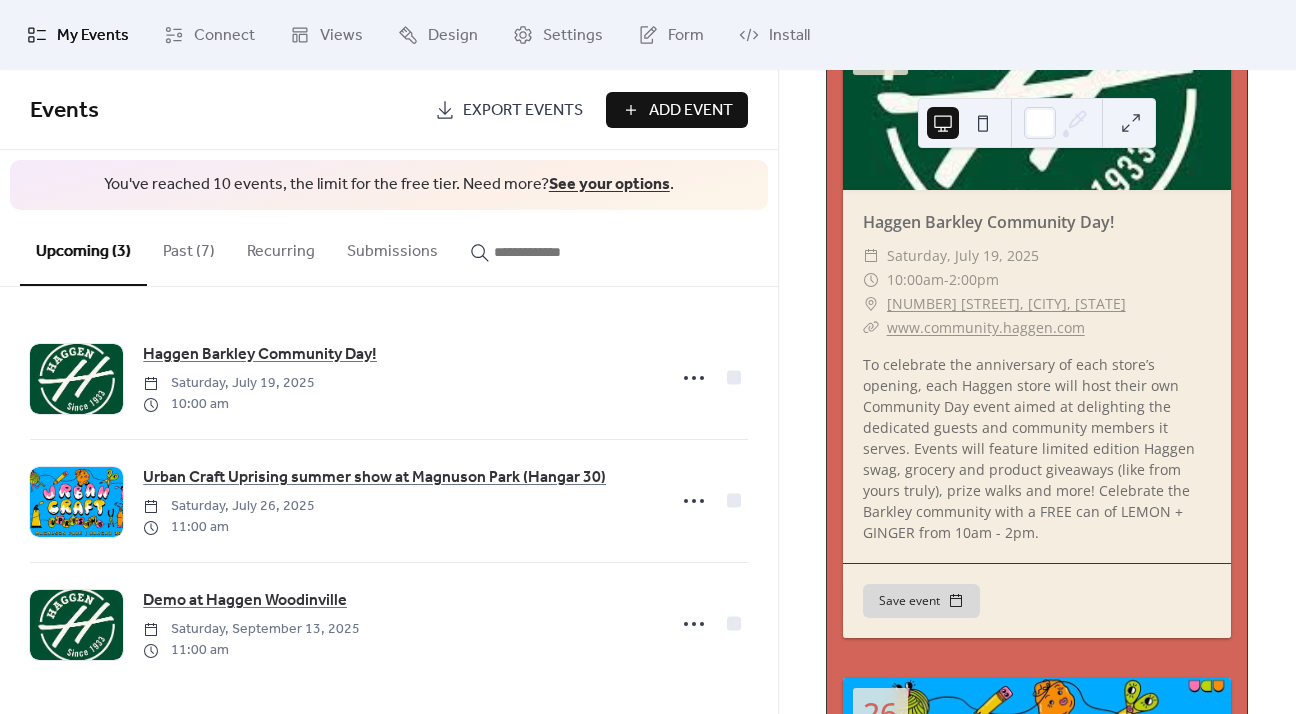 scroll, scrollTop: 238, scrollLeft: 0, axis: vertical 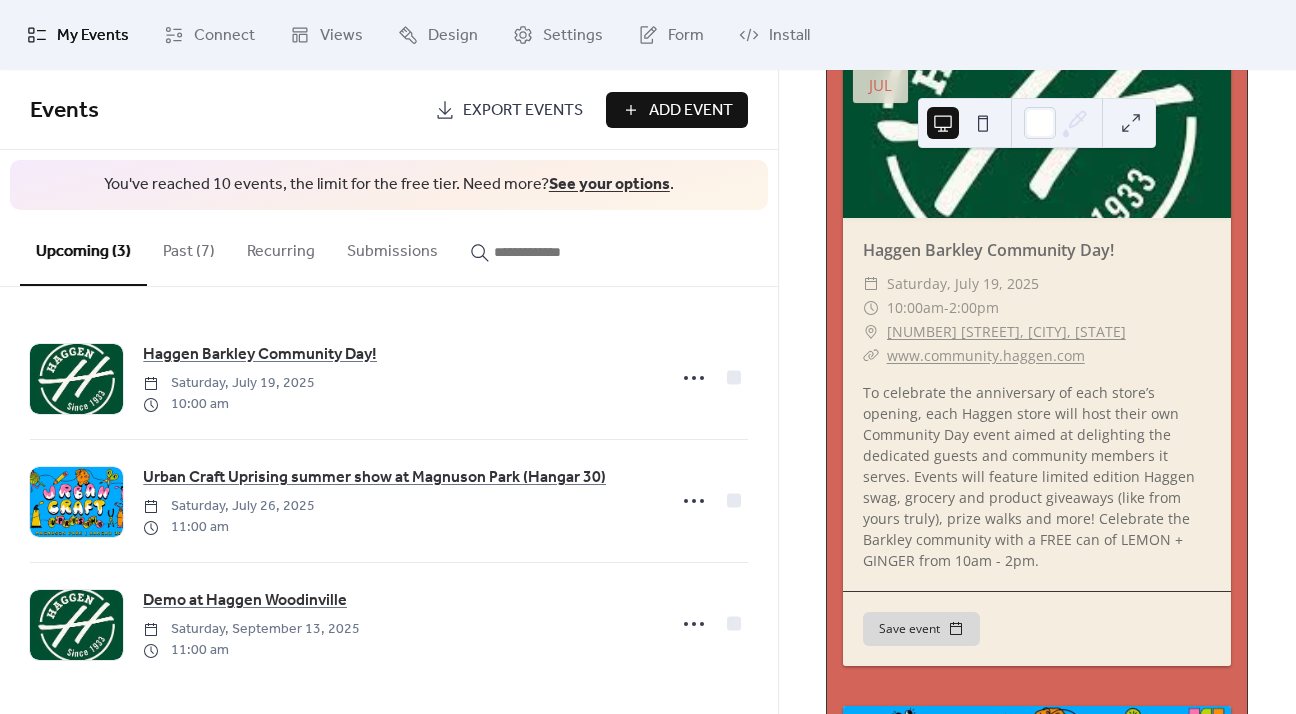 click on "Past  (7)" at bounding box center [189, 247] 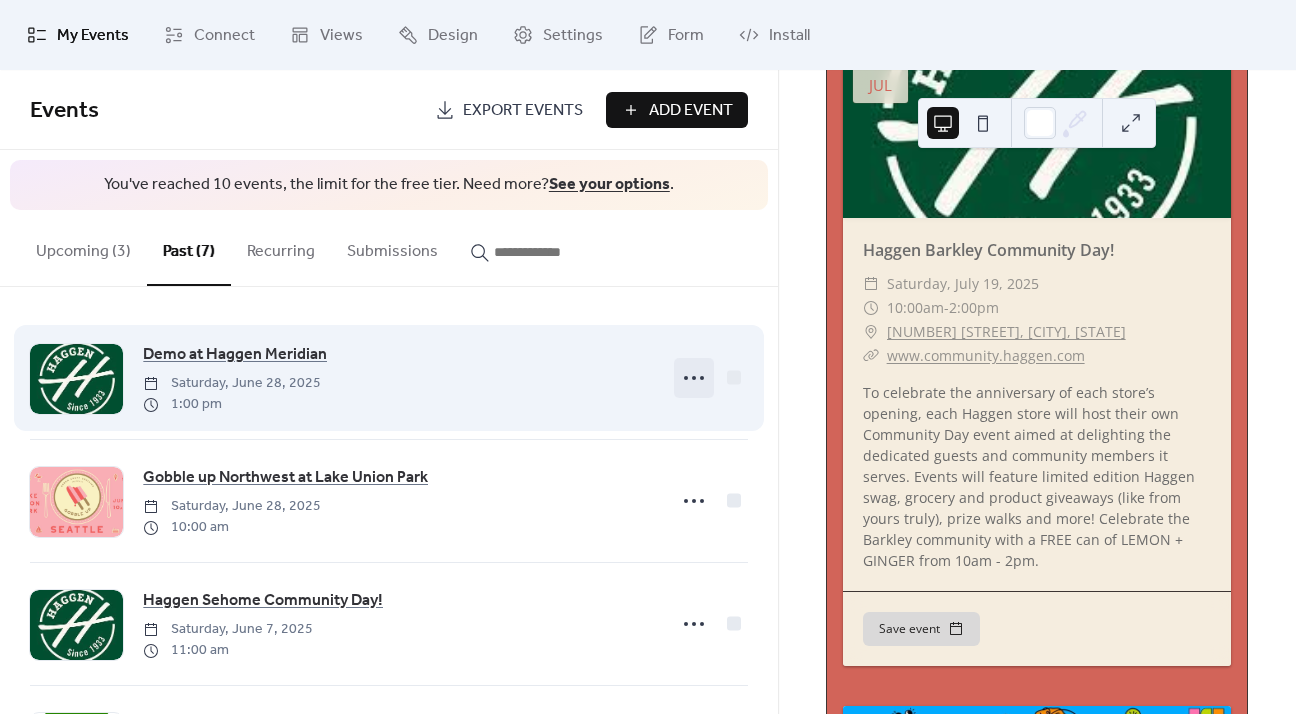 click 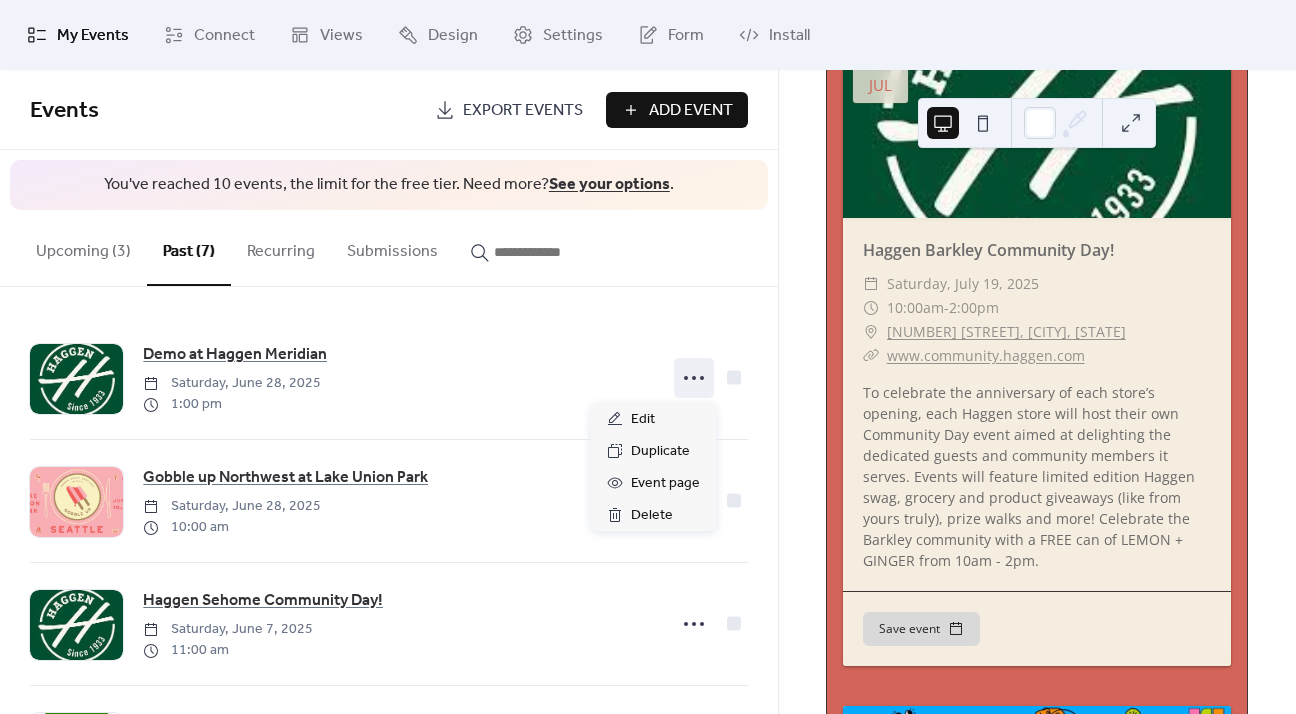click on "Upcoming events 11 Today 19 Jul Haggen Barkley Community Day! ​ Saturday, [DATE] ​ 10:00am - 2:00pm ​ [NUMBER] [STREET], [CITY], [STATE] ​ www.community.haggen.com To celebrate the anniversary of each store’s opening,  each Haggen store will host their own Community Day event aimed at delighting the dedicated guests and community members it serves.  Events will feature limited edition Haggen swag, grocery and product giveaways (like from yours truly), prize walks and more!  Celebrate the Barkley community with a FREE can of LEMON + GINGER from 10am - 2pm.    Save event 26 Jul Urban Craft Uprising summer show at Magnuson Park (Hangar 30) ​ Sat, [DATE] - Sun, [DATE] ​ 11:00am - 5:00pm ​ [NUMBER] [STREET], [CITY], [STATE] ​ townandcountrymarkets.com Save event 13 Sep Demo at Haggen Woodinville ​ Saturday, [DATE] ​ 11:00am - 3:00pm ​ www.community.haggen.com Save event" at bounding box center [1037, 392] 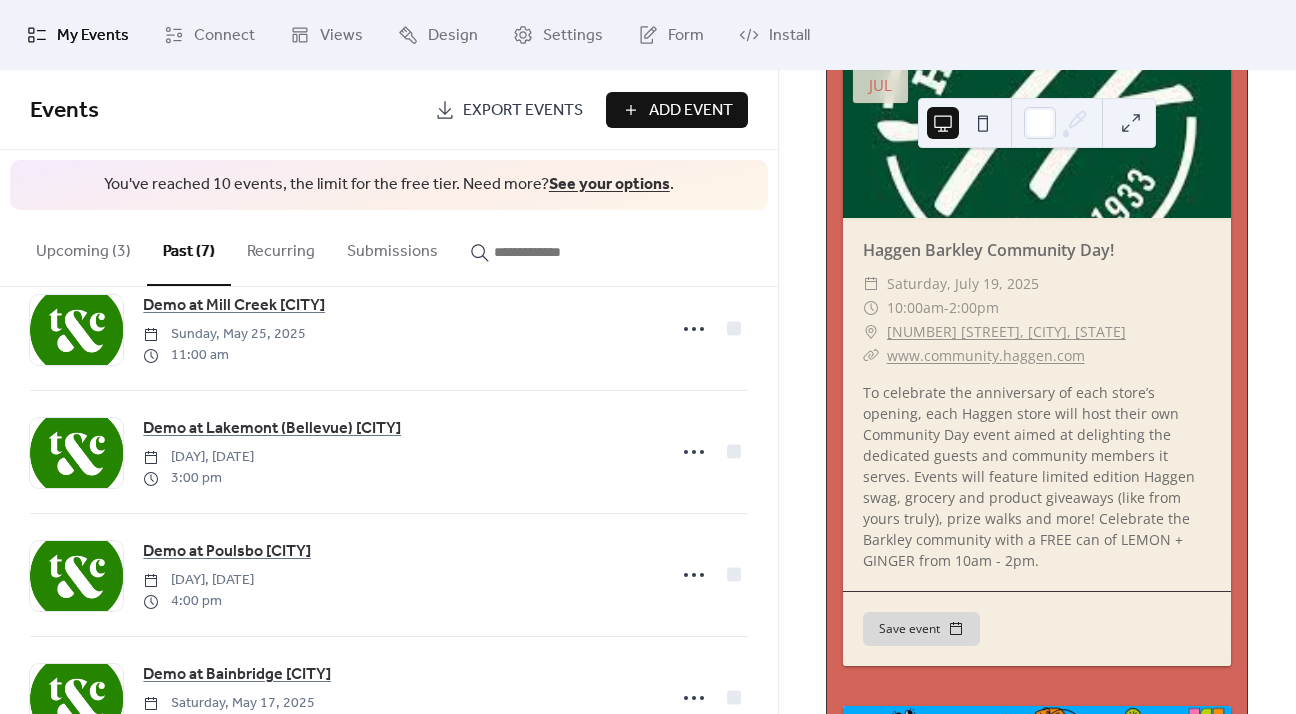 scroll, scrollTop: 495, scrollLeft: 0, axis: vertical 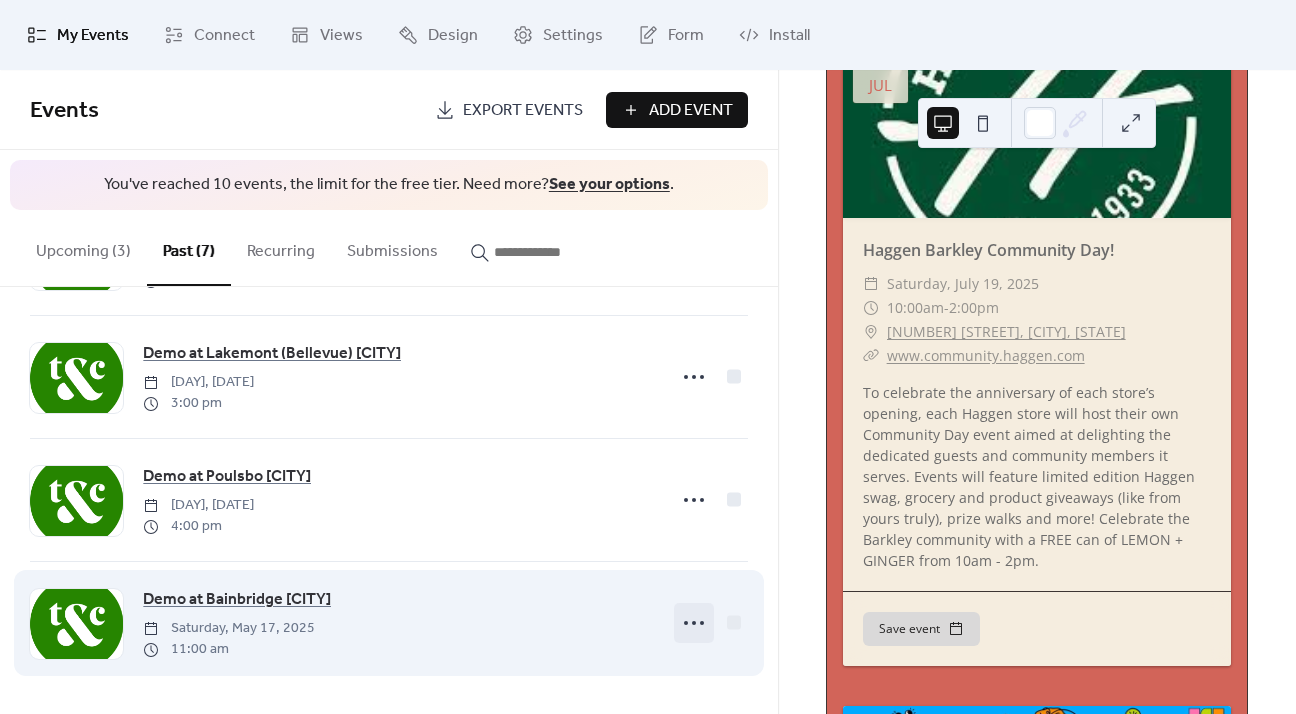 click 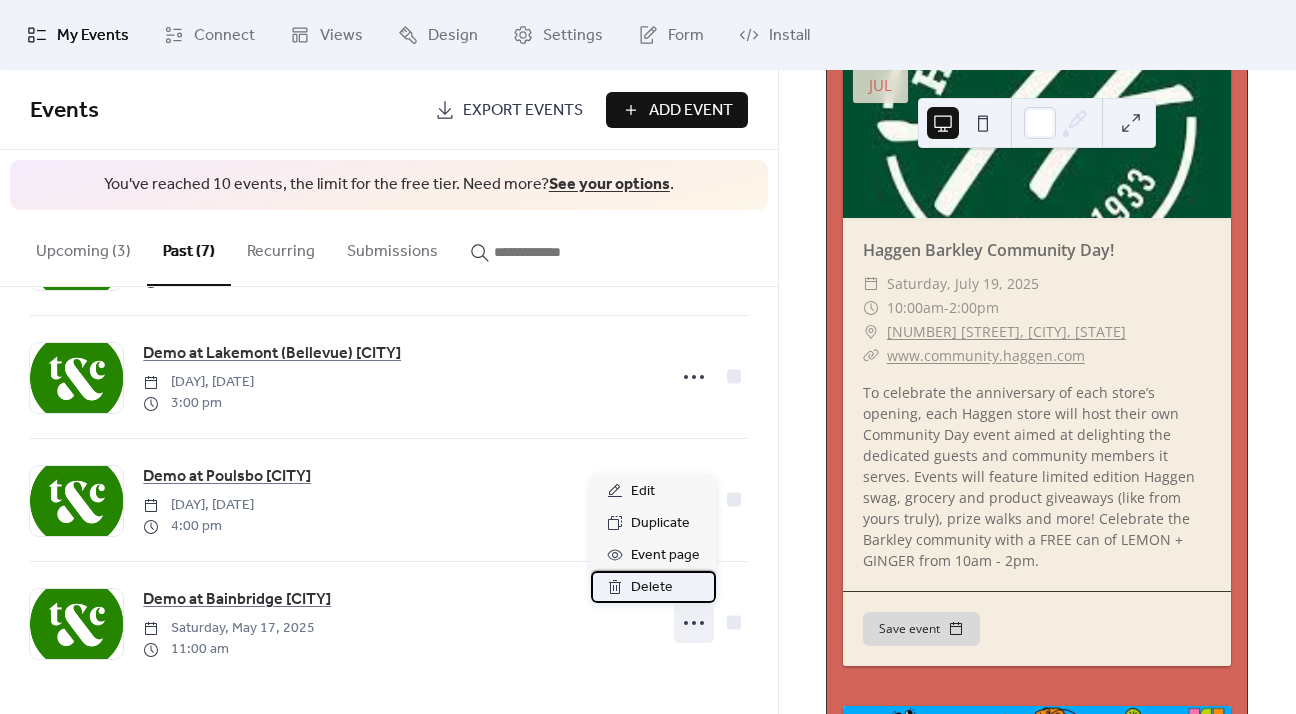 click on "Delete" at bounding box center [652, 588] 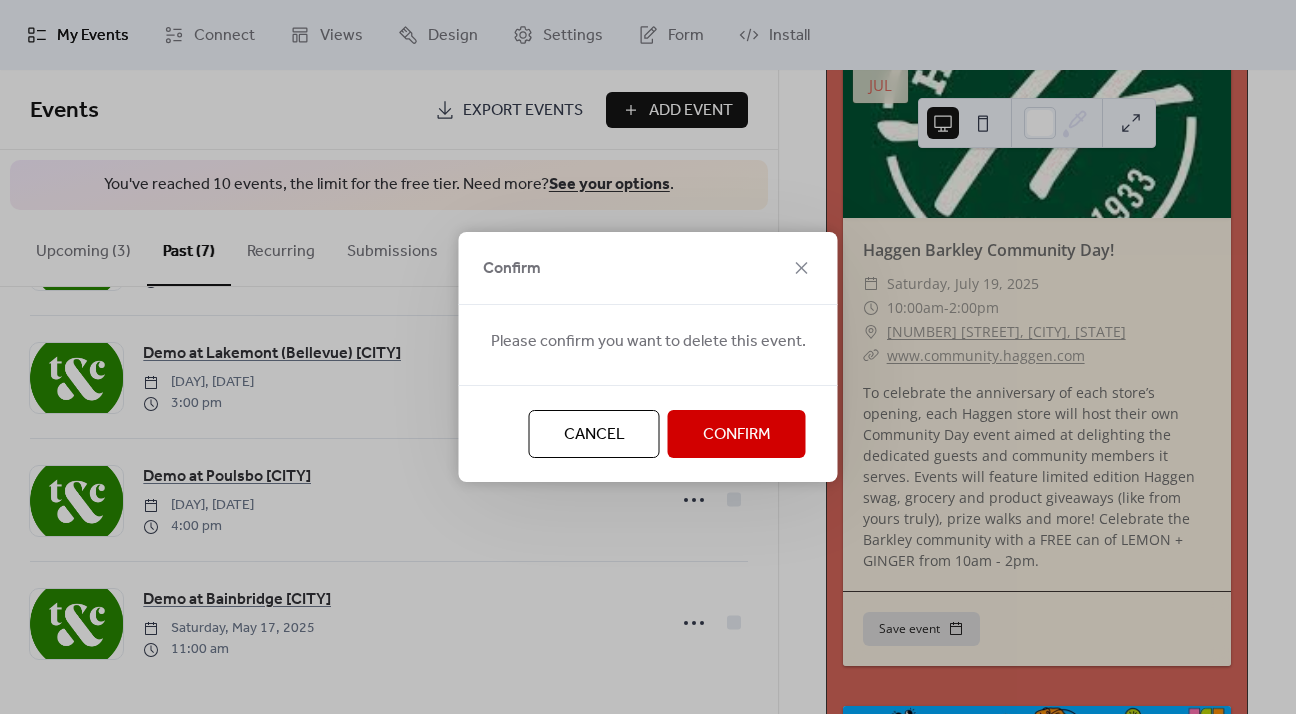 click on "Confirm" at bounding box center [737, 435] 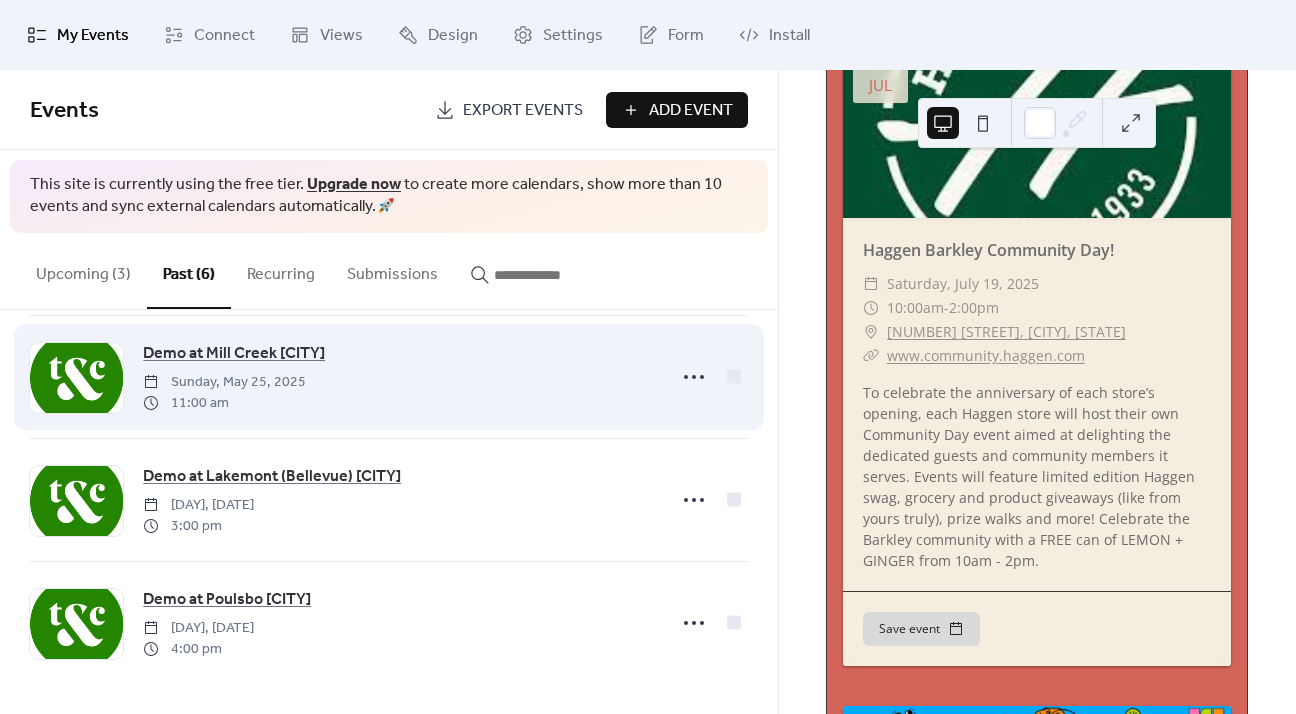 scroll, scrollTop: 394, scrollLeft: 0, axis: vertical 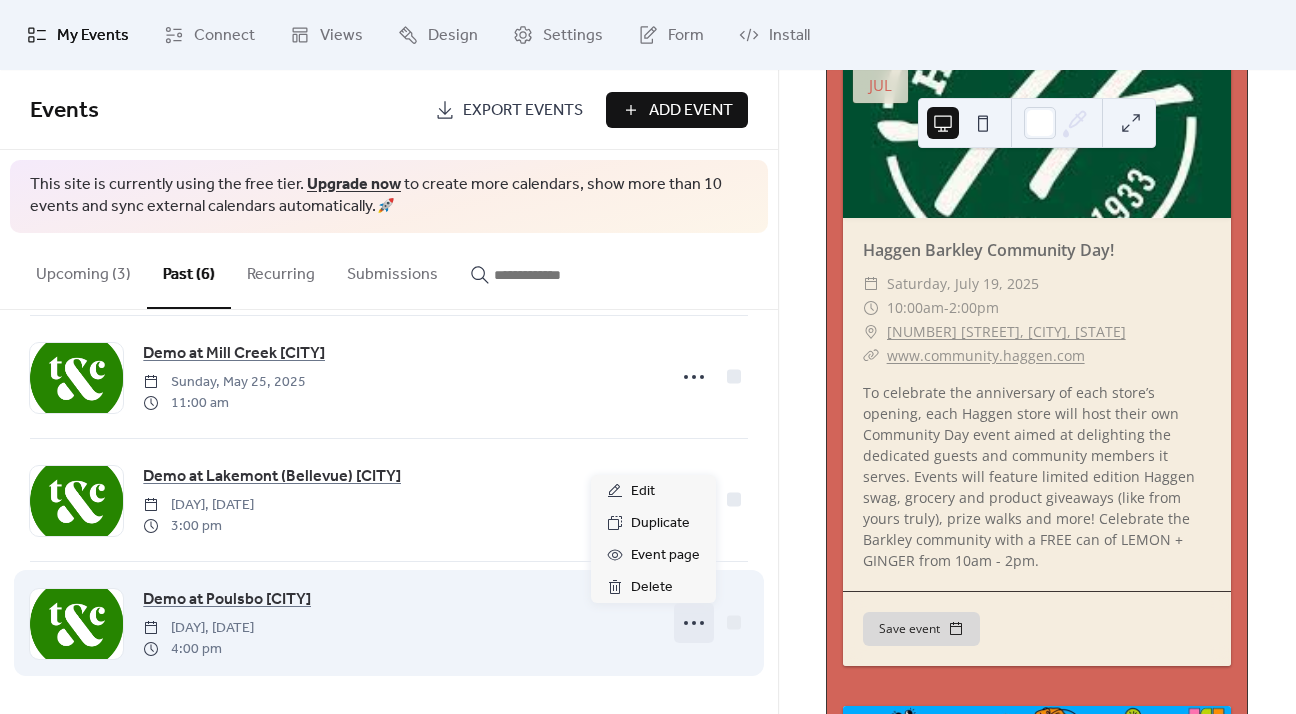 click 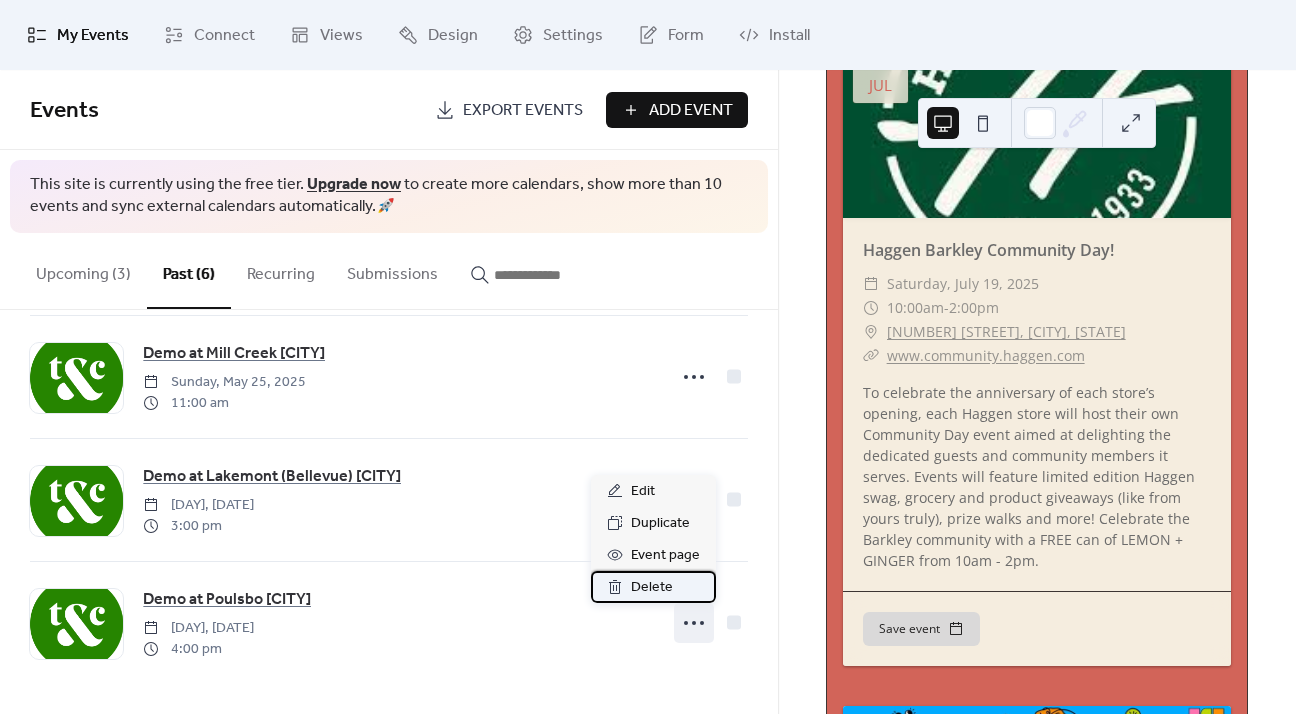 click on "Delete" at bounding box center (653, 587) 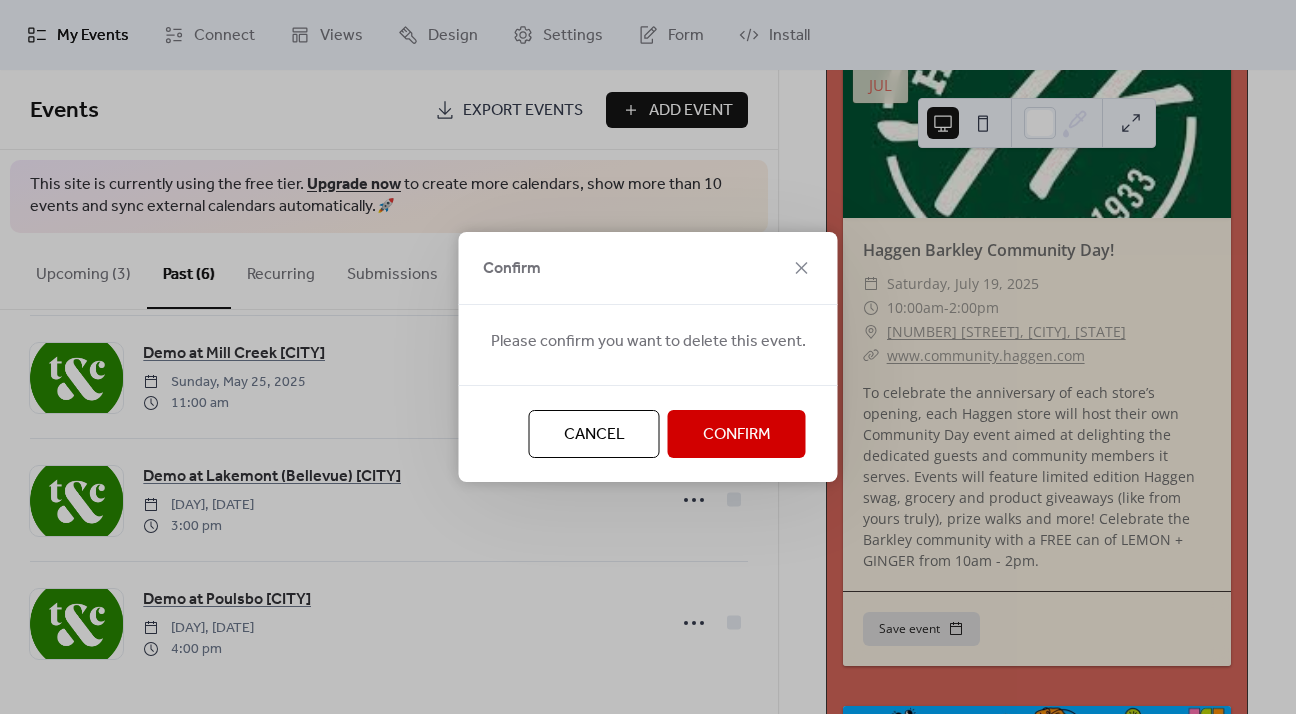 click on "Confirm" at bounding box center [737, 434] 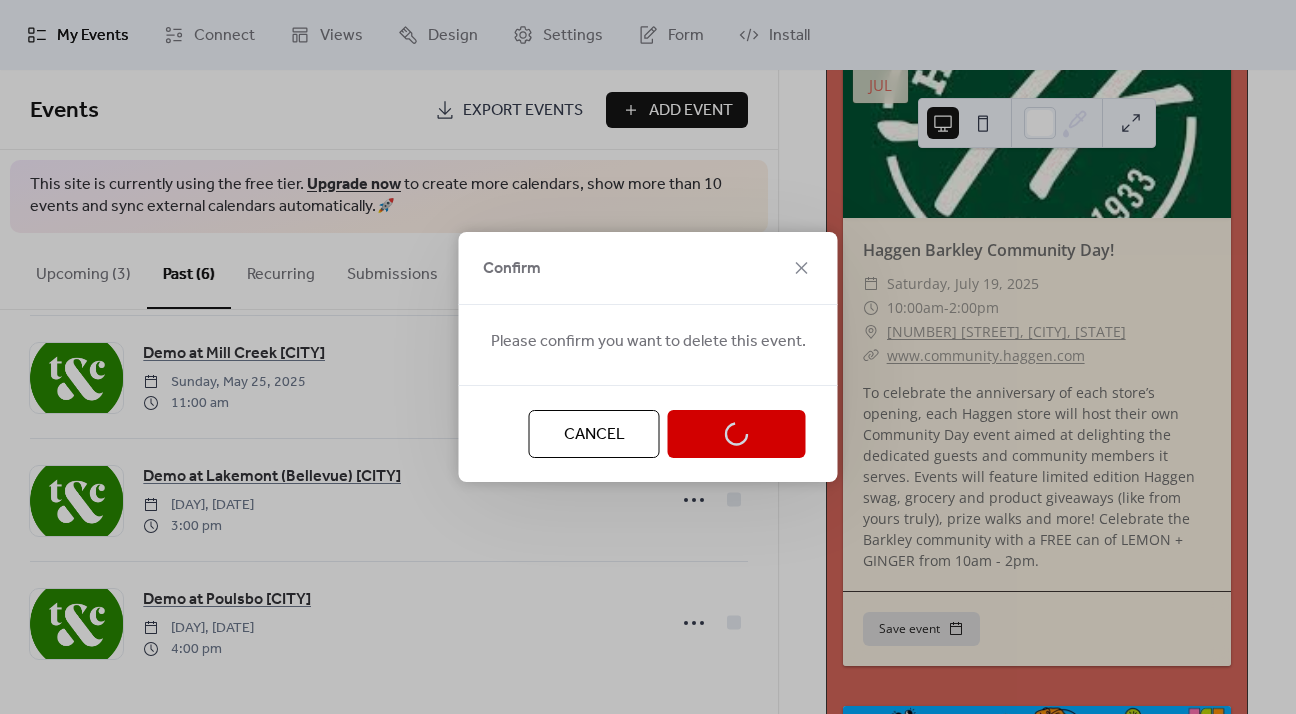 scroll, scrollTop: 271, scrollLeft: 0, axis: vertical 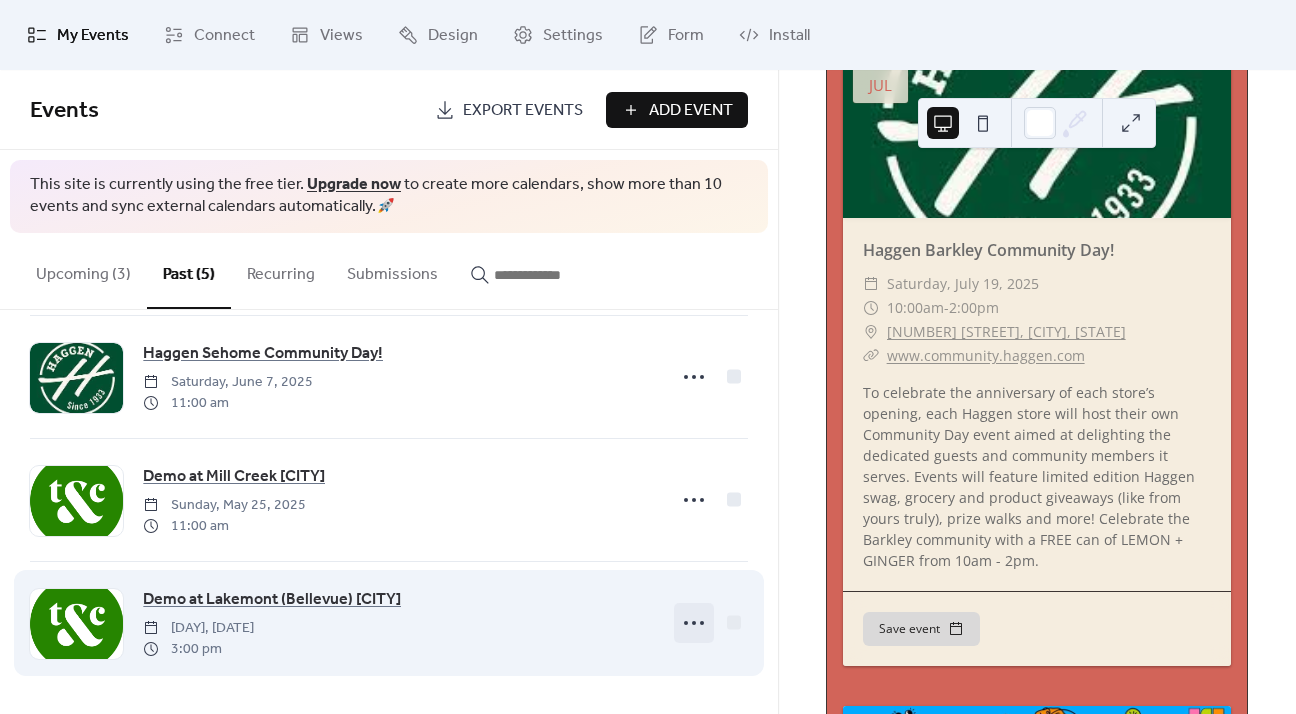 click 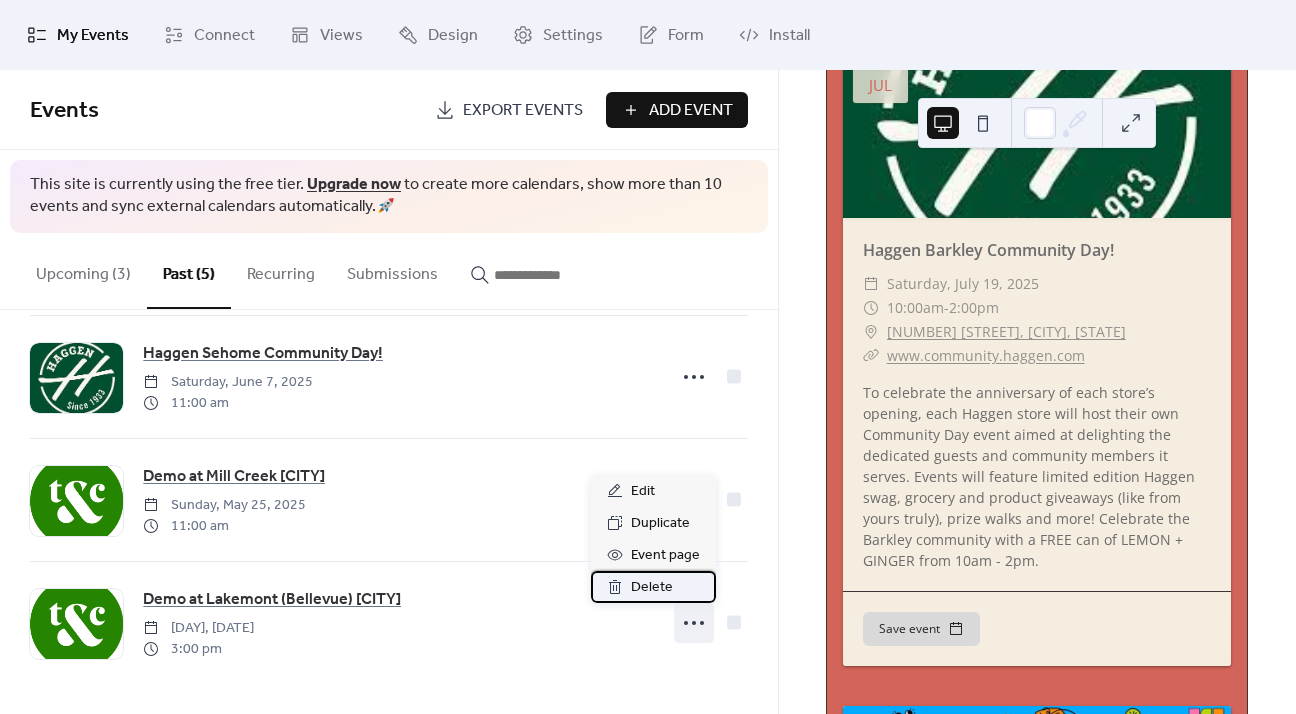 click on "Delete" at bounding box center (653, 587) 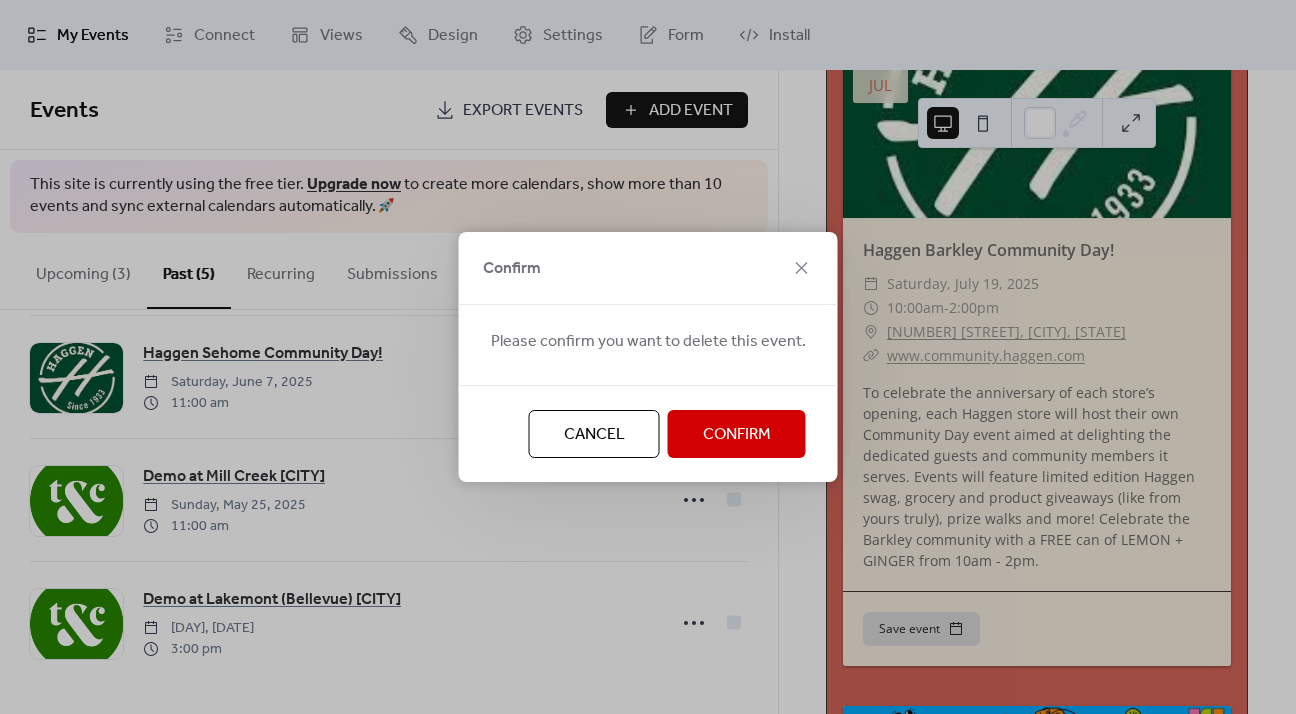 click on "Confirm" at bounding box center (737, 435) 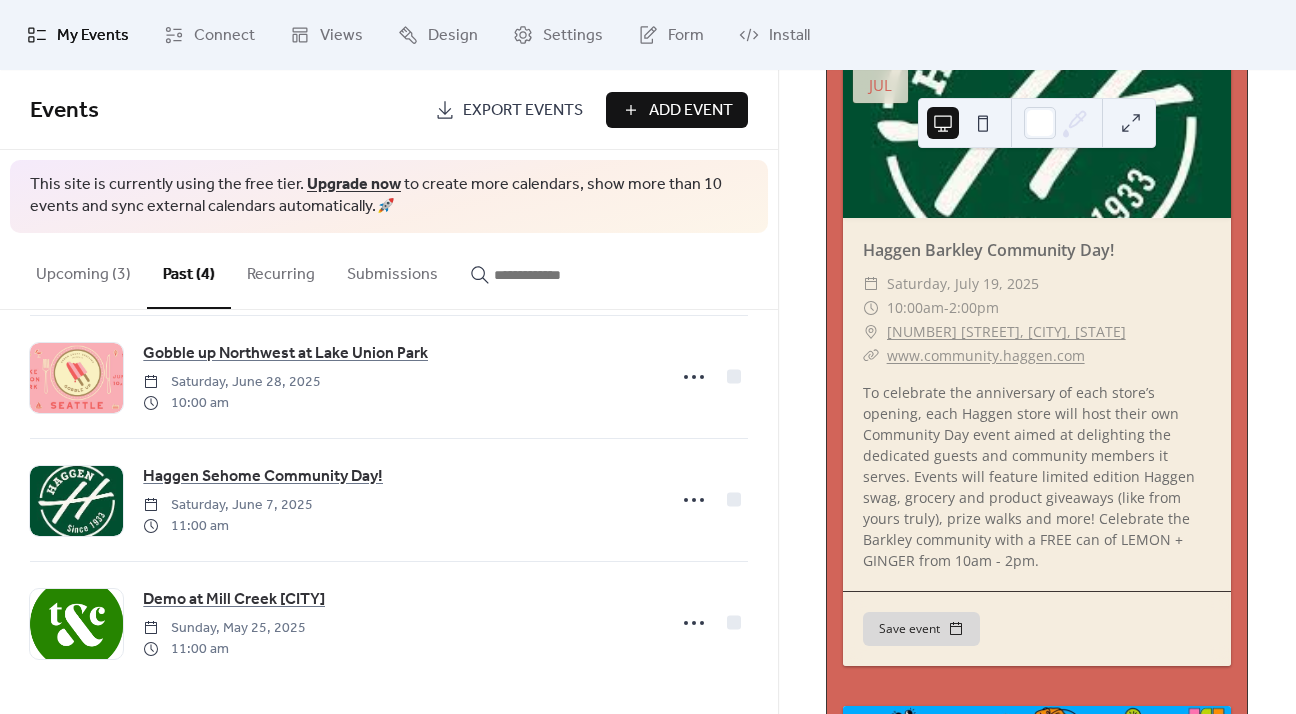 scroll, scrollTop: 148, scrollLeft: 0, axis: vertical 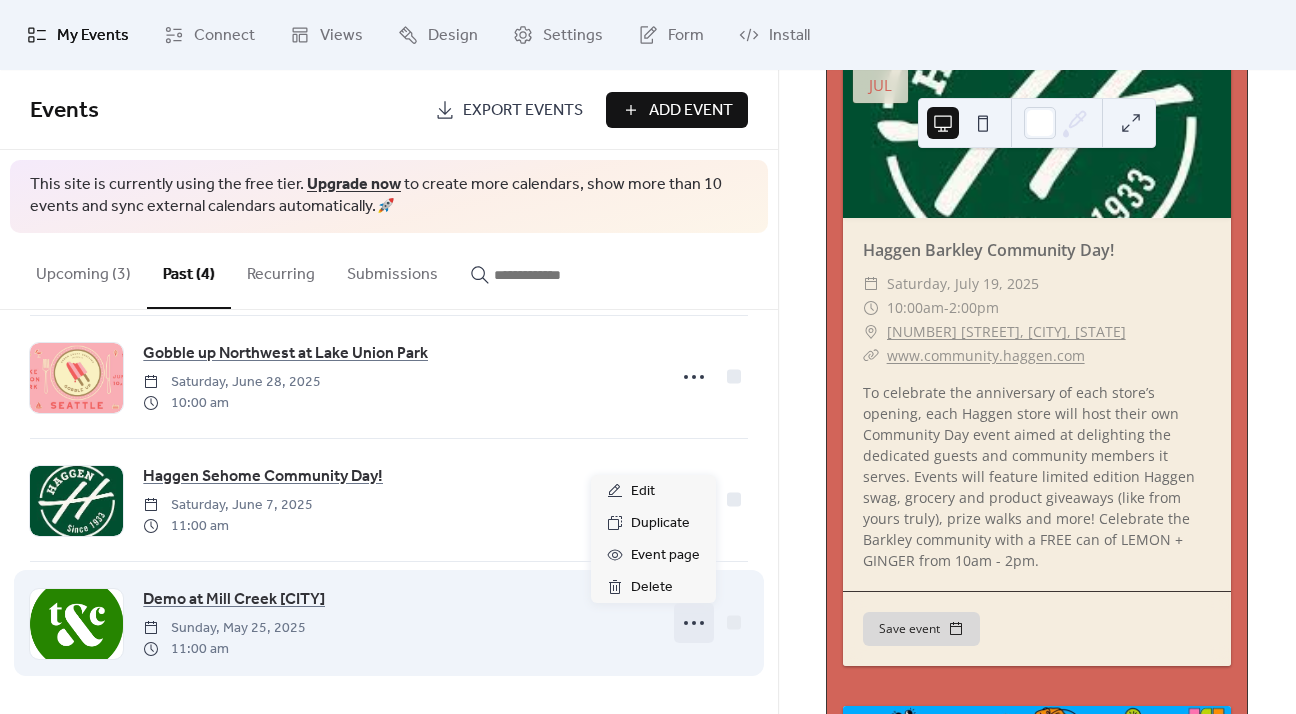 click 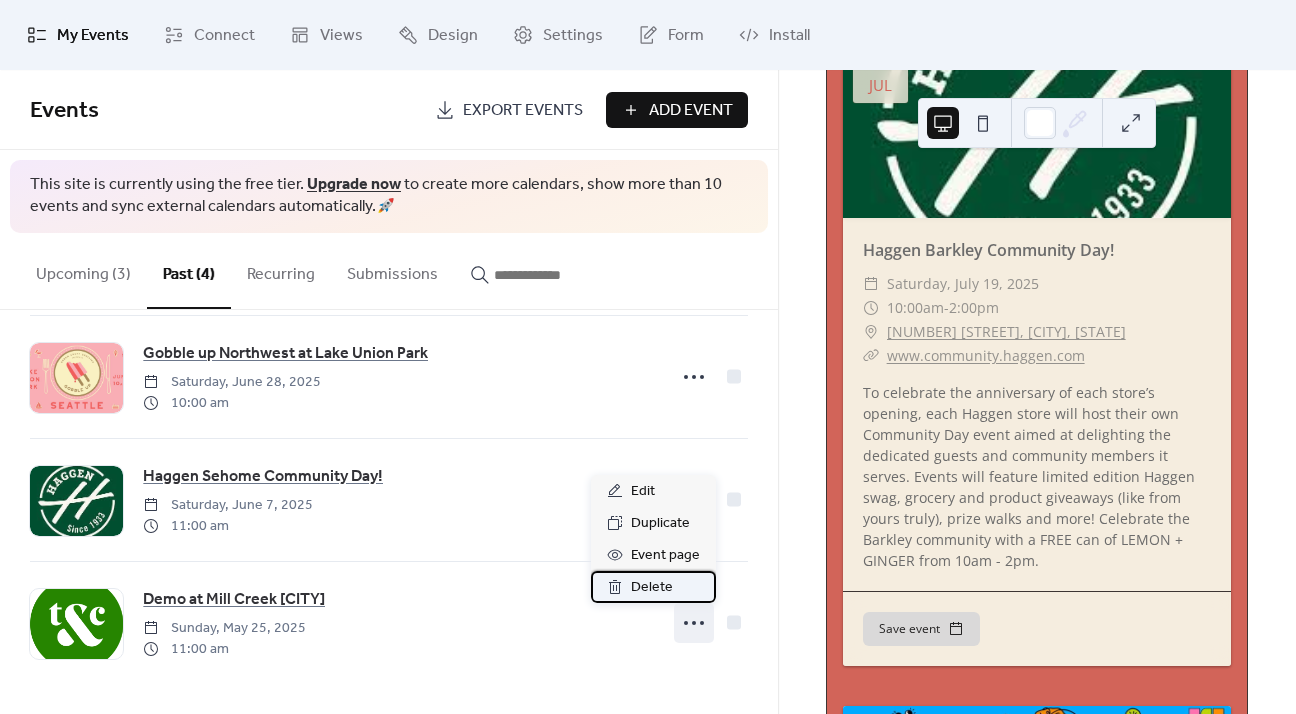 click on "Delete" at bounding box center (653, 587) 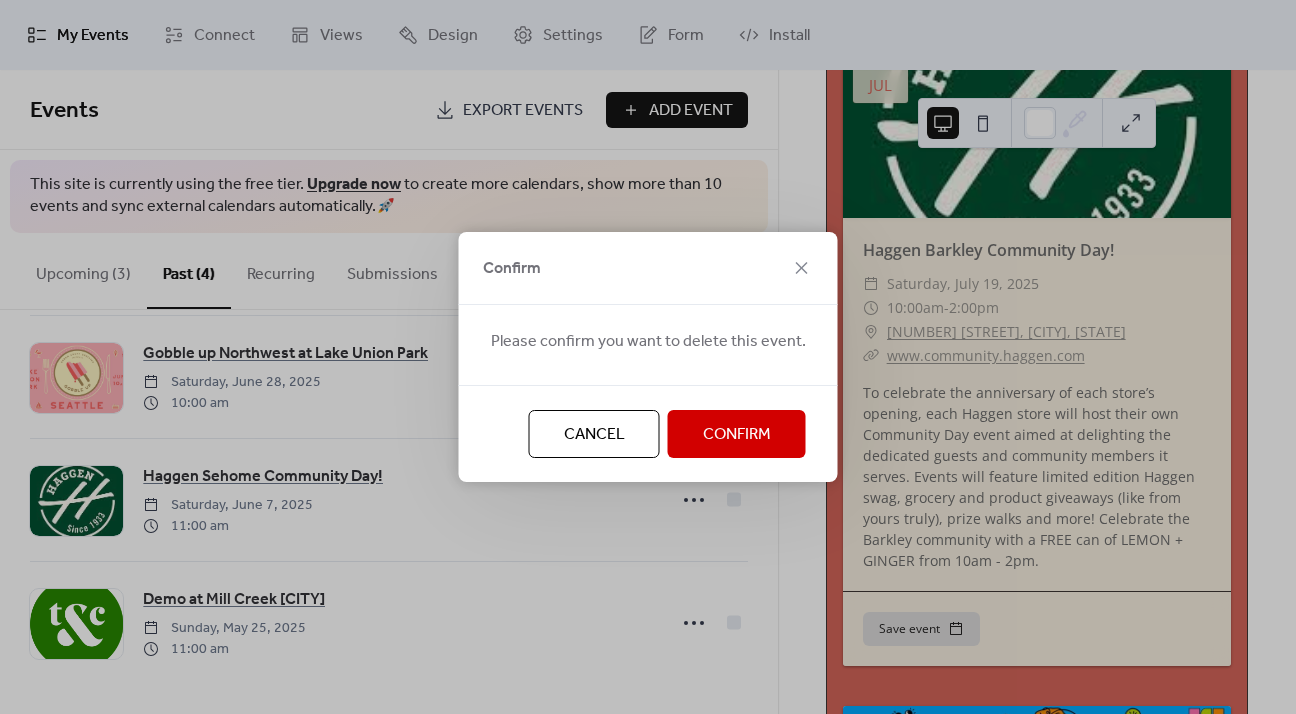 click on "Confirm" at bounding box center [737, 435] 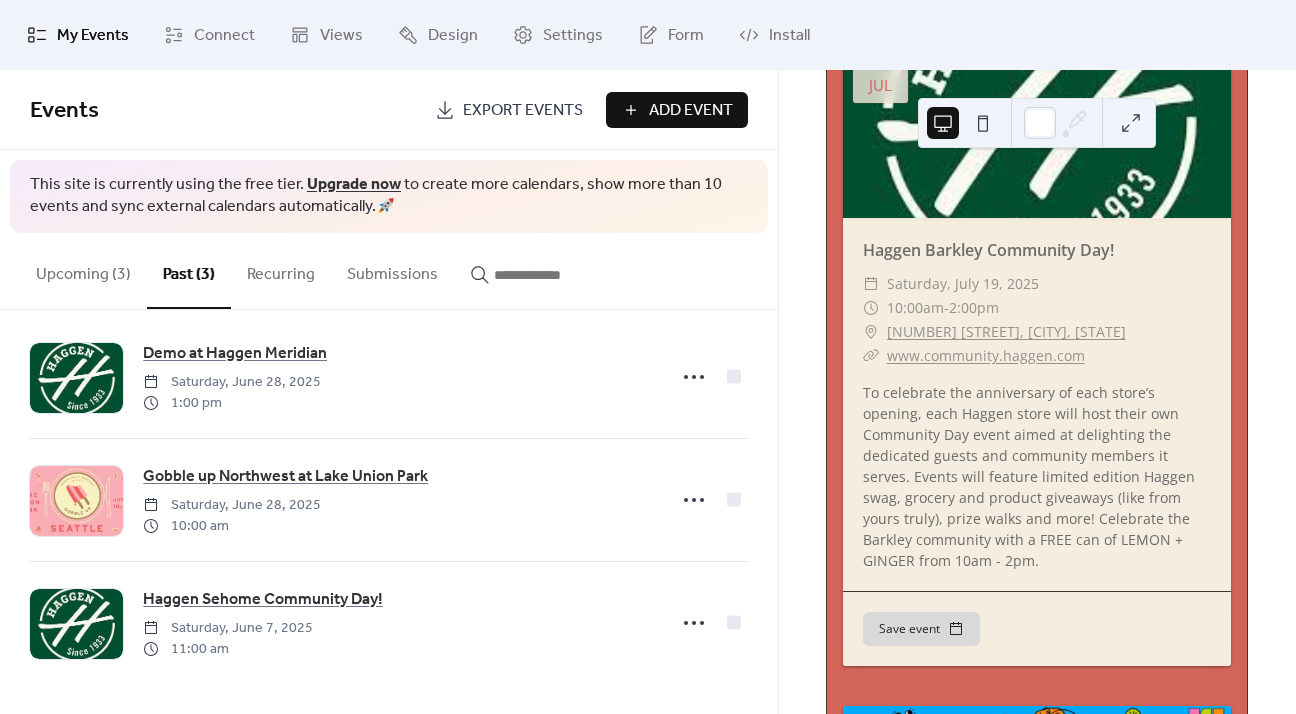 scroll, scrollTop: 25, scrollLeft: 0, axis: vertical 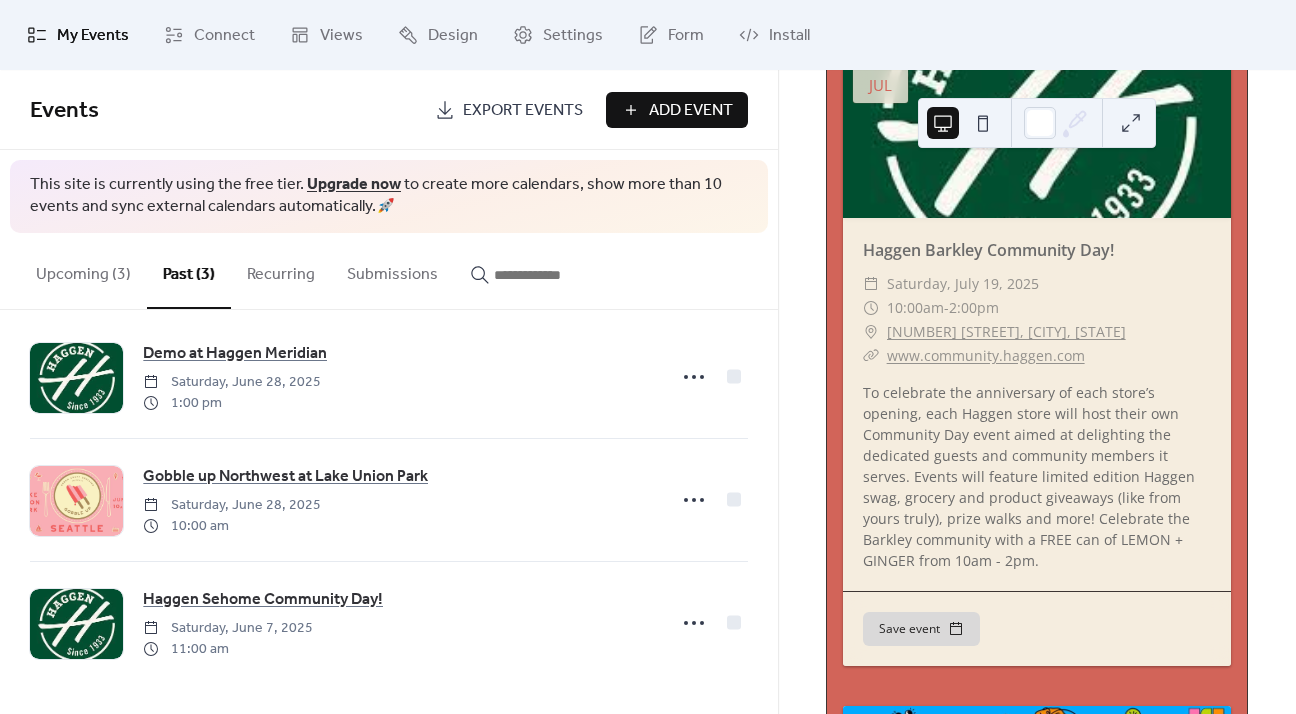 click on "Add Event" at bounding box center (691, 111) 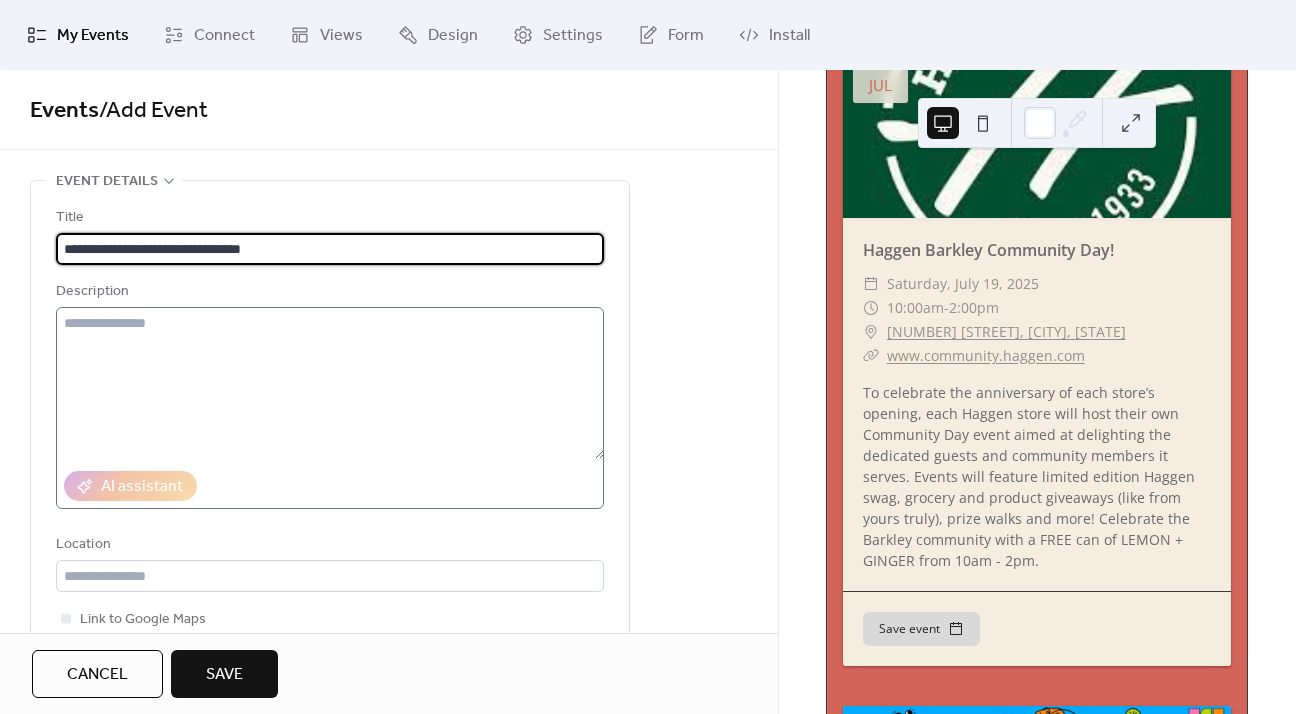 type on "**********" 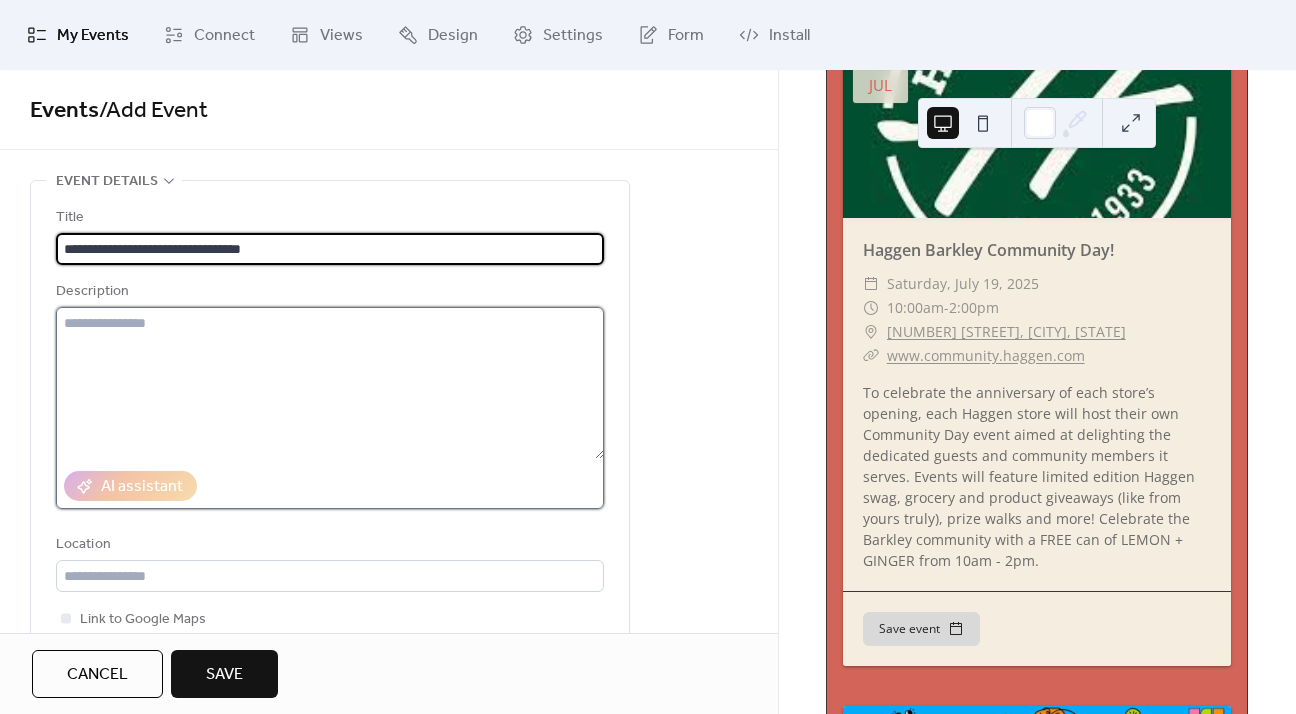 click at bounding box center (330, 383) 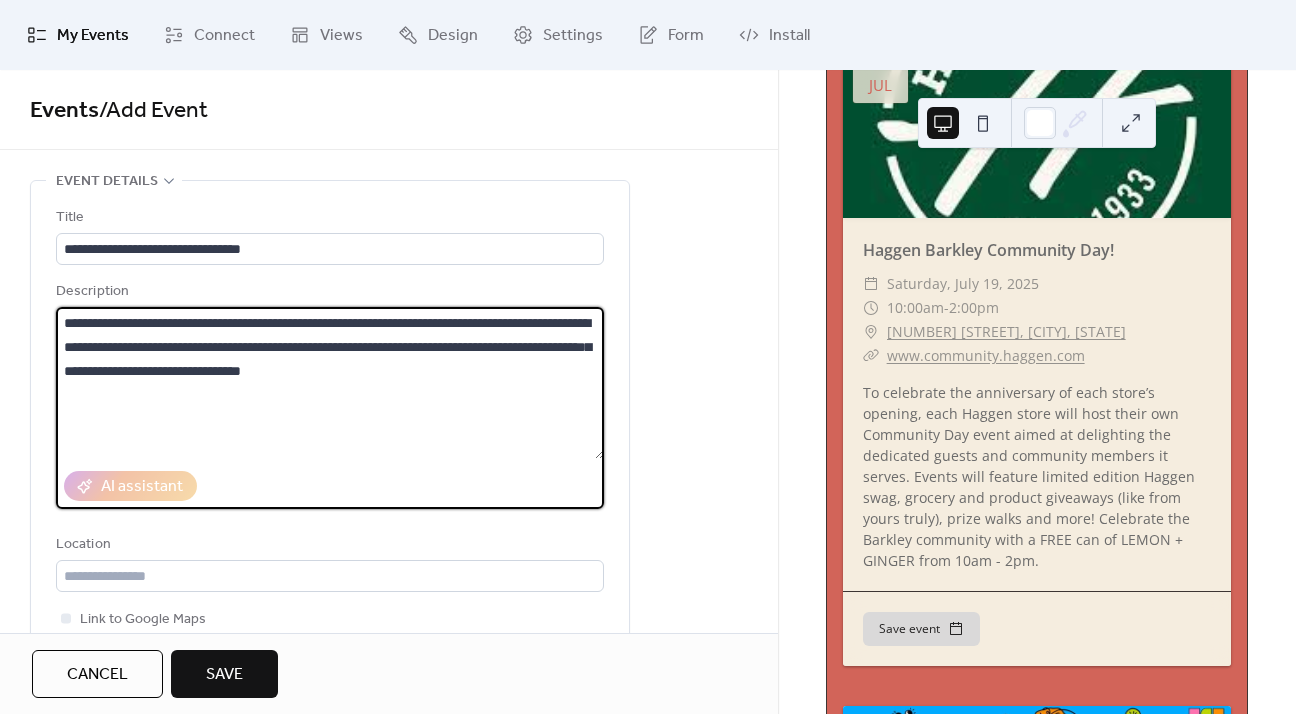 drag, startPoint x: 519, startPoint y: 371, endPoint x: 64, endPoint y: 328, distance: 457.02734 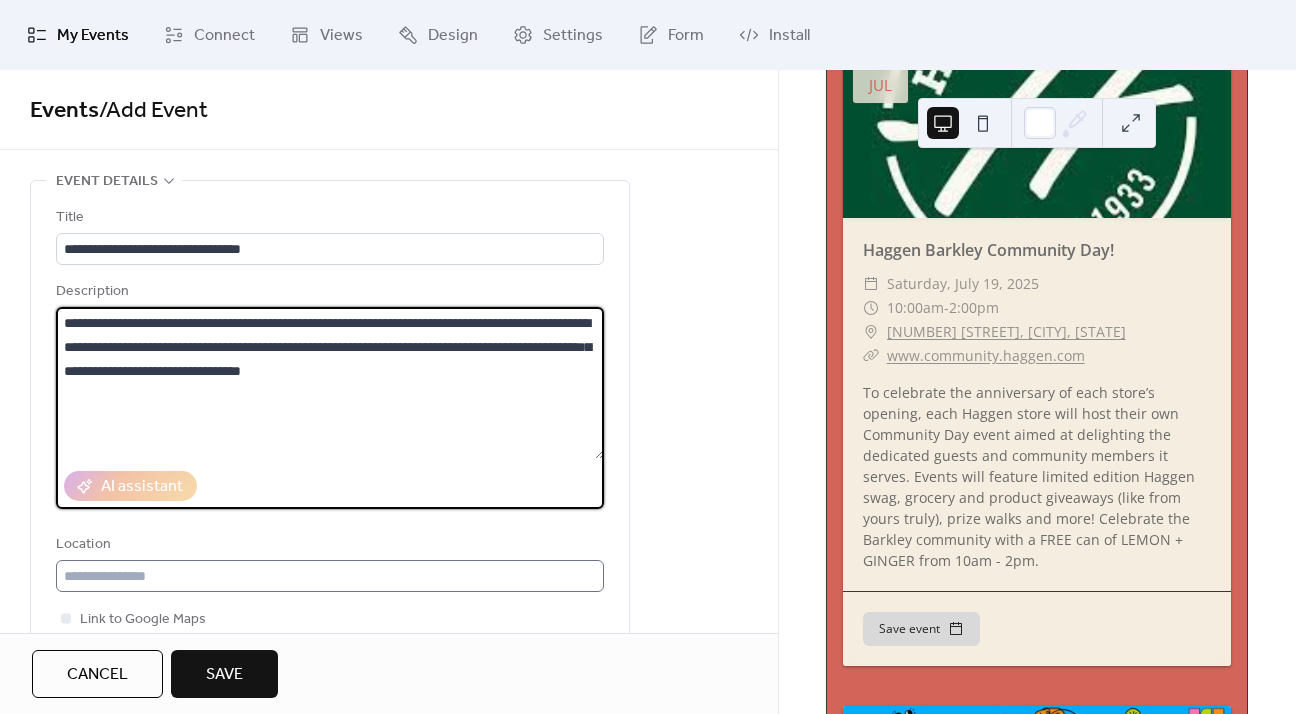 type on "**********" 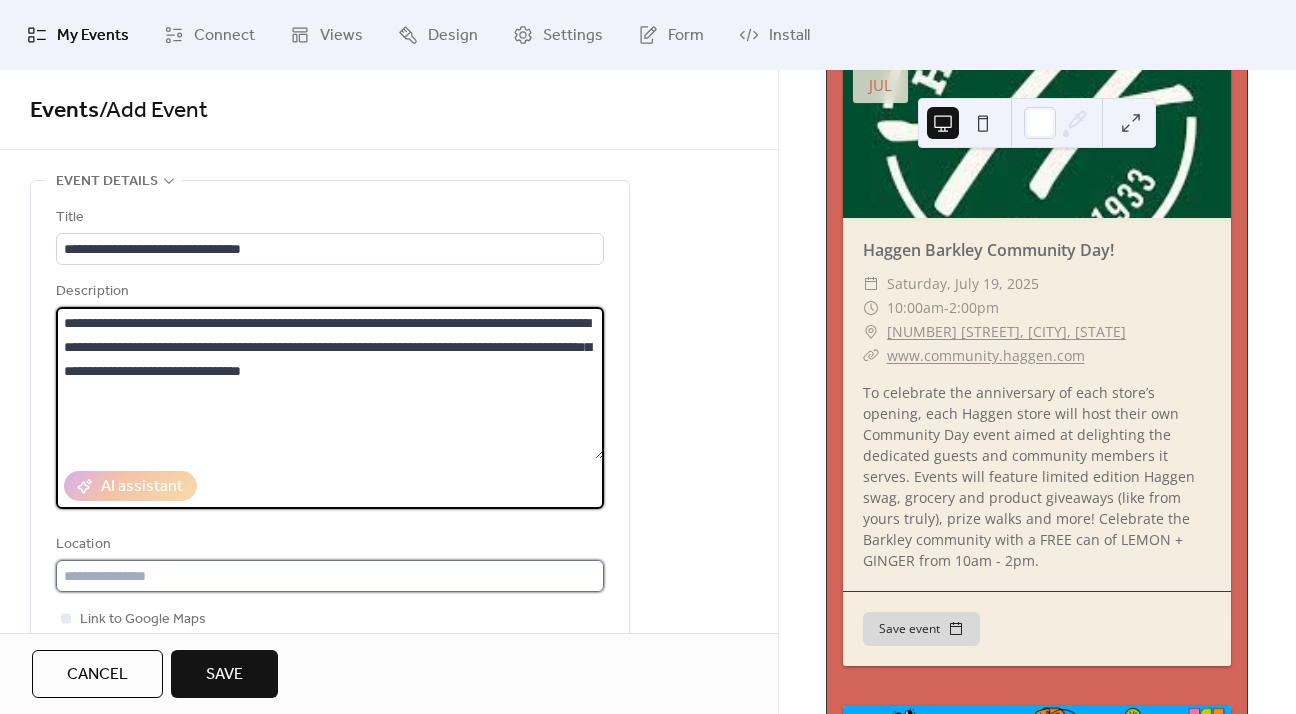 click at bounding box center (330, 576) 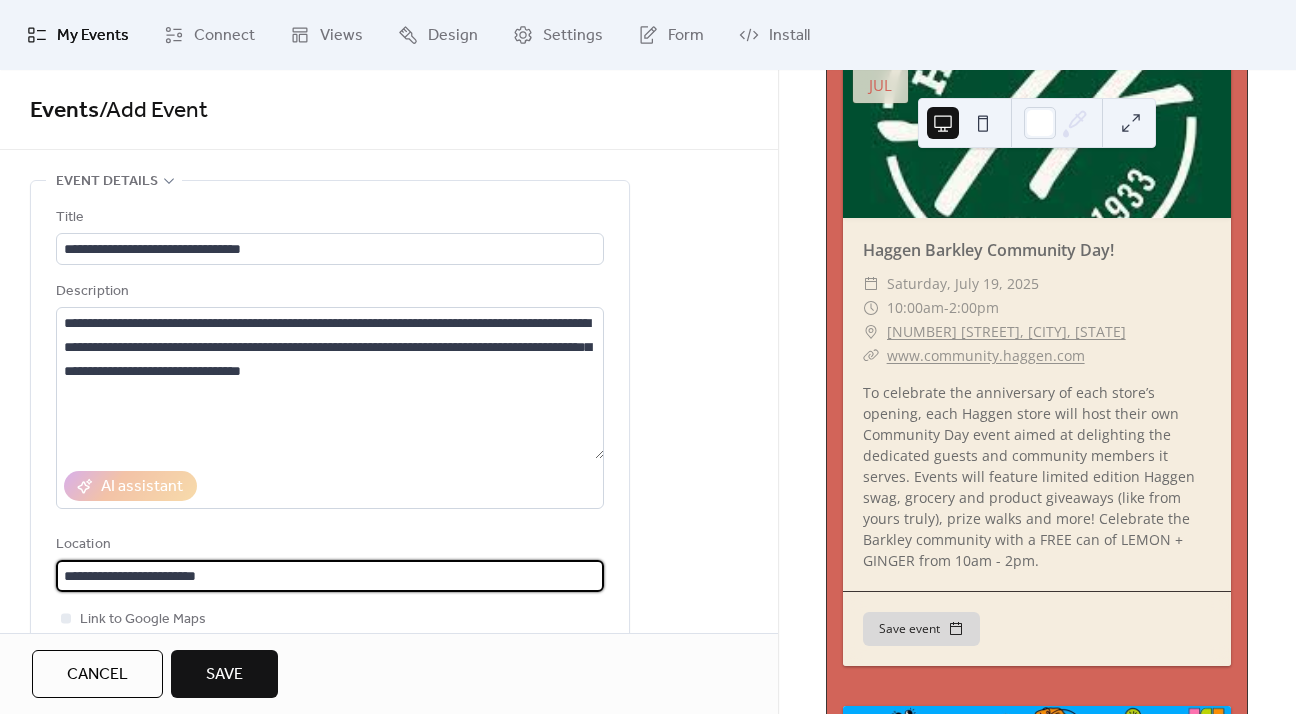 drag, startPoint x: 254, startPoint y: 580, endPoint x: 20, endPoint y: 574, distance: 234.0769 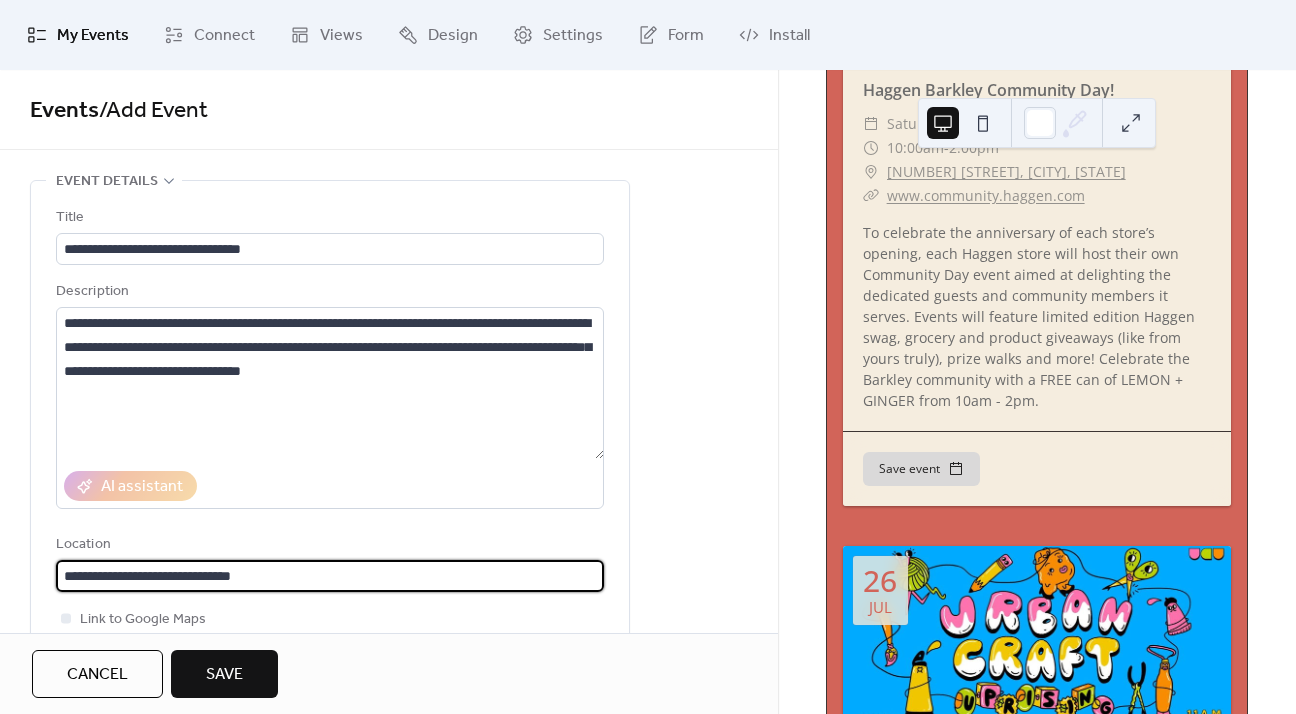 scroll, scrollTop: 401, scrollLeft: 0, axis: vertical 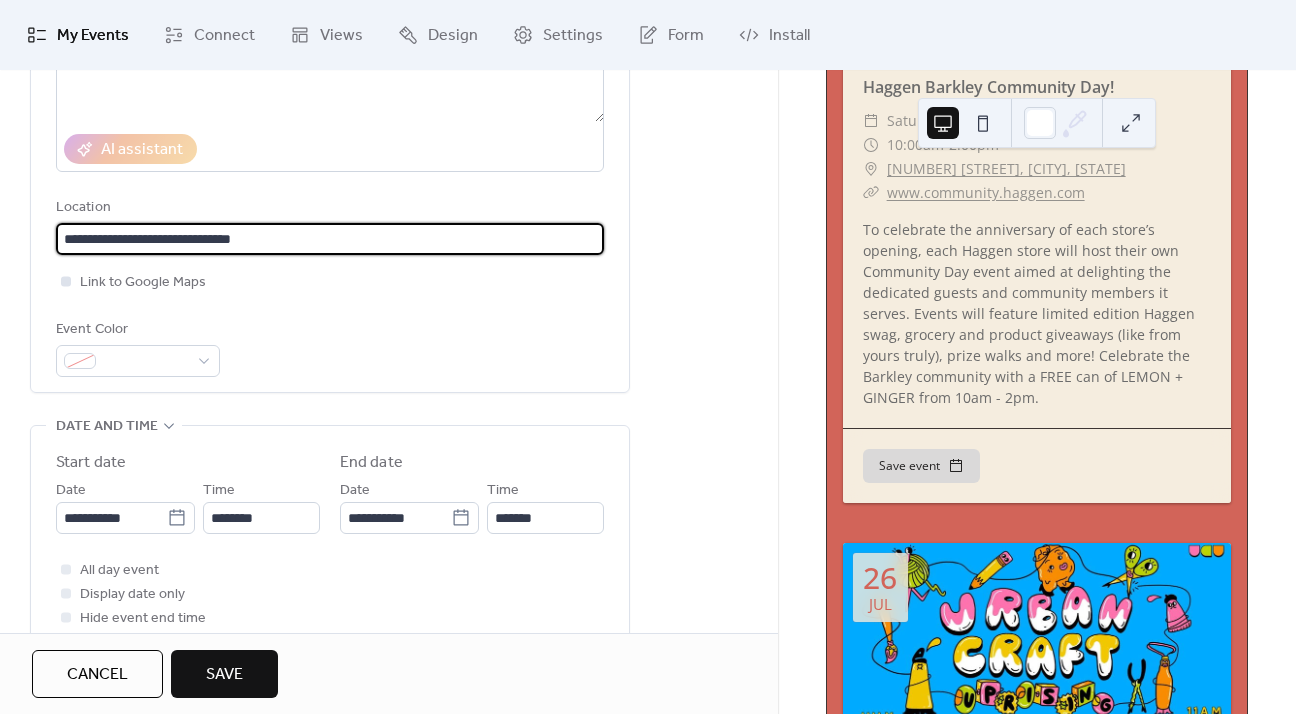 type on "**********" 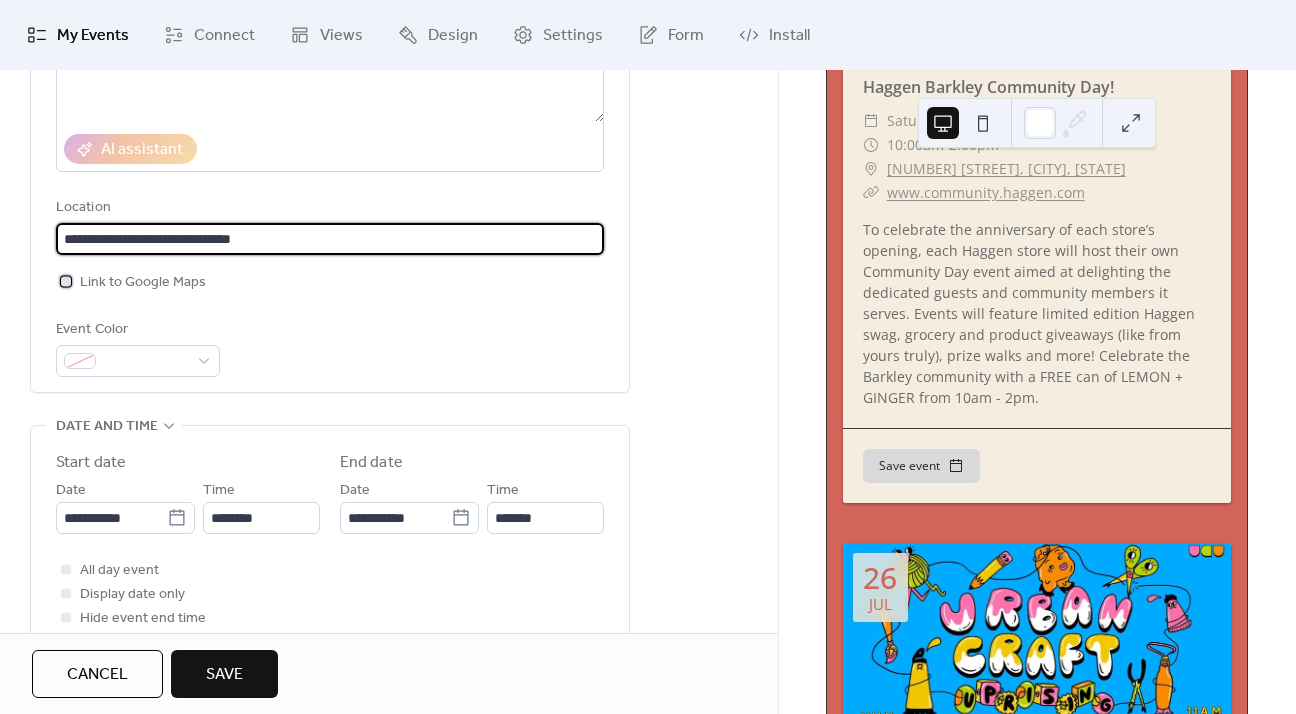 click at bounding box center [66, 281] 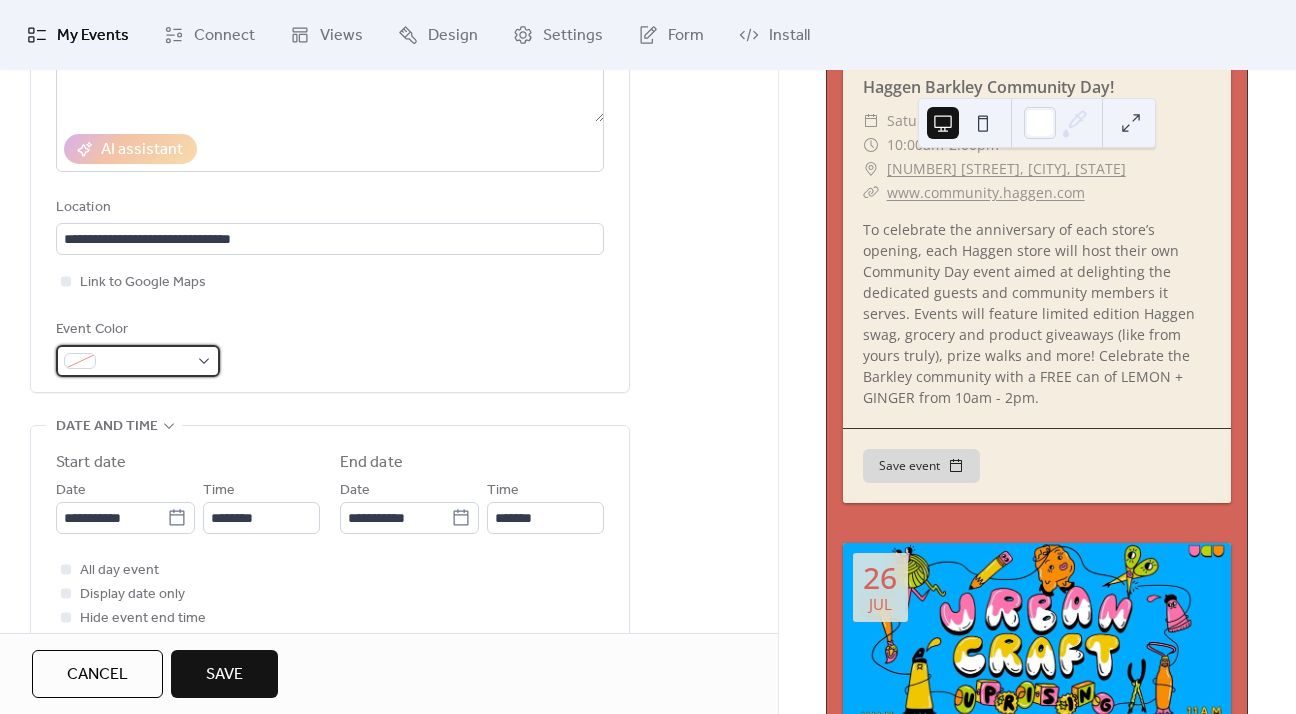click at bounding box center (146, 362) 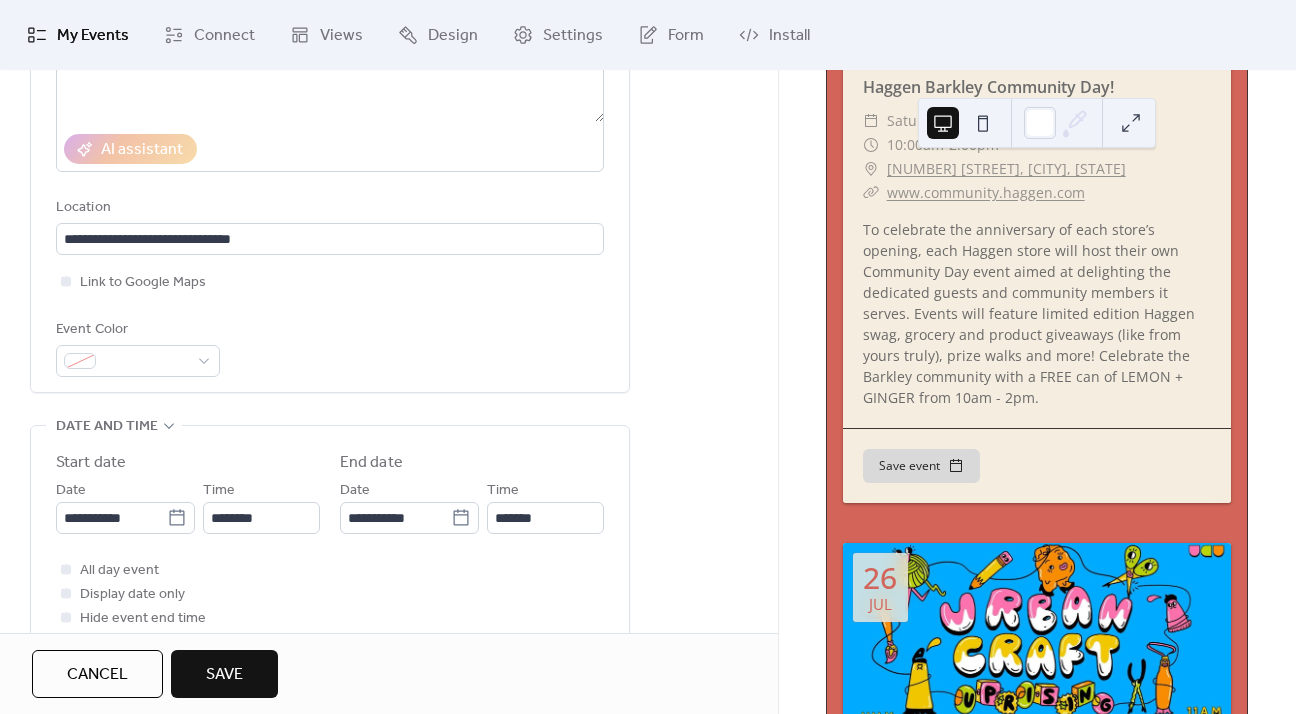 click on "**********" at bounding box center (330, 123) 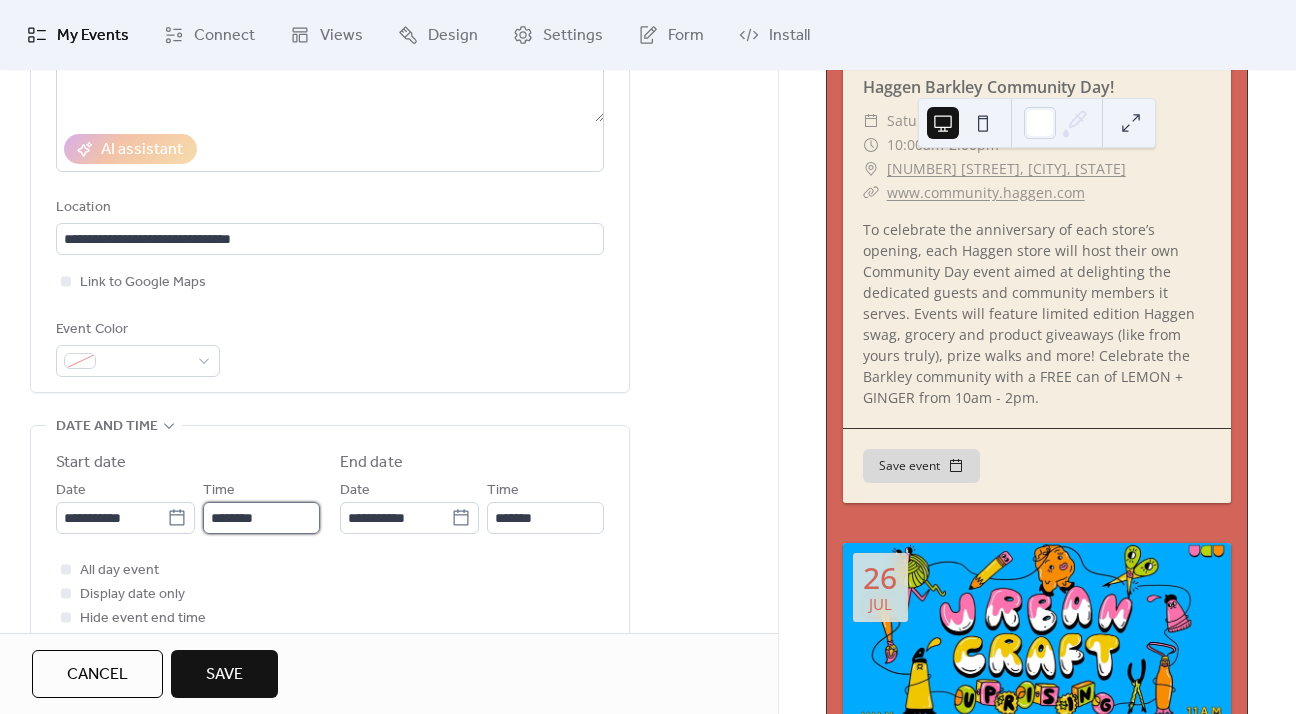 click on "********" at bounding box center [261, 518] 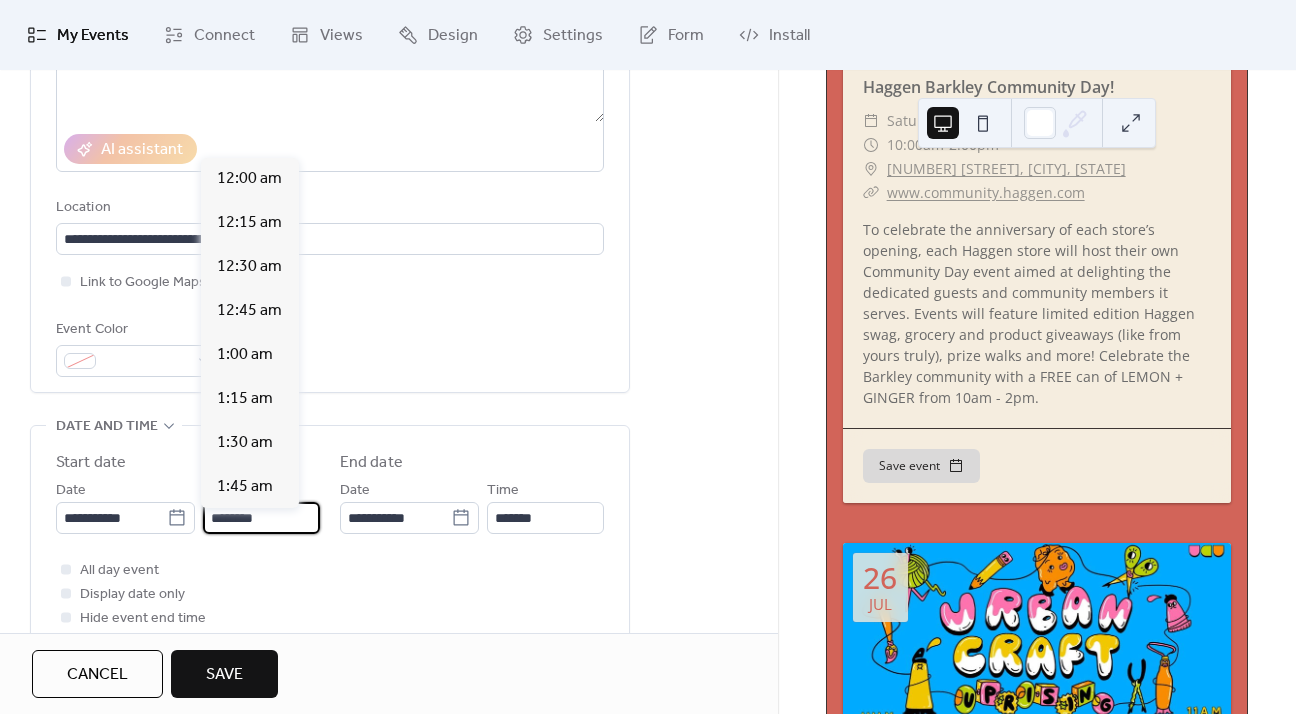 scroll, scrollTop: 2111, scrollLeft: 0, axis: vertical 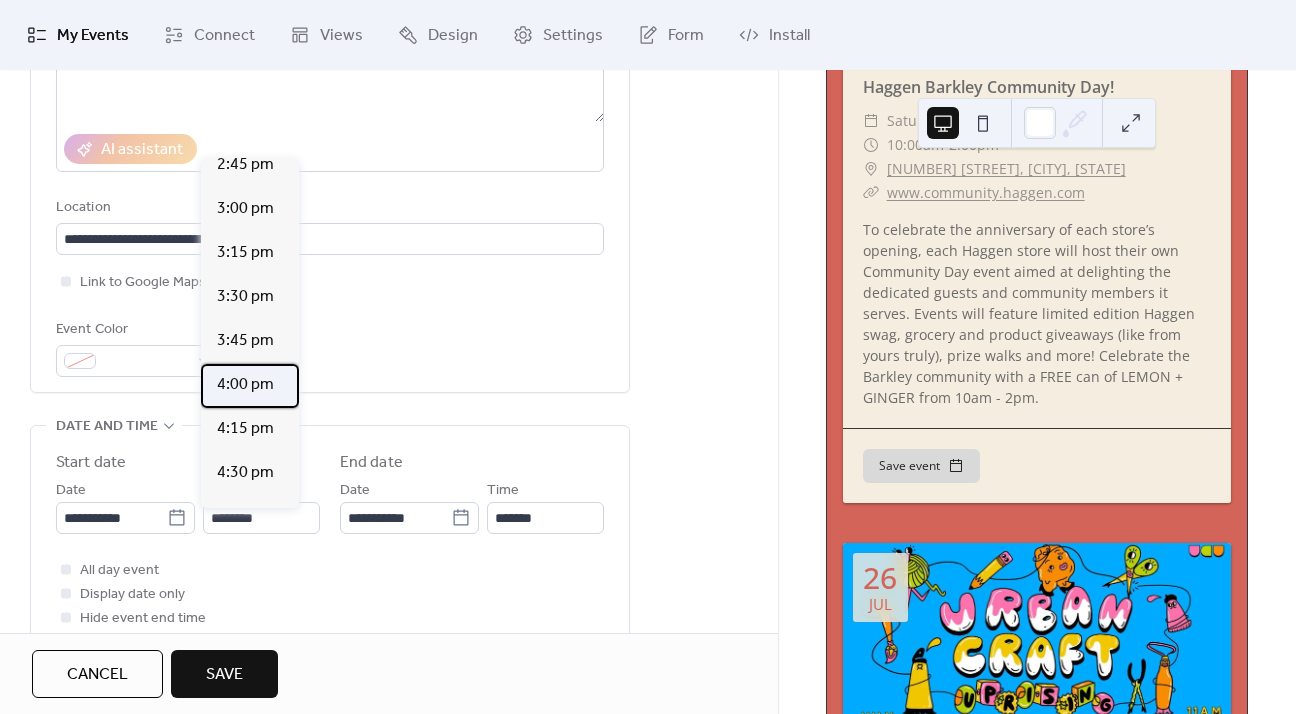 click on "4:00 pm" at bounding box center [245, 385] 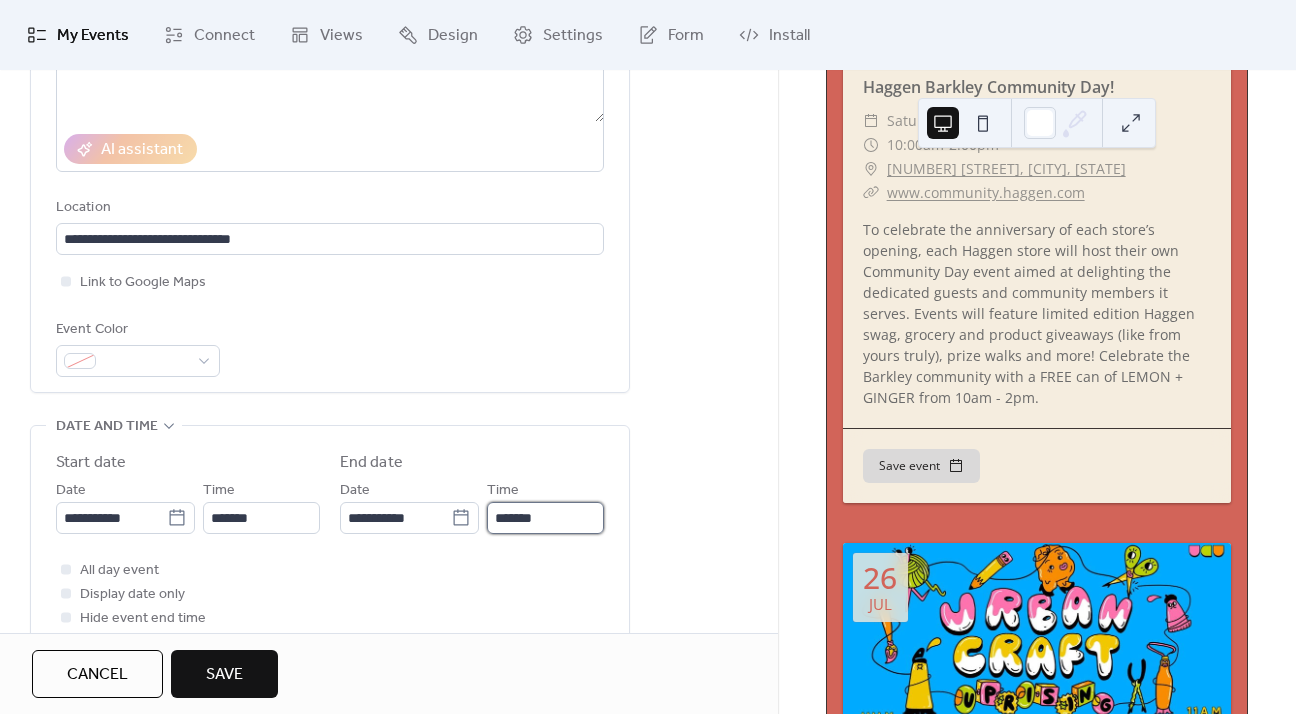 click on "*******" at bounding box center (545, 518) 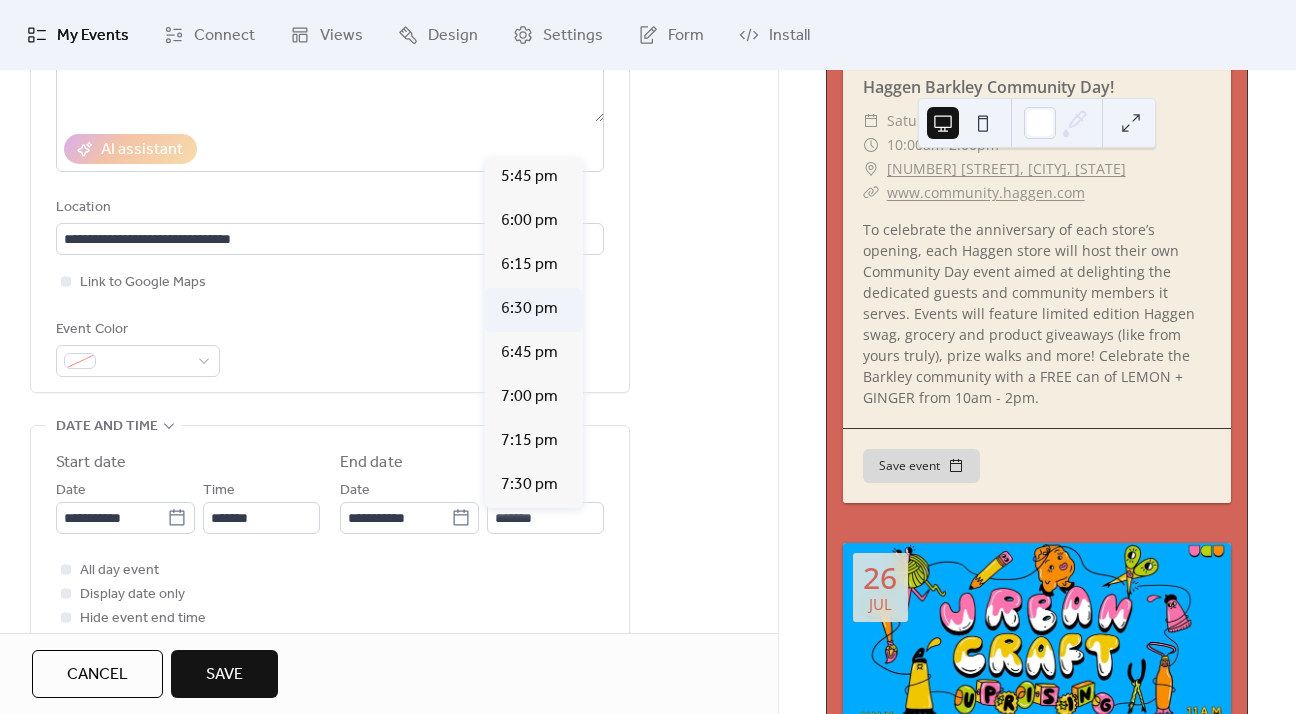 scroll, scrollTop: 272, scrollLeft: 0, axis: vertical 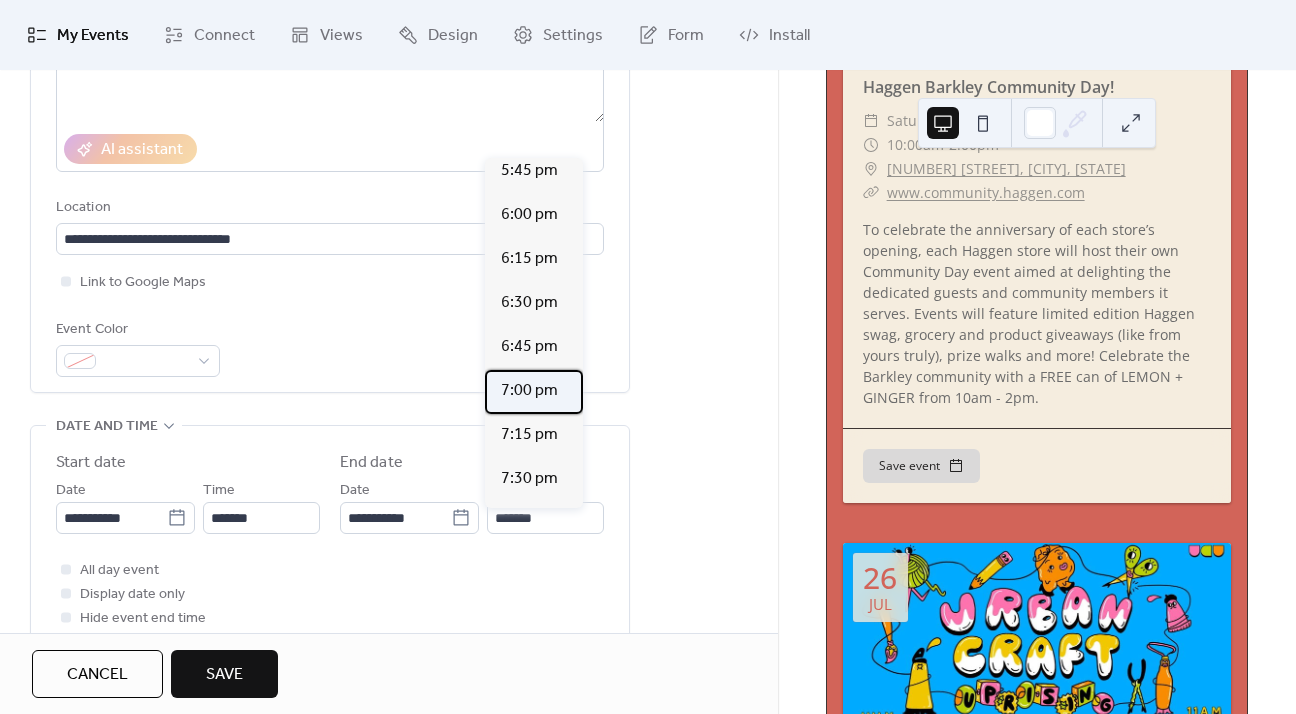 click on "7:00 pm" at bounding box center (529, 391) 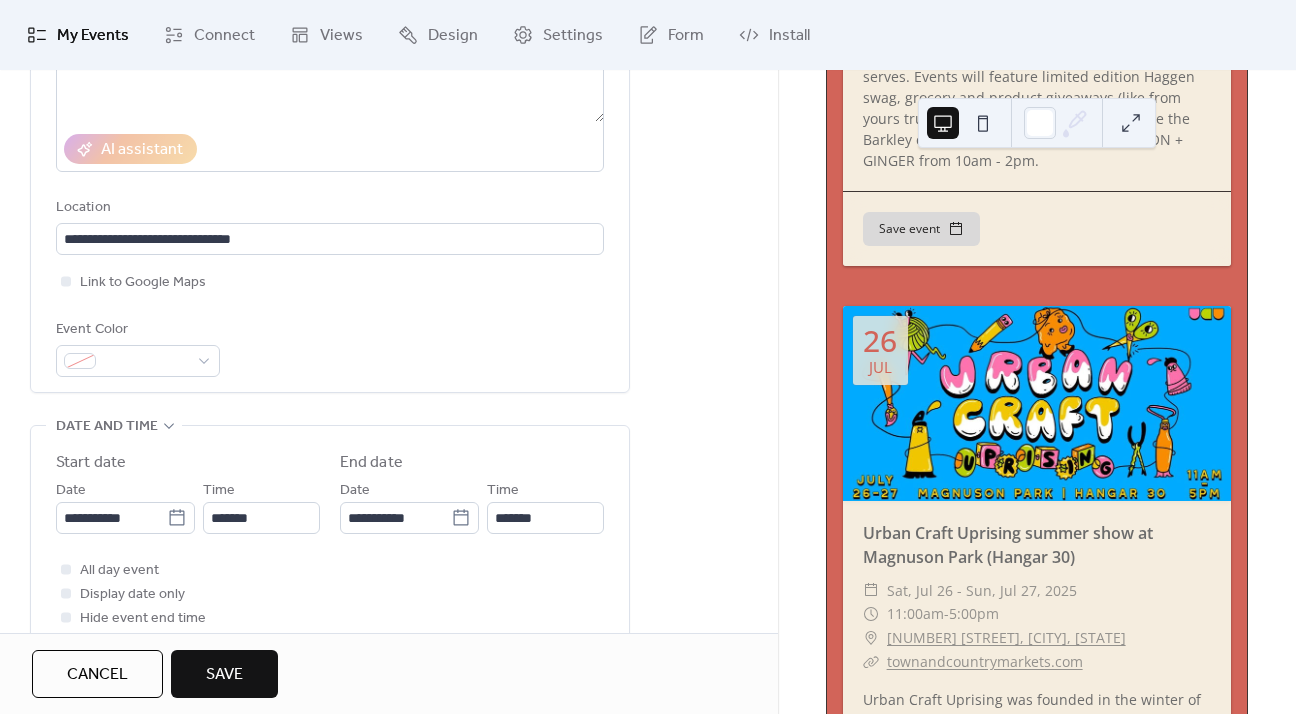 scroll, scrollTop: 644, scrollLeft: 0, axis: vertical 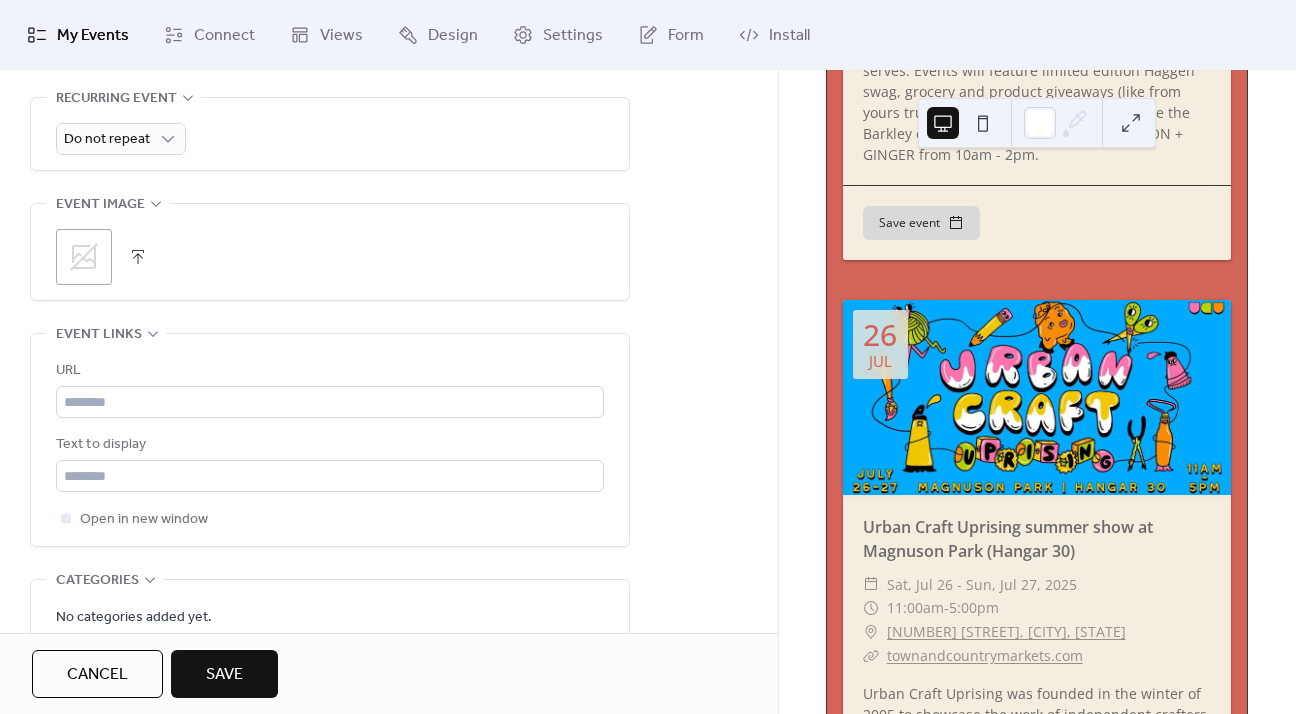 click at bounding box center [138, 257] 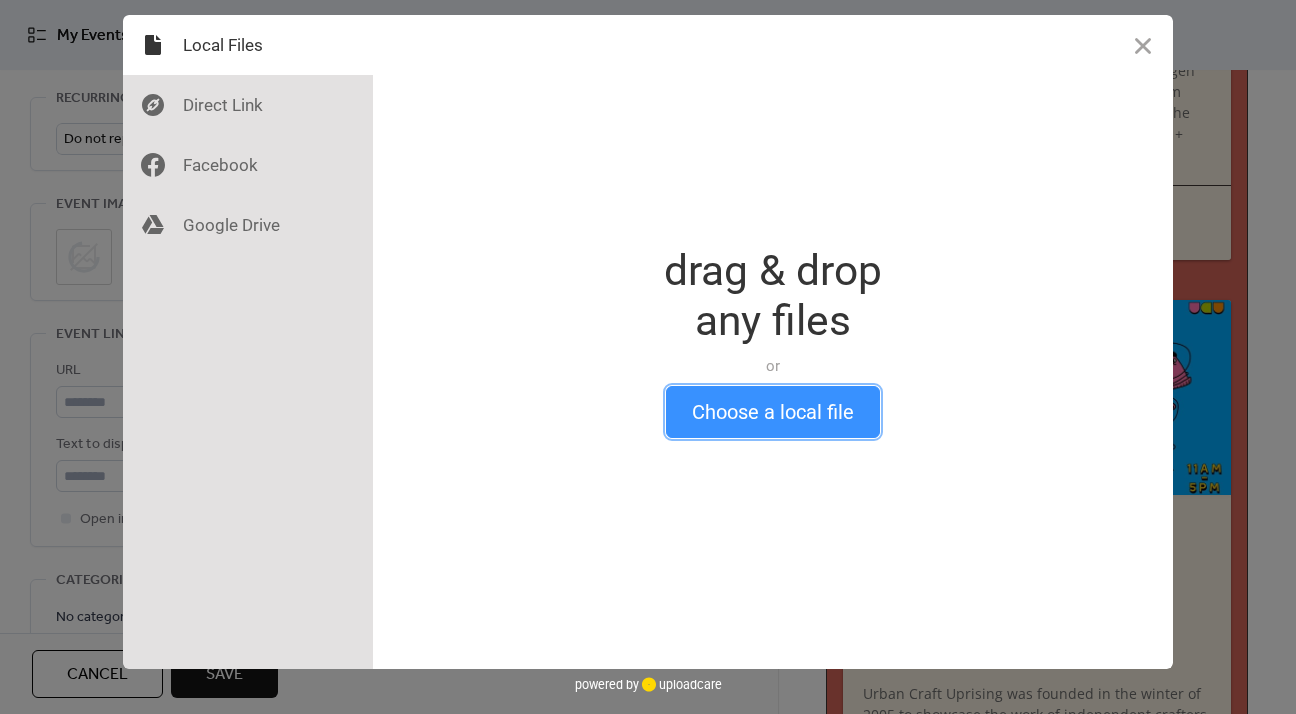 click on "Choose a local file" at bounding box center [773, 412] 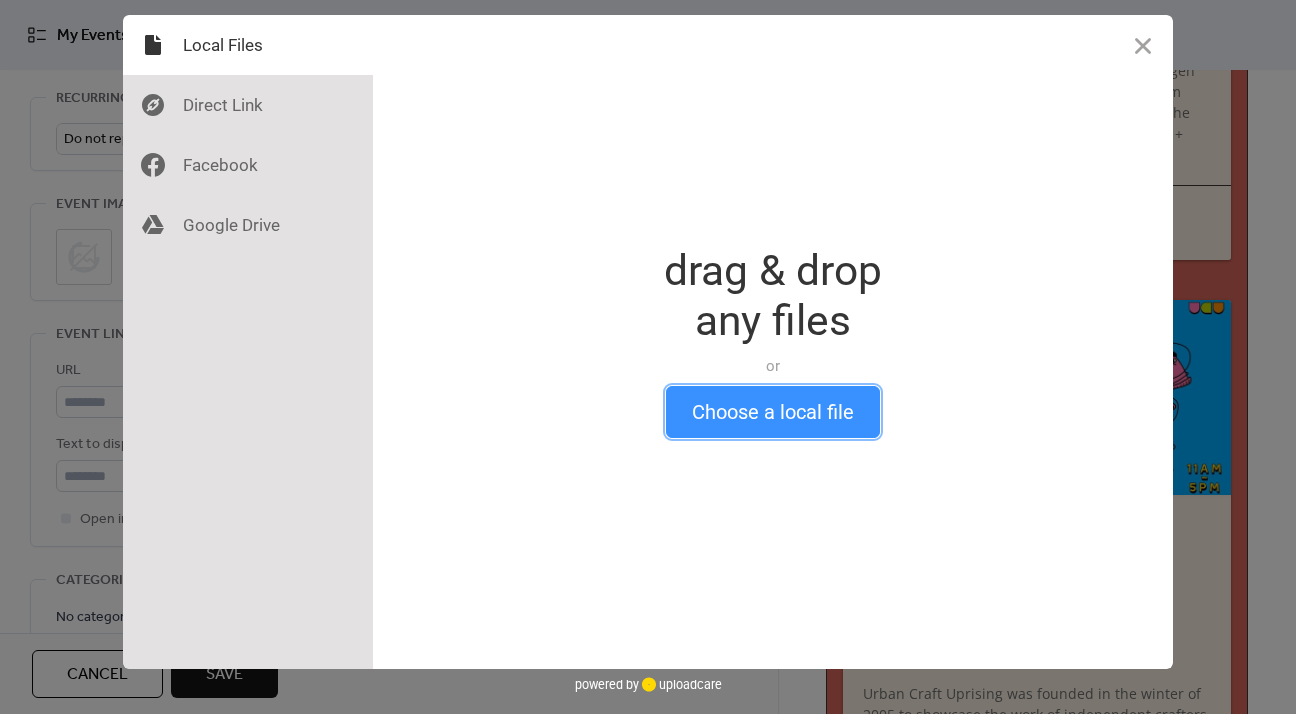 click on "Choose a local file" at bounding box center (773, 412) 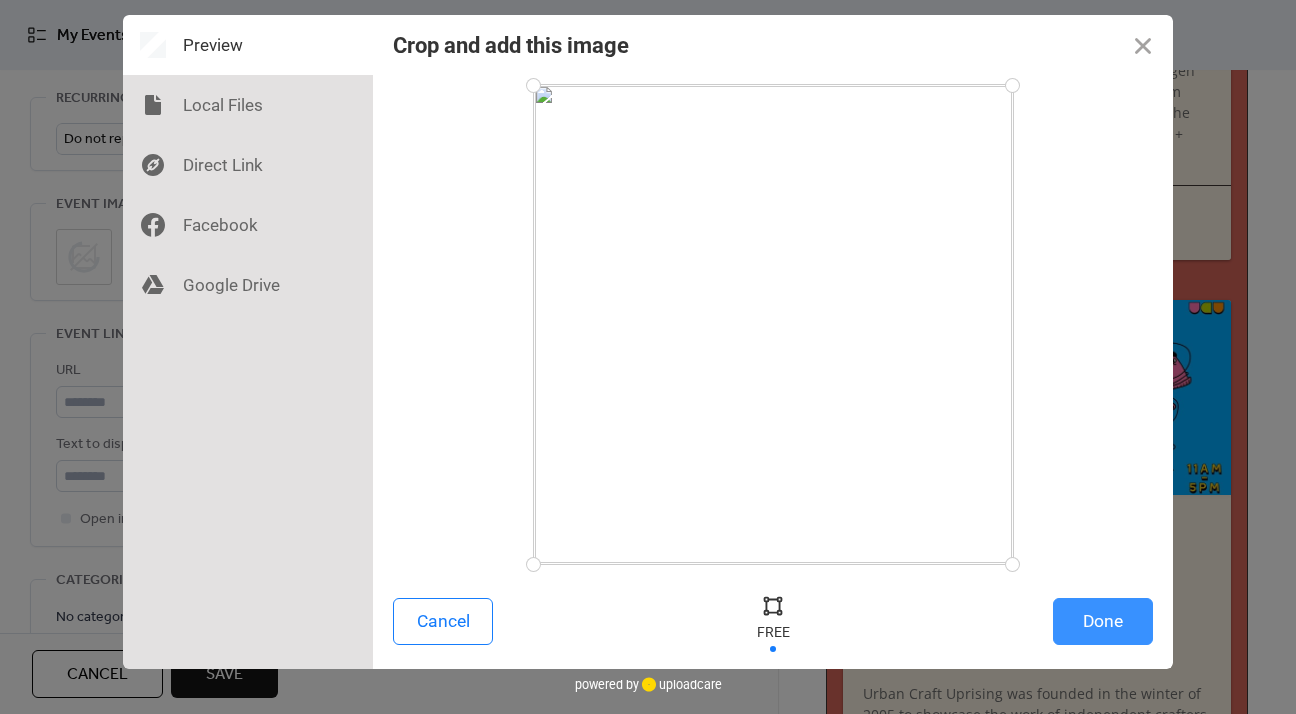 click on "Done" at bounding box center [1103, 621] 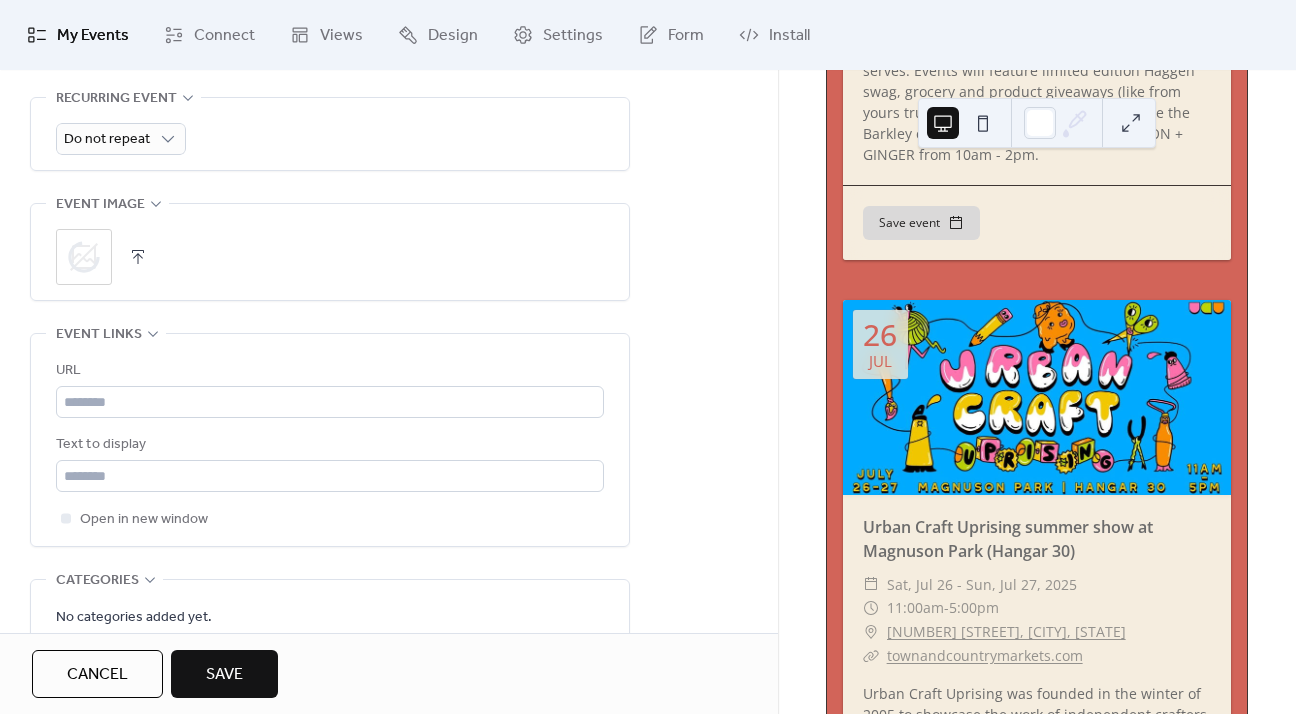 scroll, scrollTop: 918, scrollLeft: 0, axis: vertical 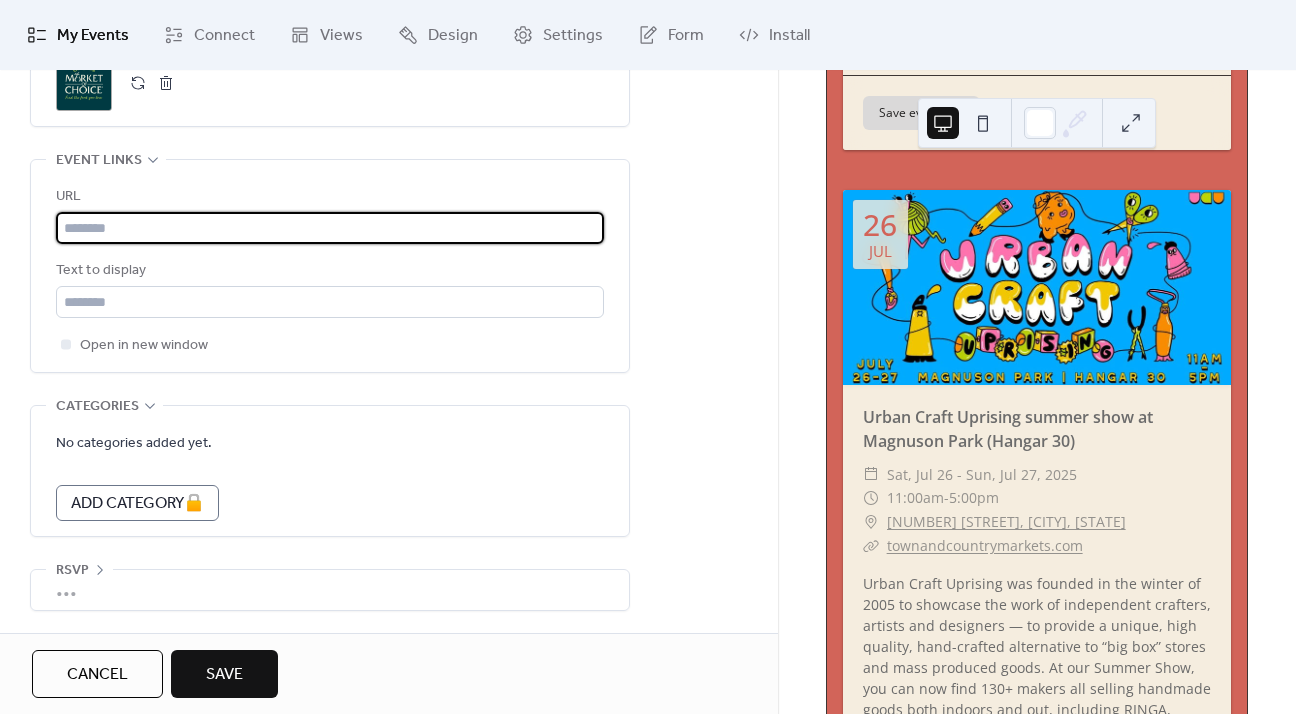 click at bounding box center (330, 228) 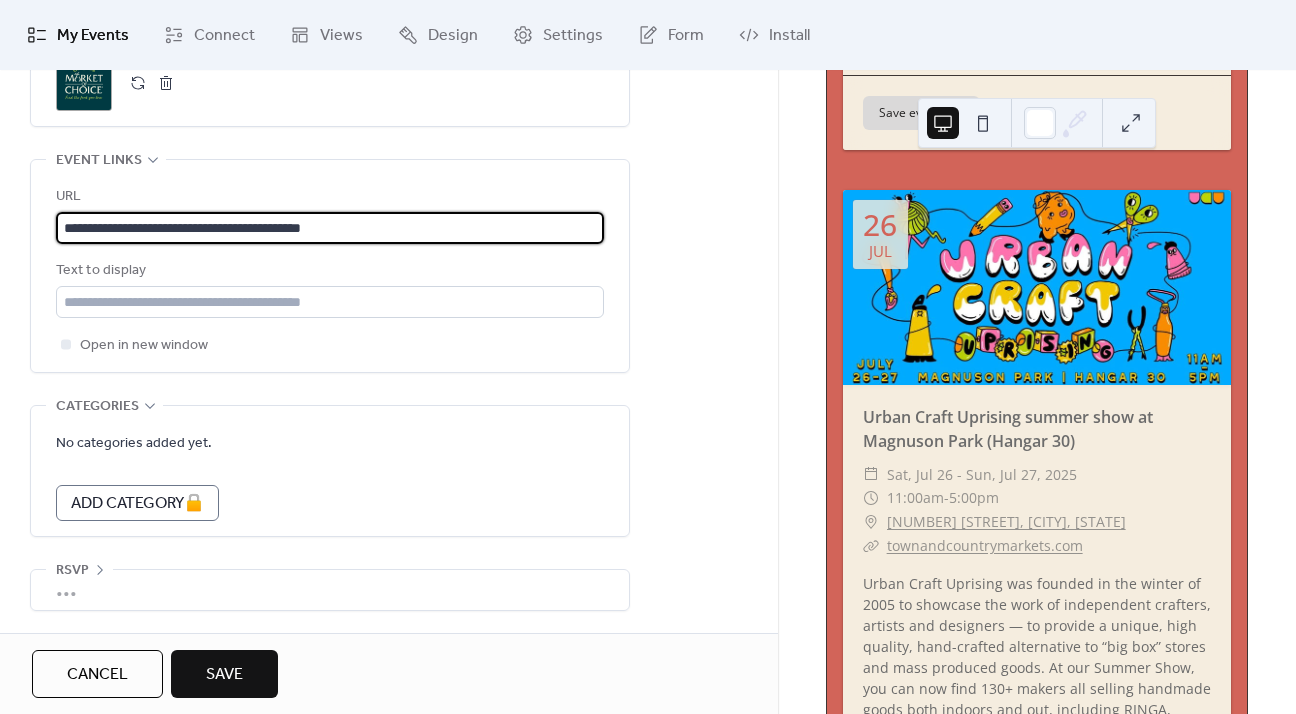 type on "**********" 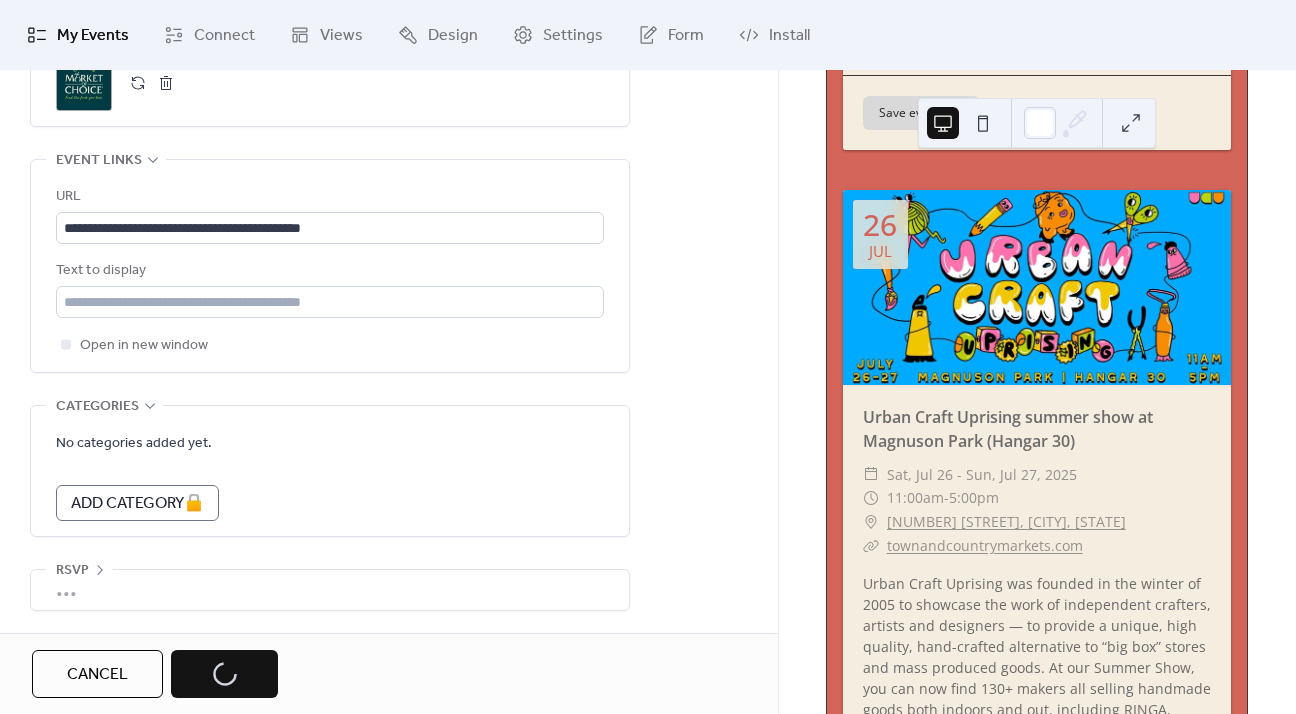scroll, scrollTop: 1352, scrollLeft: 0, axis: vertical 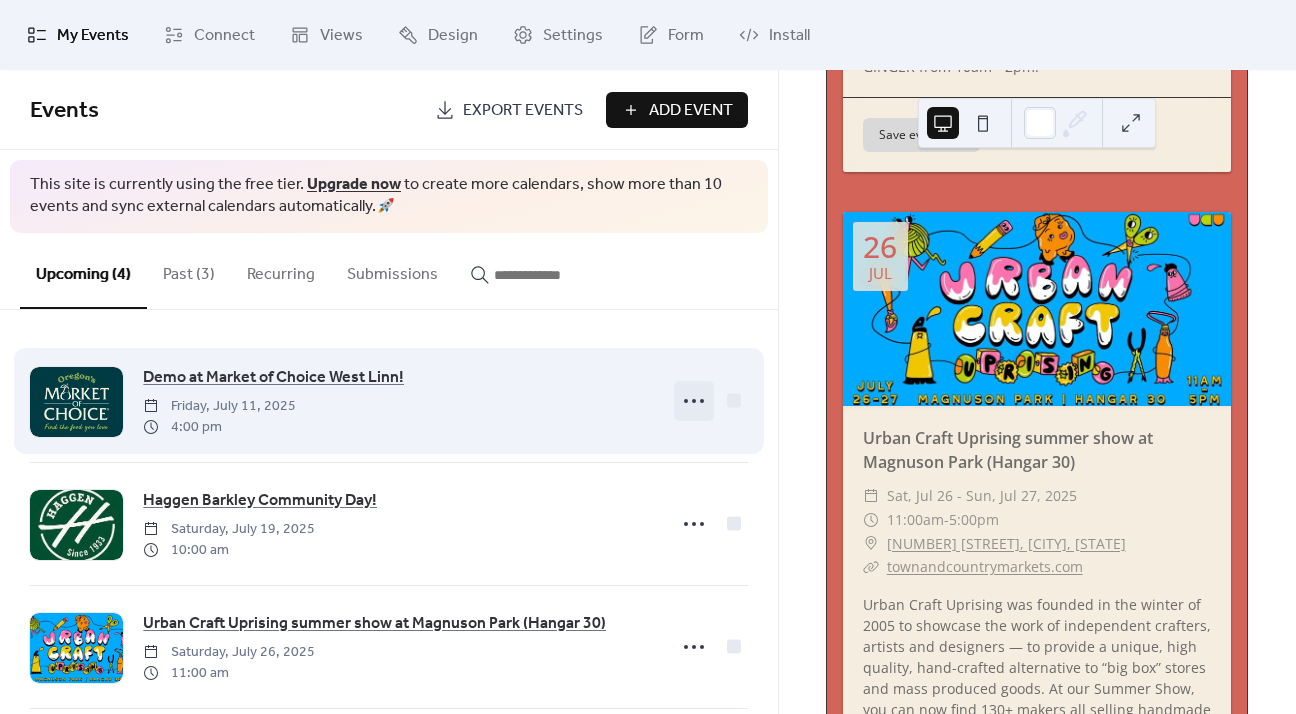 click 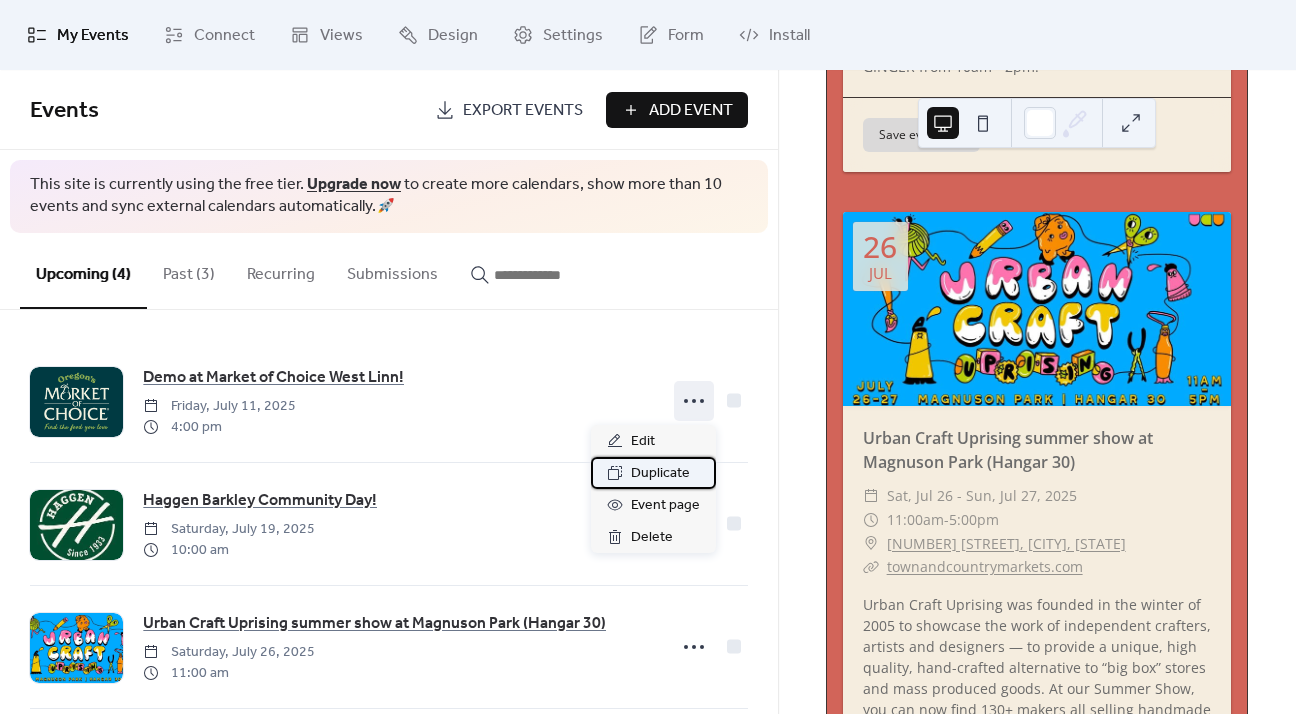 click on "Duplicate" at bounding box center [660, 474] 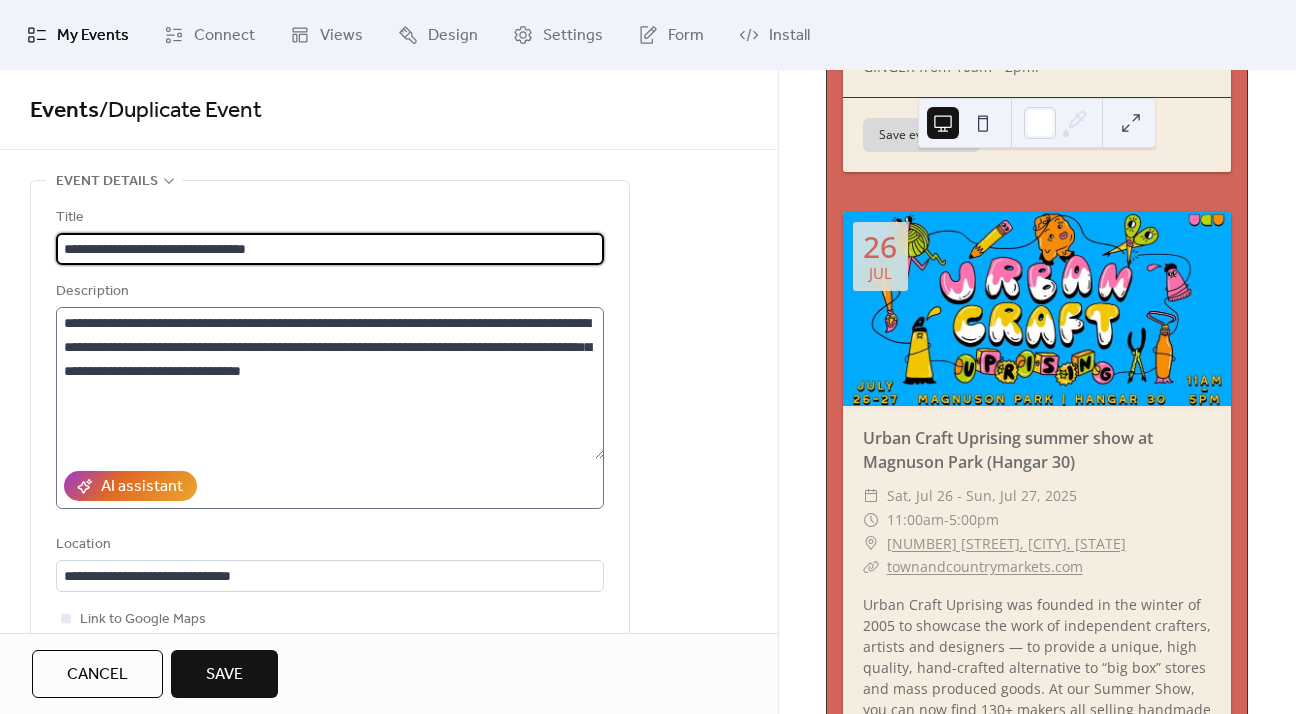 type on "**********" 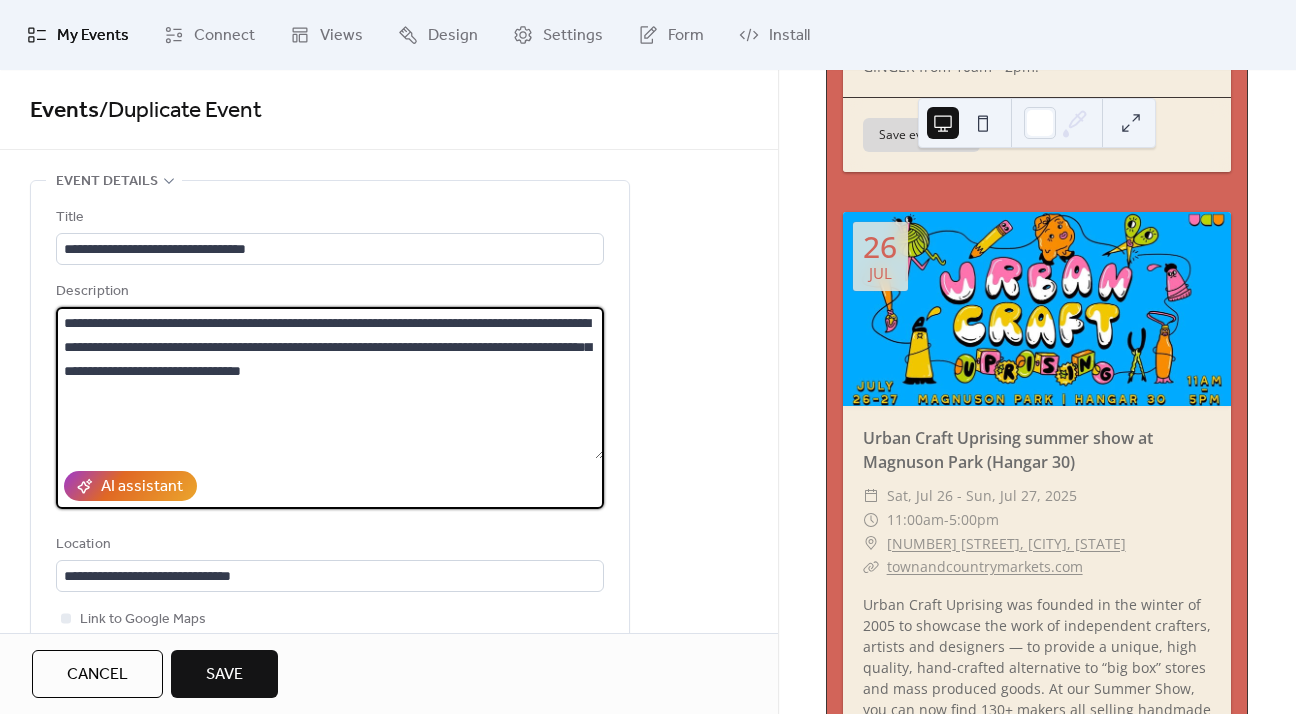 click on "**********" at bounding box center (330, 383) 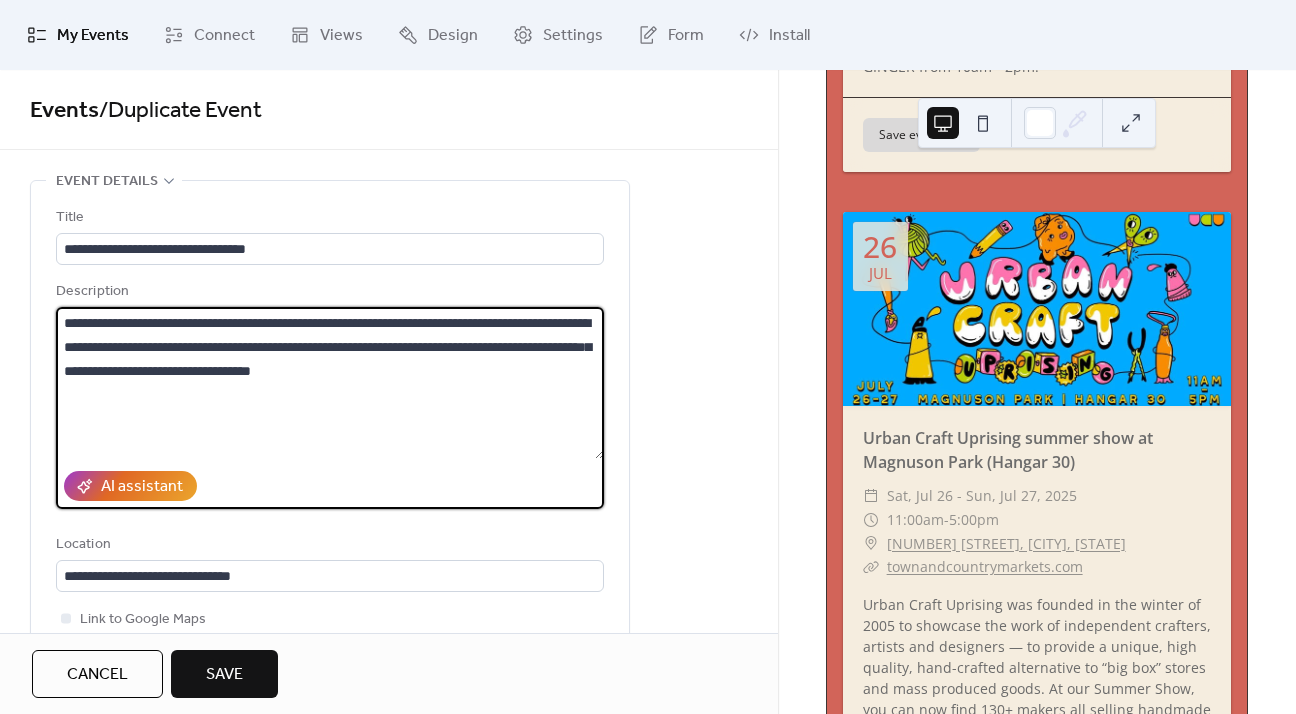 click on "**********" at bounding box center [330, 383] 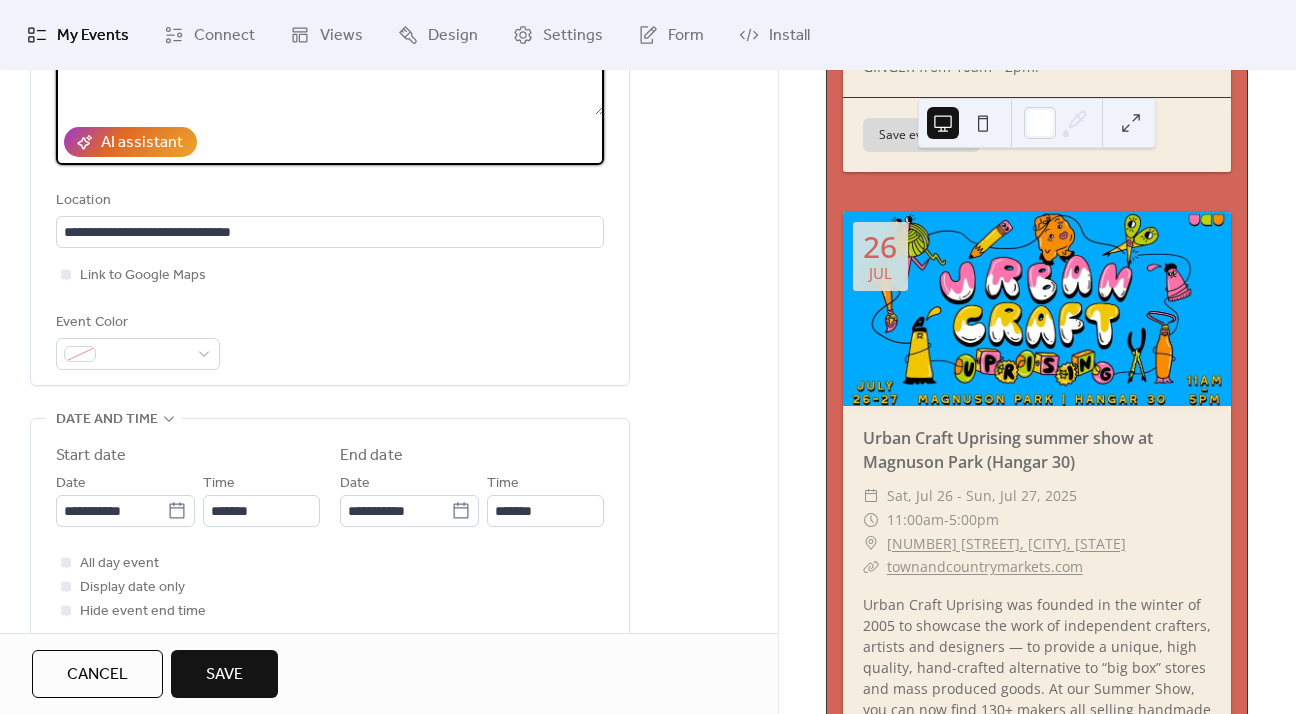 scroll, scrollTop: 361, scrollLeft: 0, axis: vertical 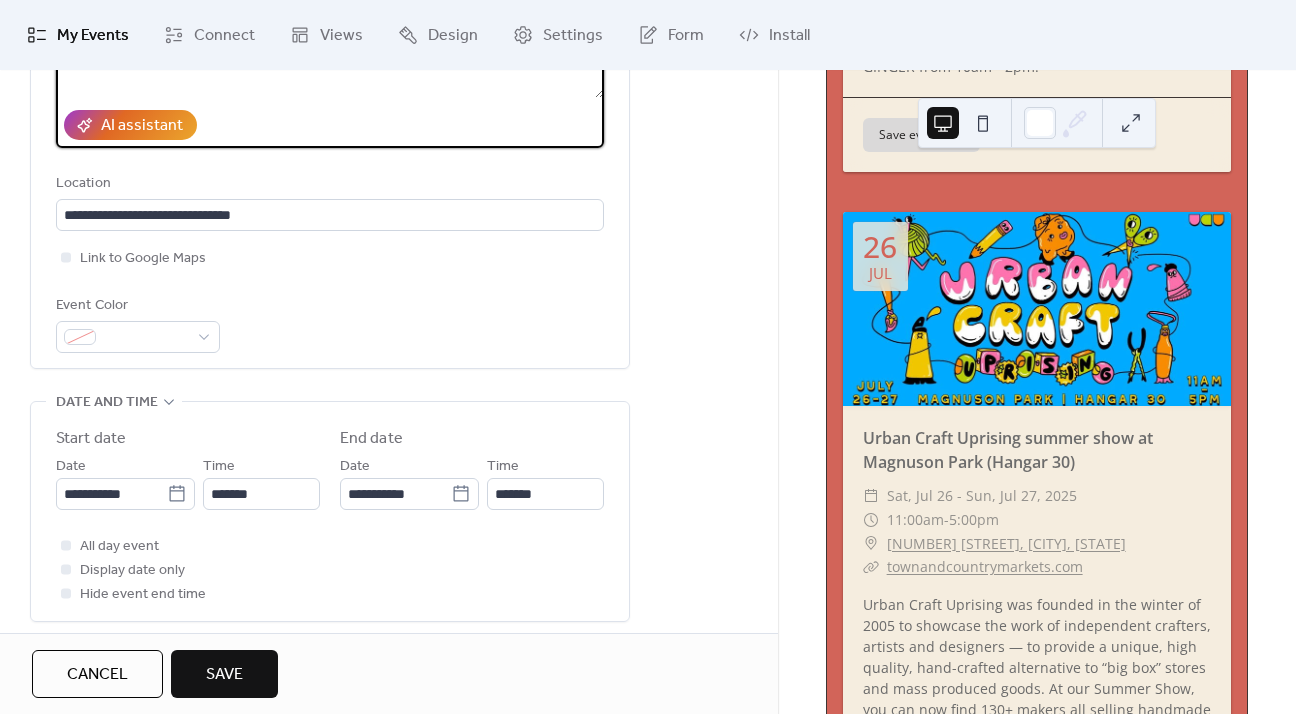 type on "**********" 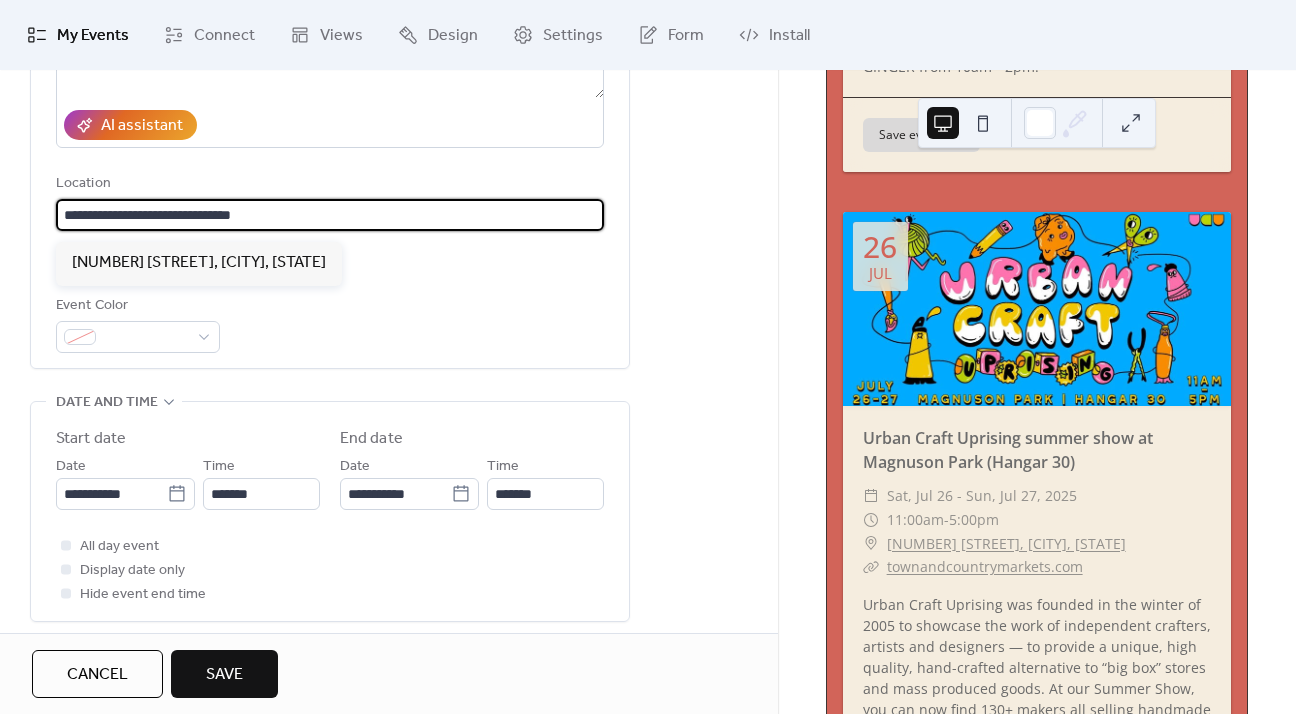 click on "**********" at bounding box center (330, 215) 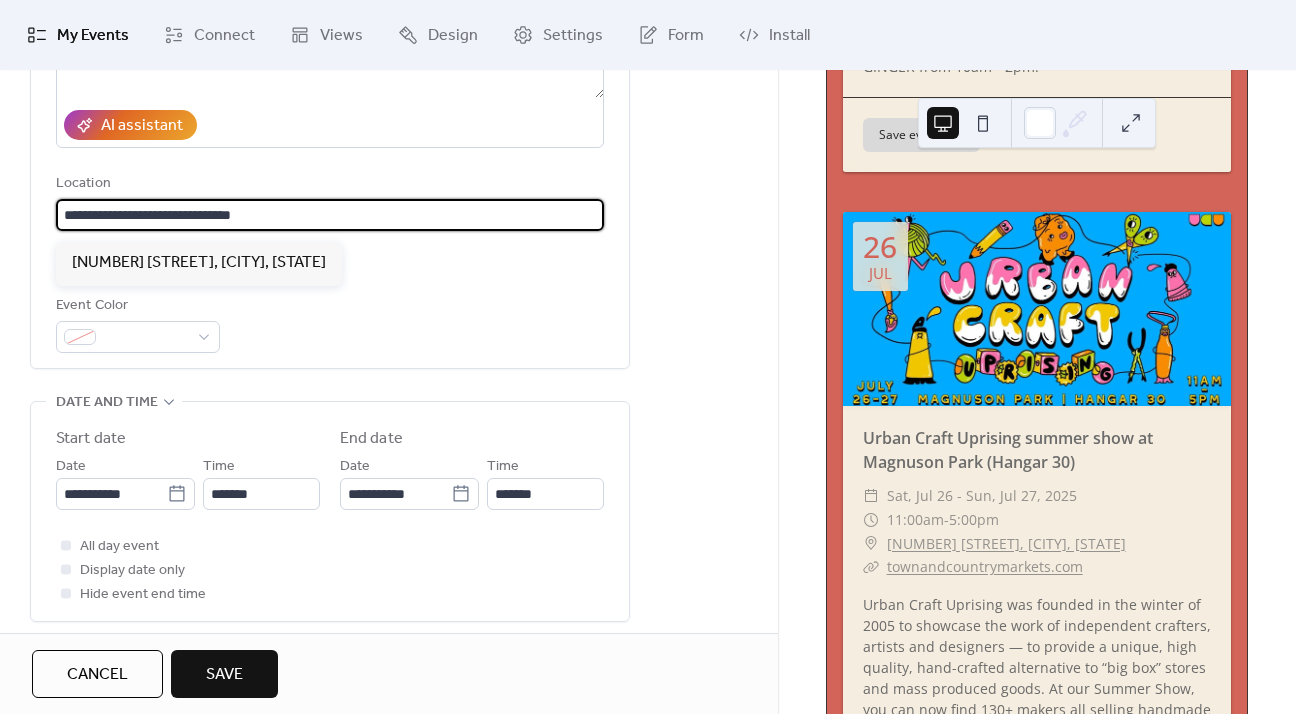 paste on "**********" 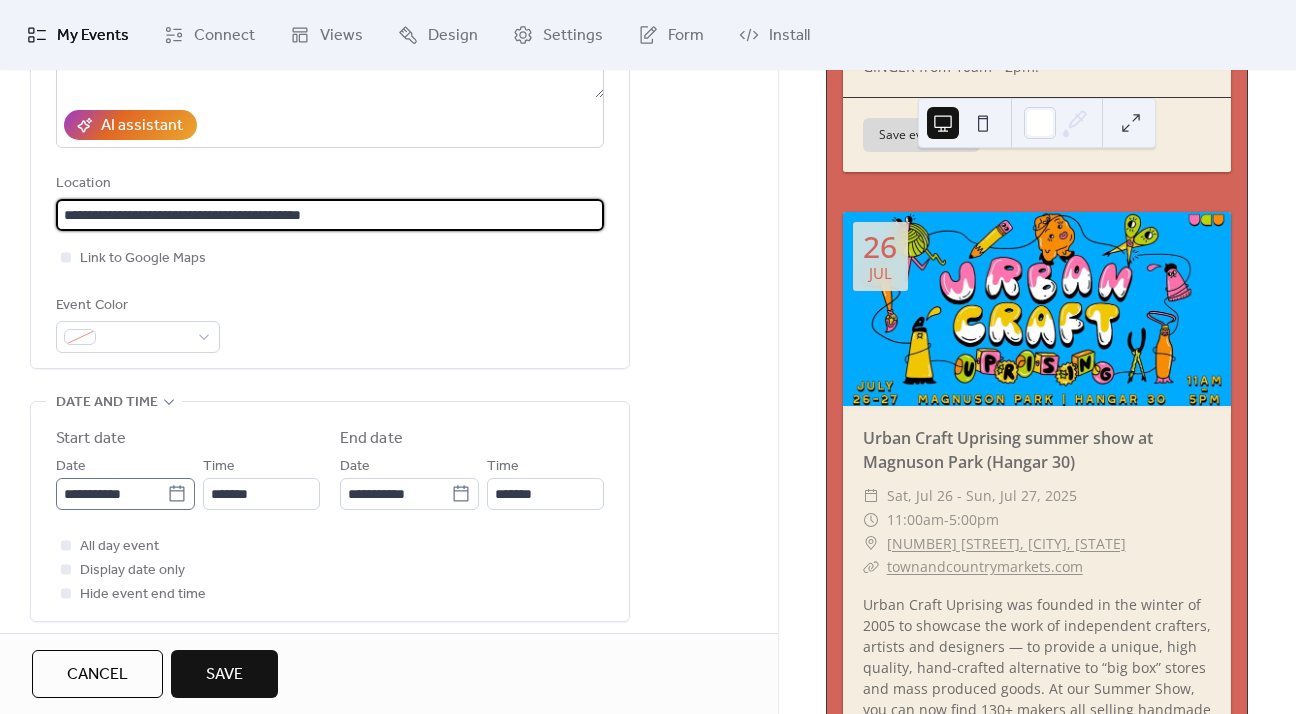 type on "**********" 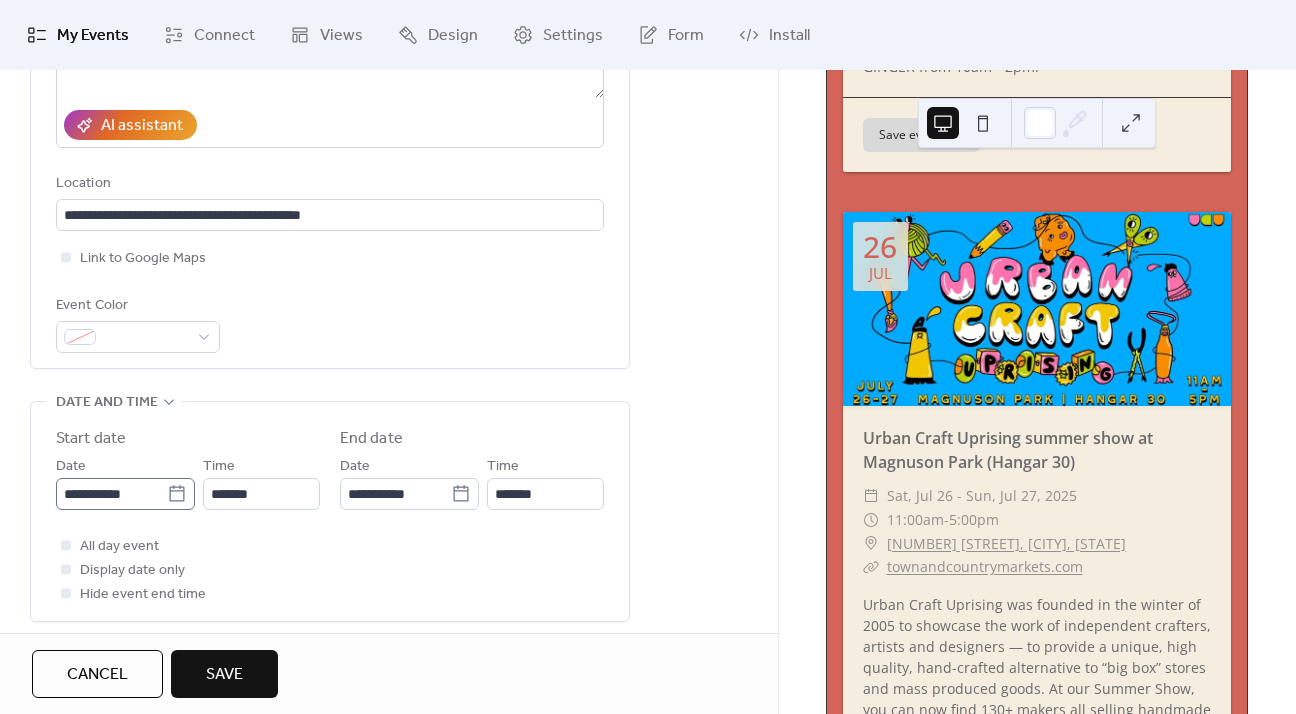 click 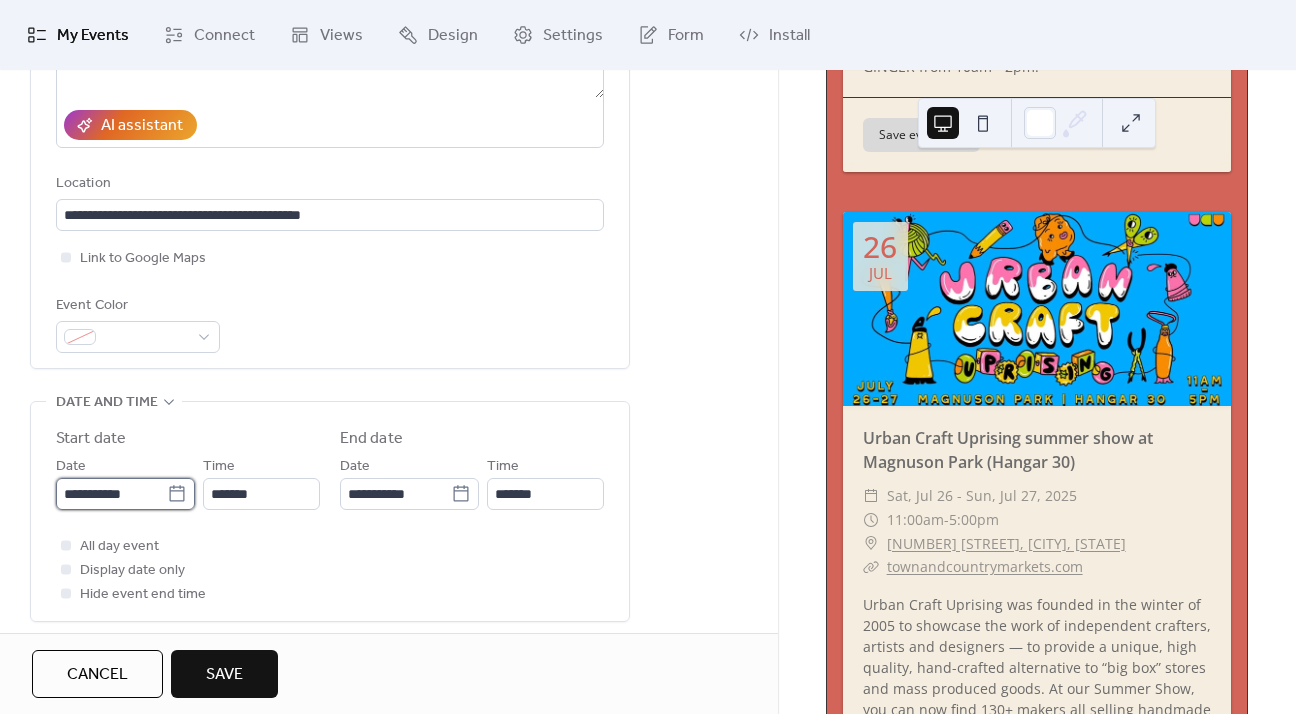click on "**********" at bounding box center [111, 494] 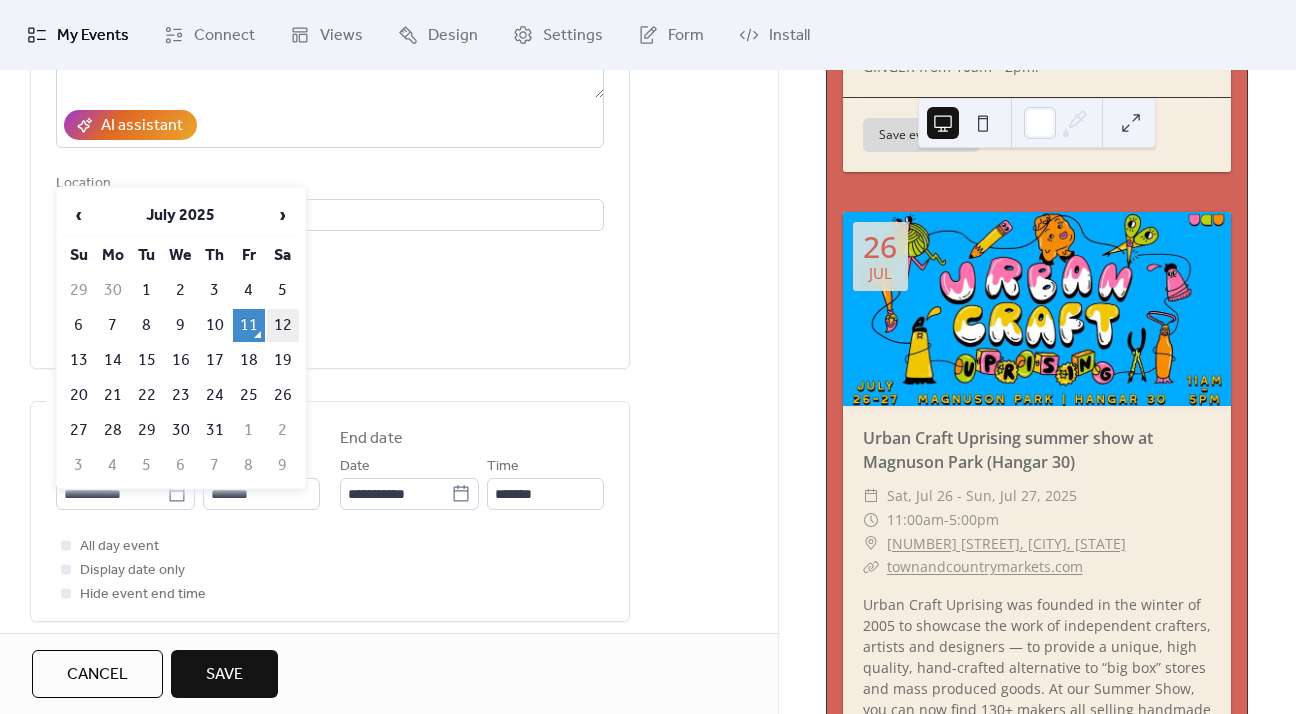 click on "12" at bounding box center (283, 325) 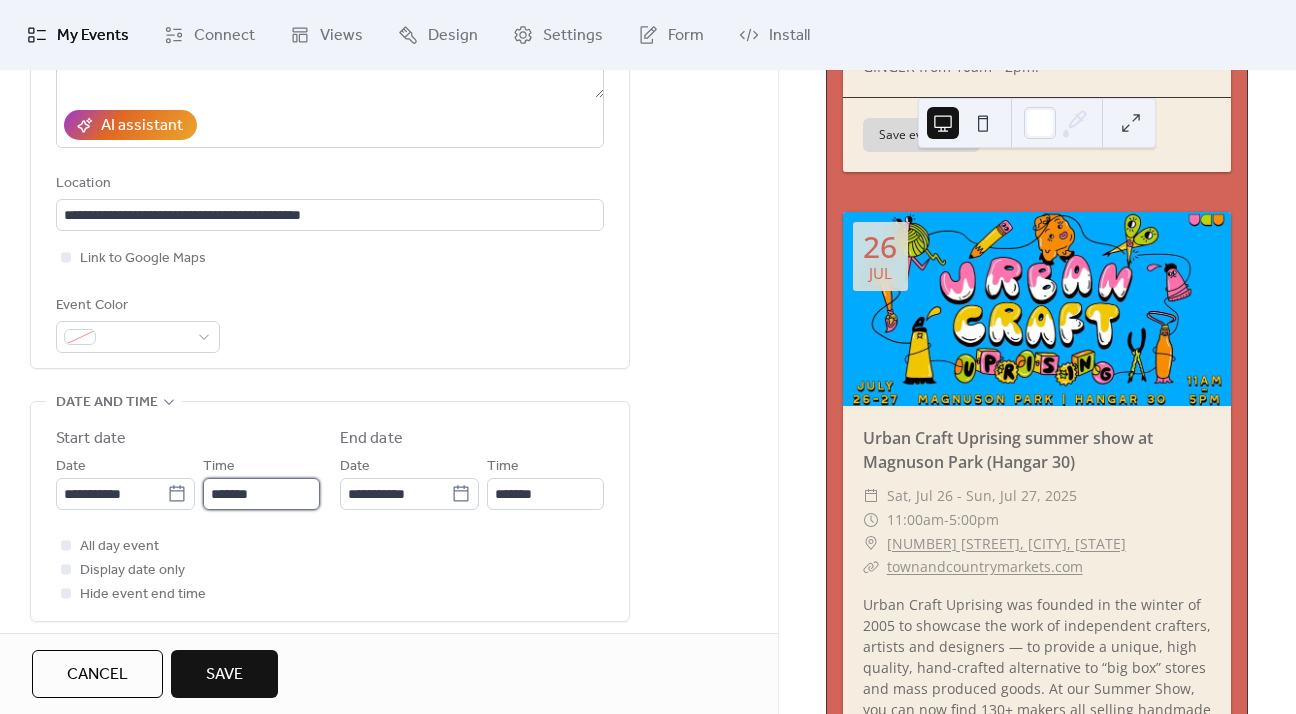 click on "*******" at bounding box center (261, 494) 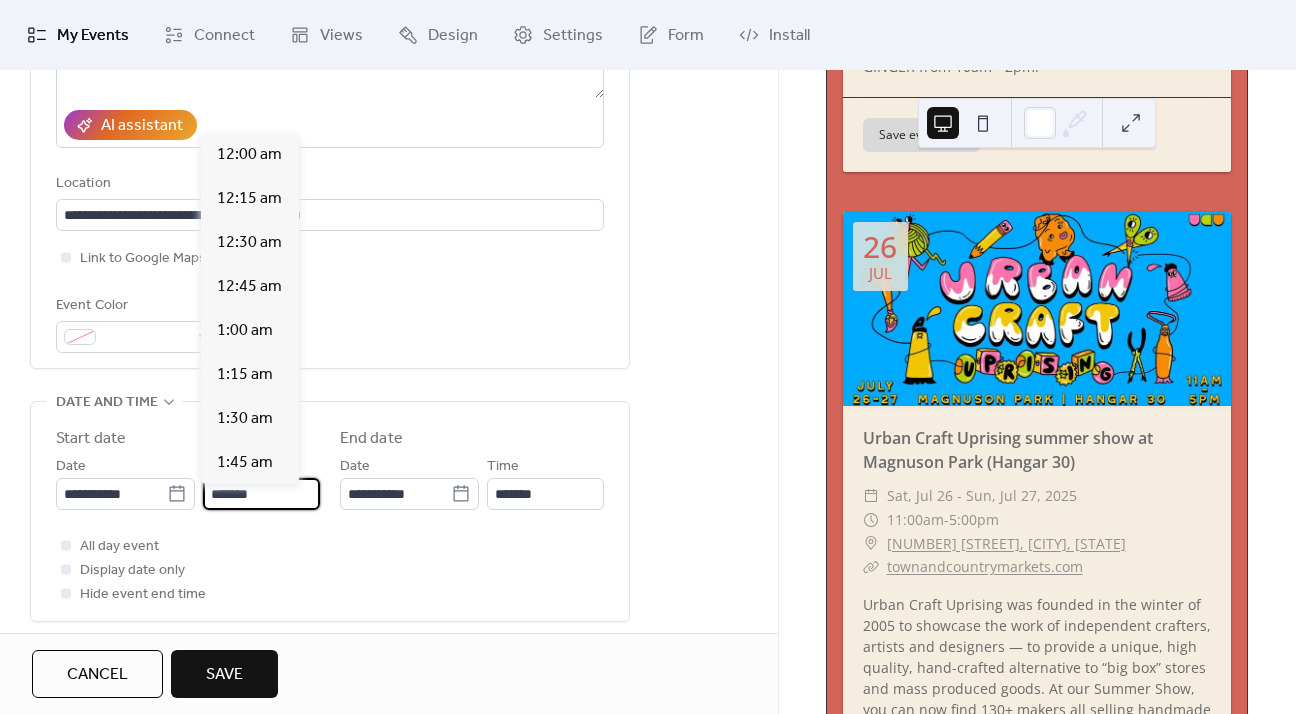 click on "*******" at bounding box center (261, 494) 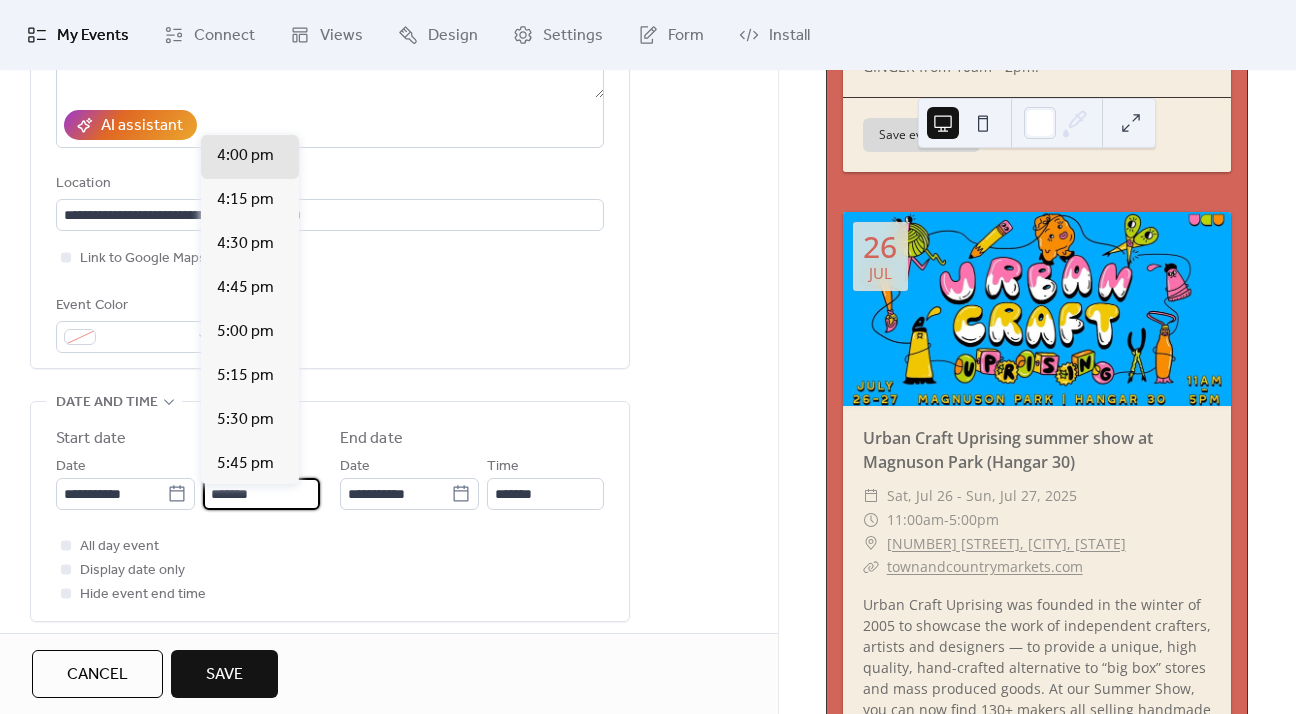 click on "*******" at bounding box center (261, 494) 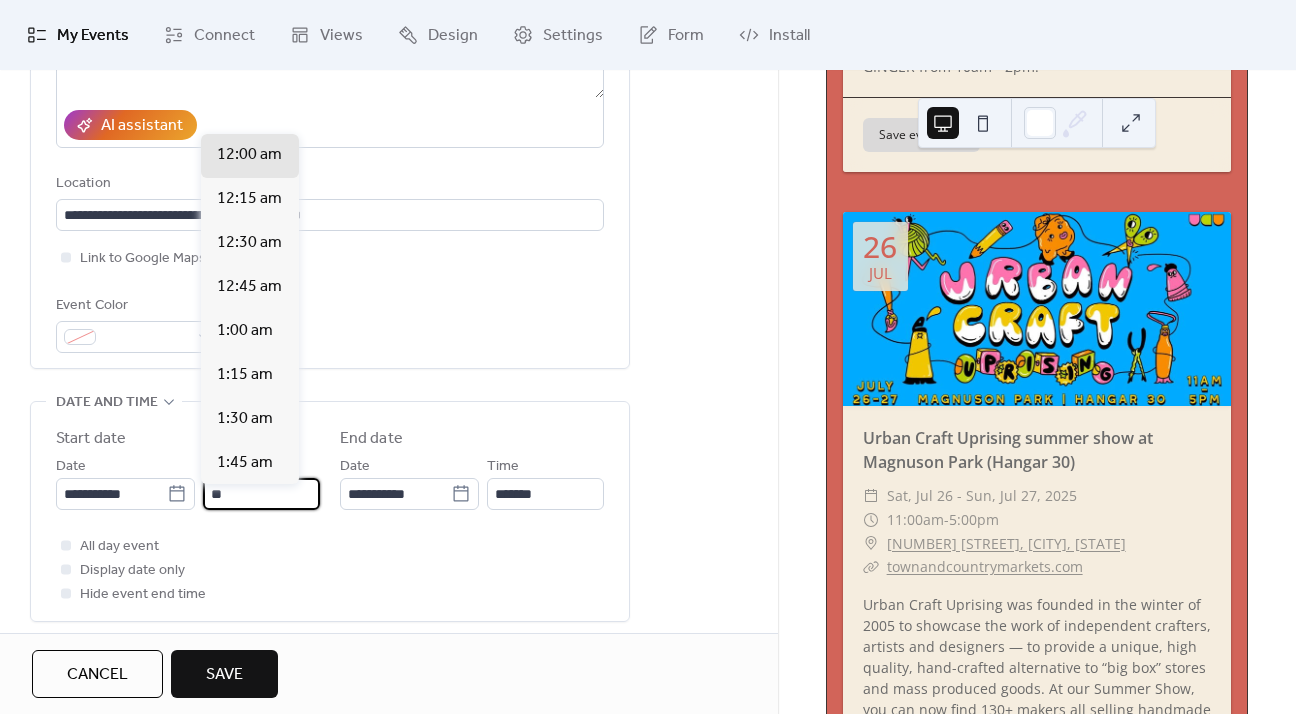 scroll, scrollTop: 1935, scrollLeft: 0, axis: vertical 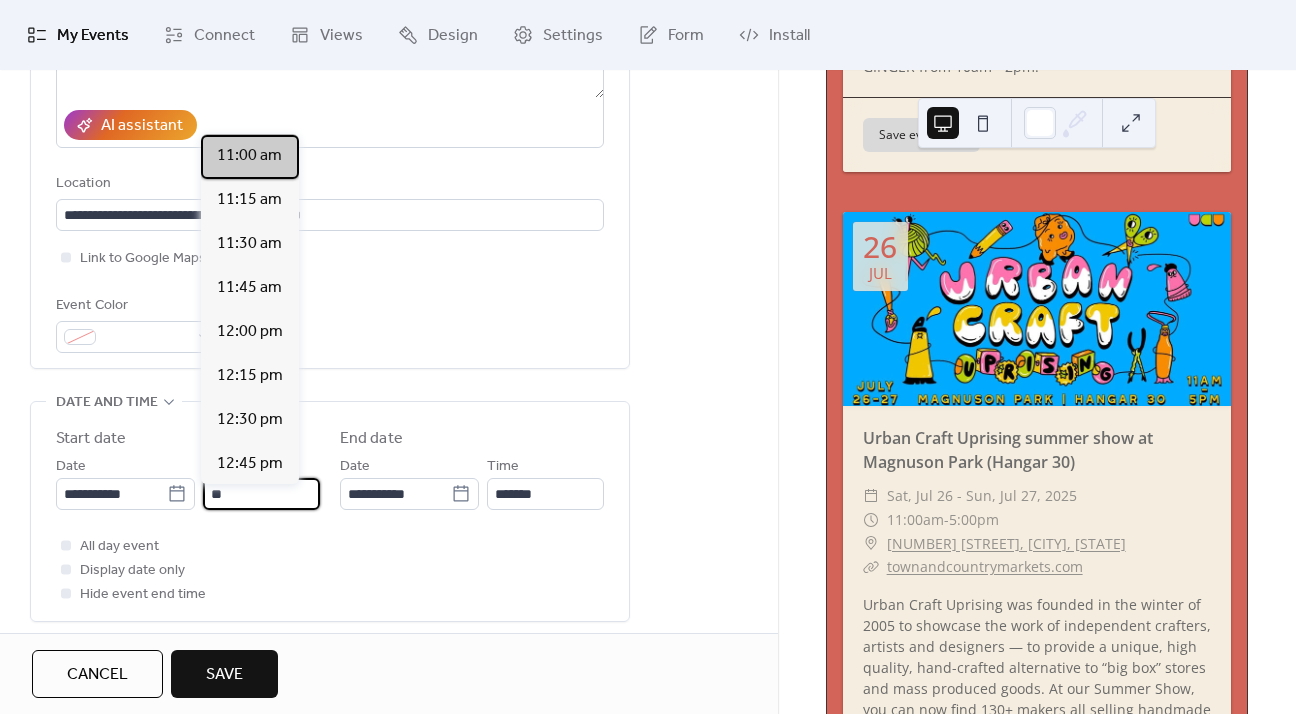 click on "11:00 am" at bounding box center [250, 157] 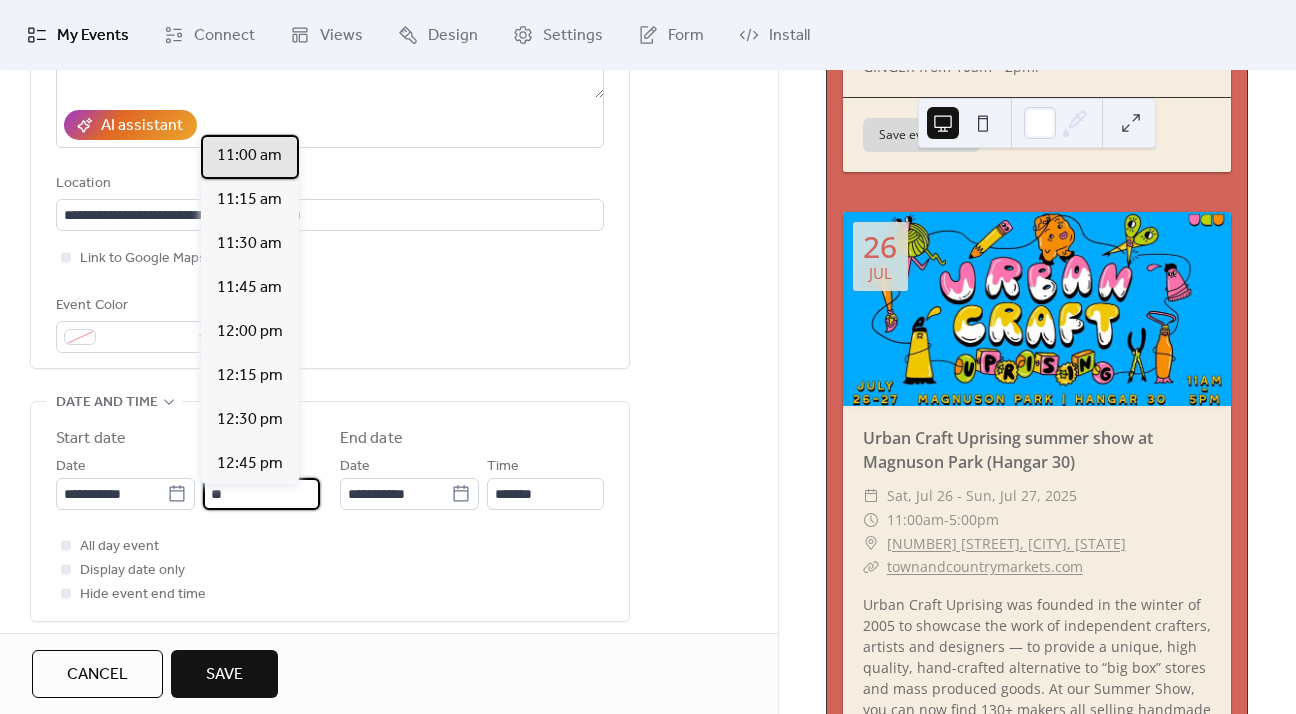 type on "********" 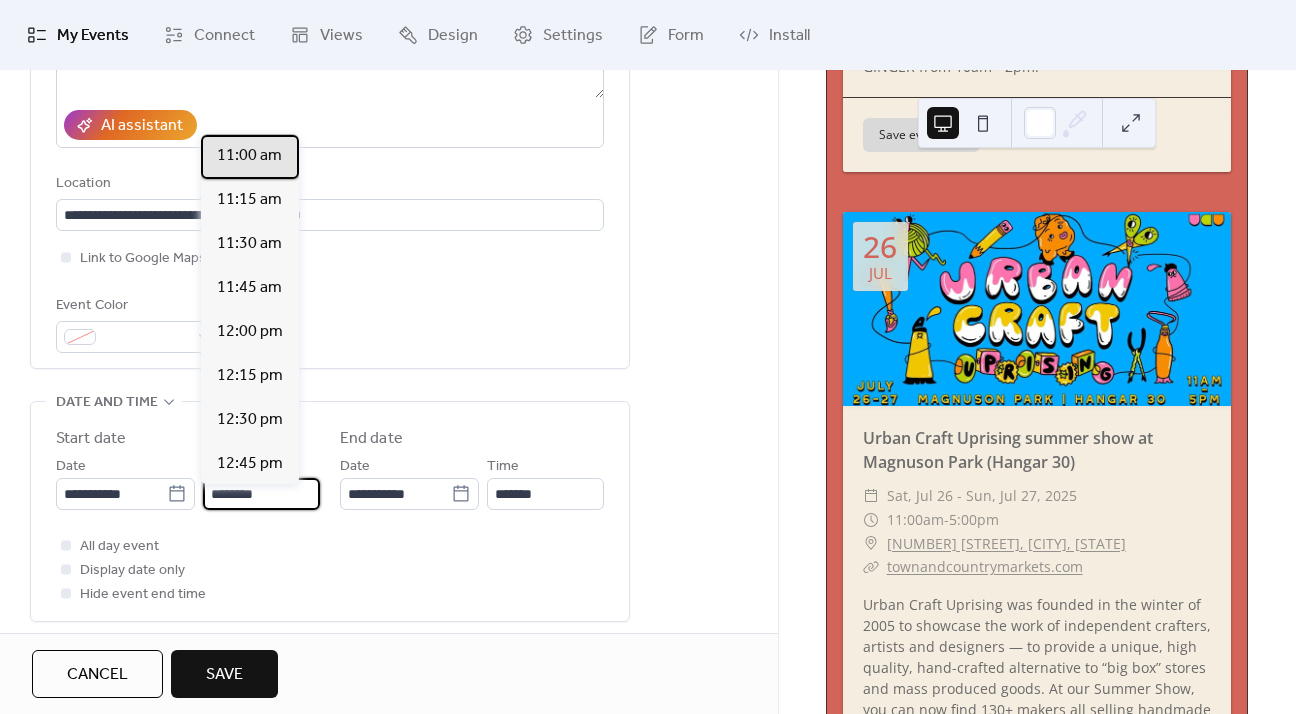 type on "*******" 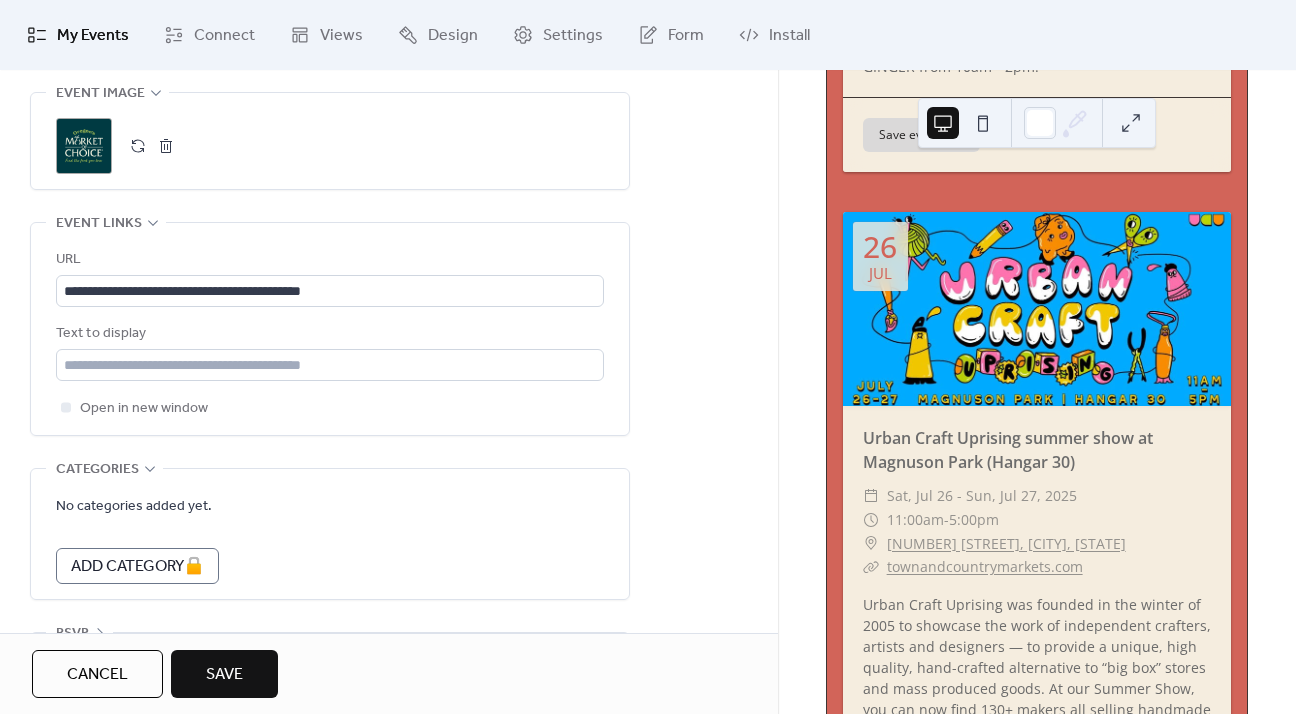 scroll, scrollTop: 1041, scrollLeft: 0, axis: vertical 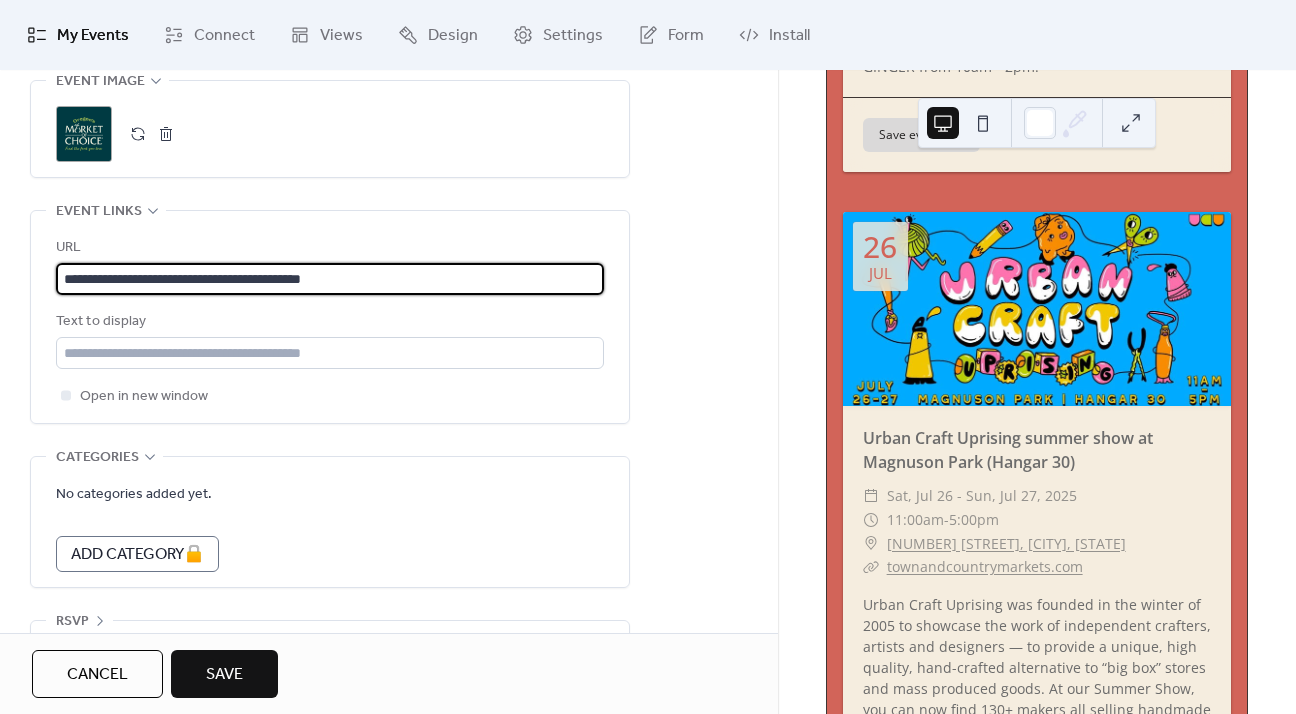 click on "**********" at bounding box center (330, 279) 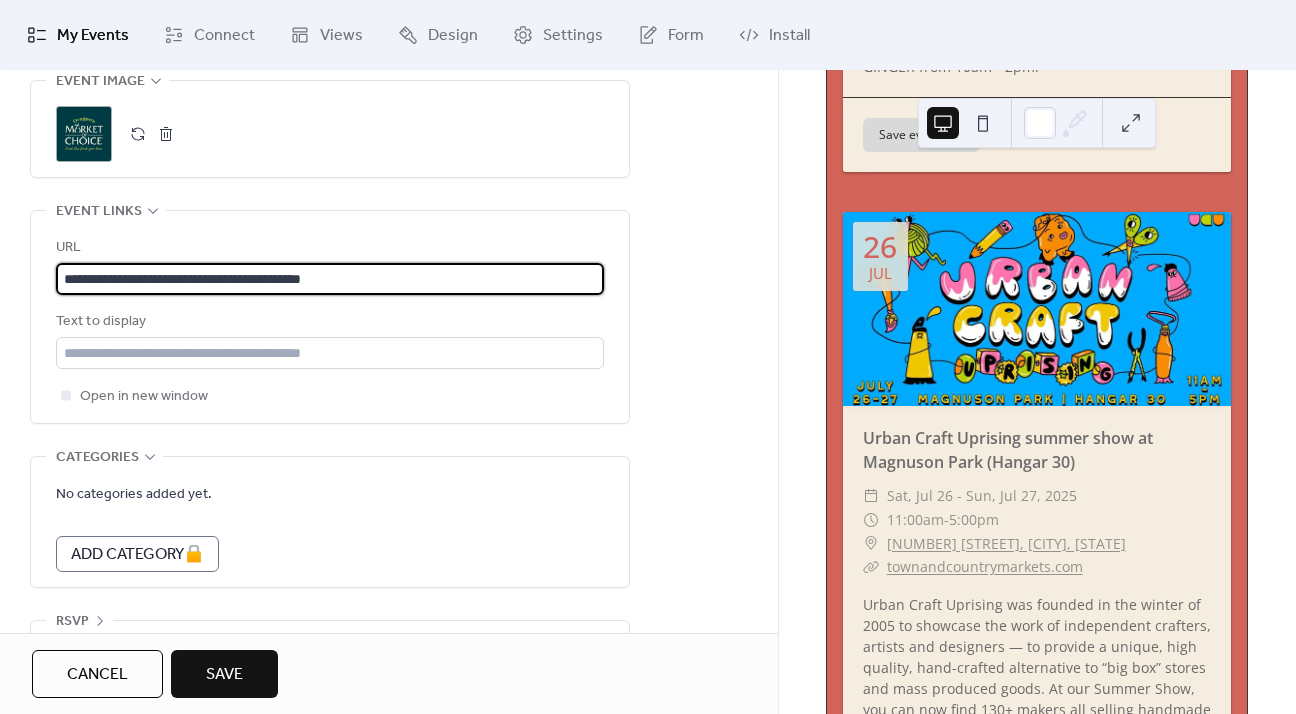 paste on "*" 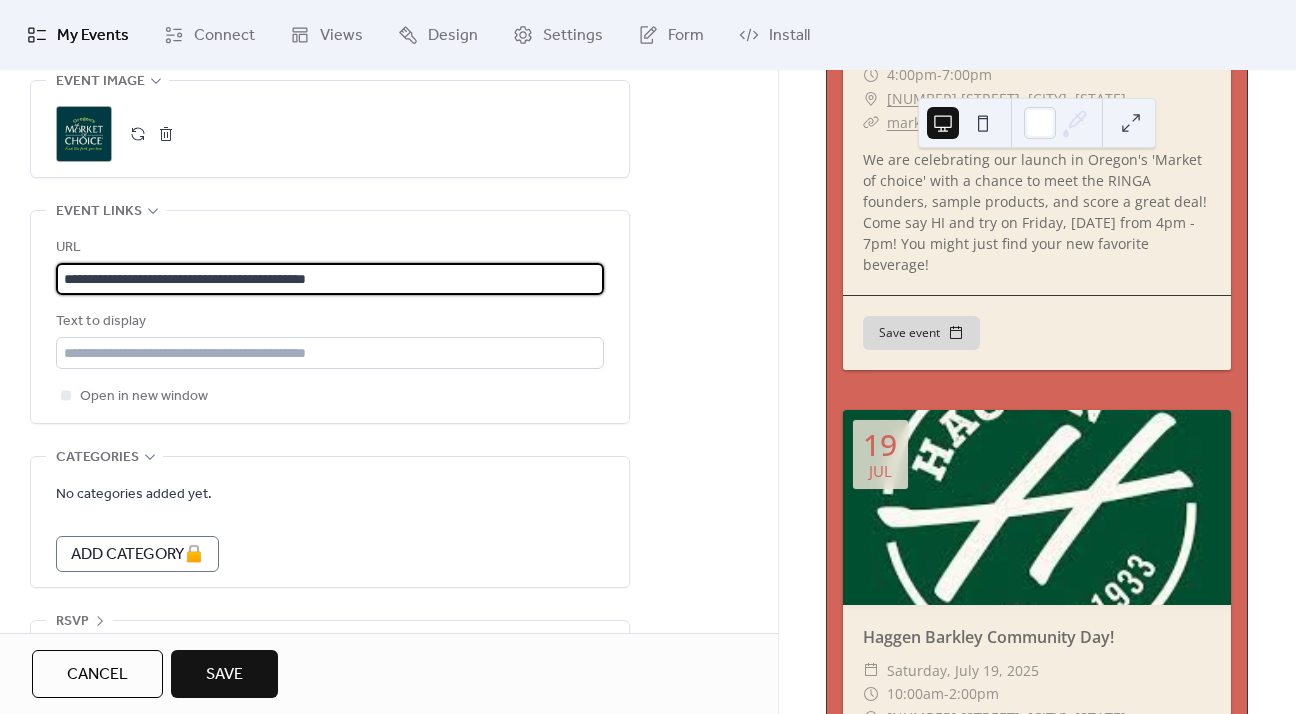 scroll, scrollTop: 467, scrollLeft: 0, axis: vertical 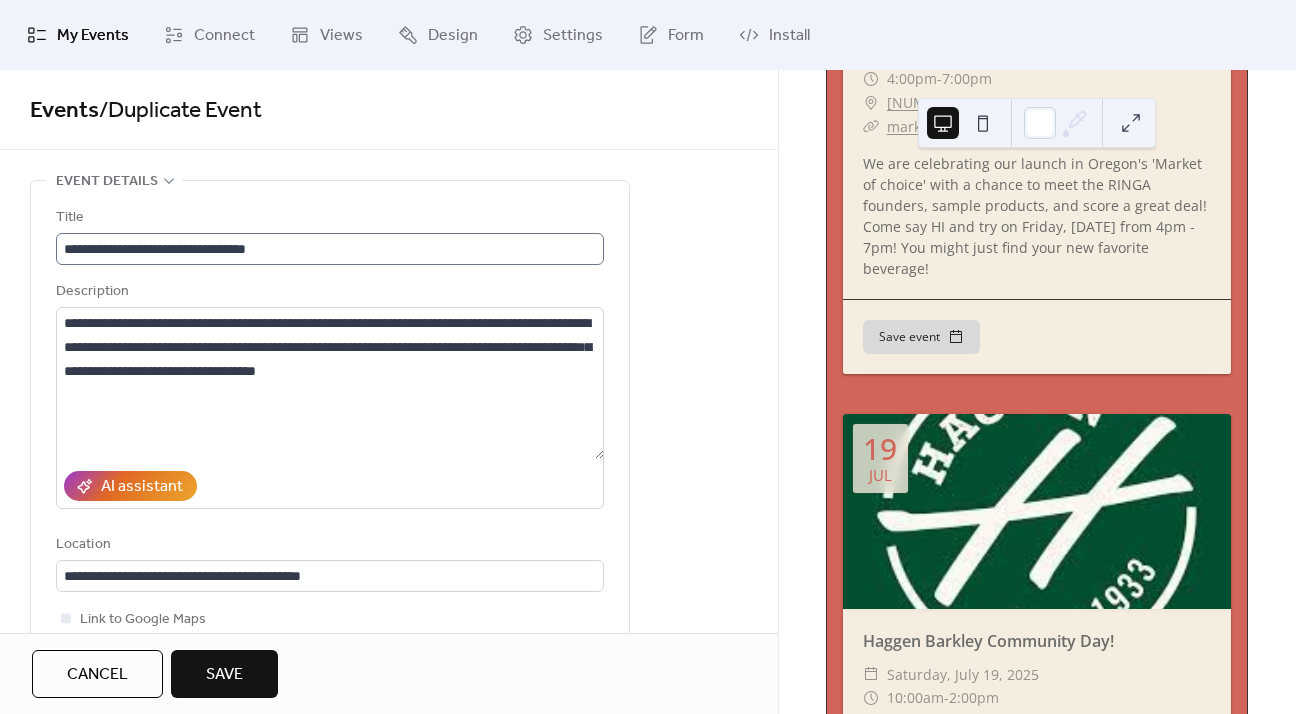 type on "**********" 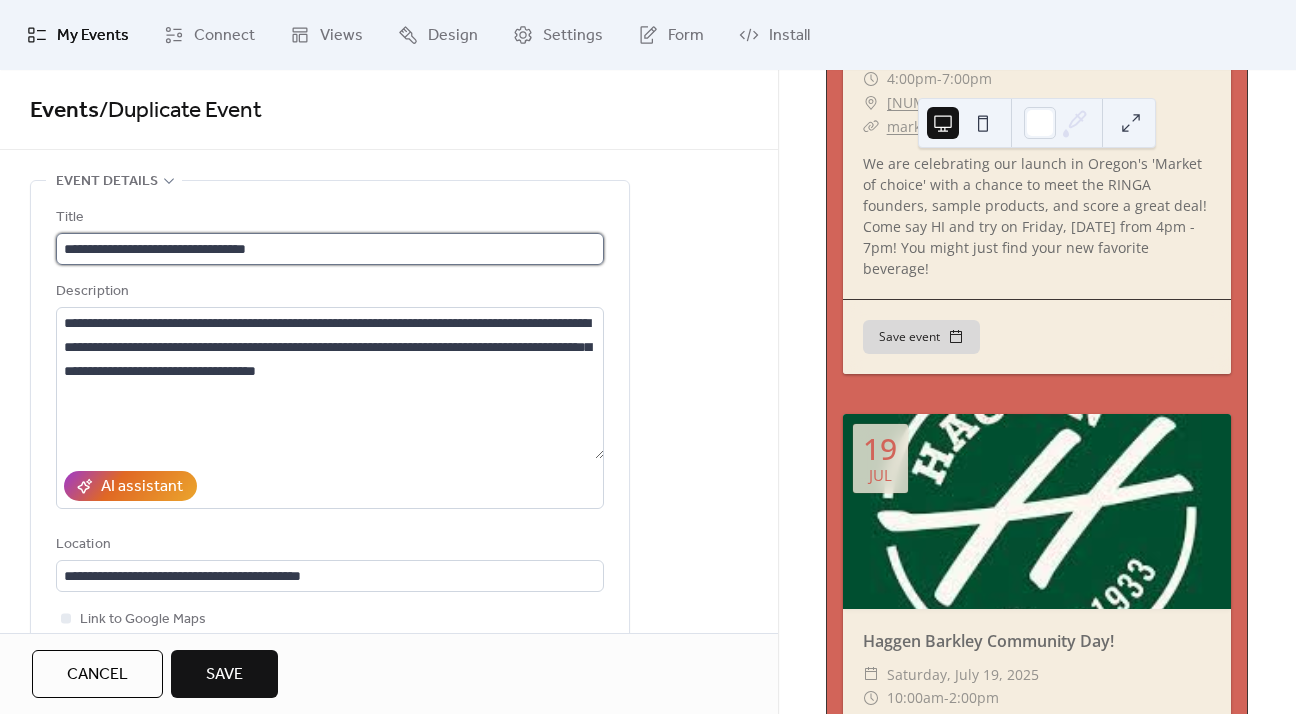 click on "**********" at bounding box center [330, 249] 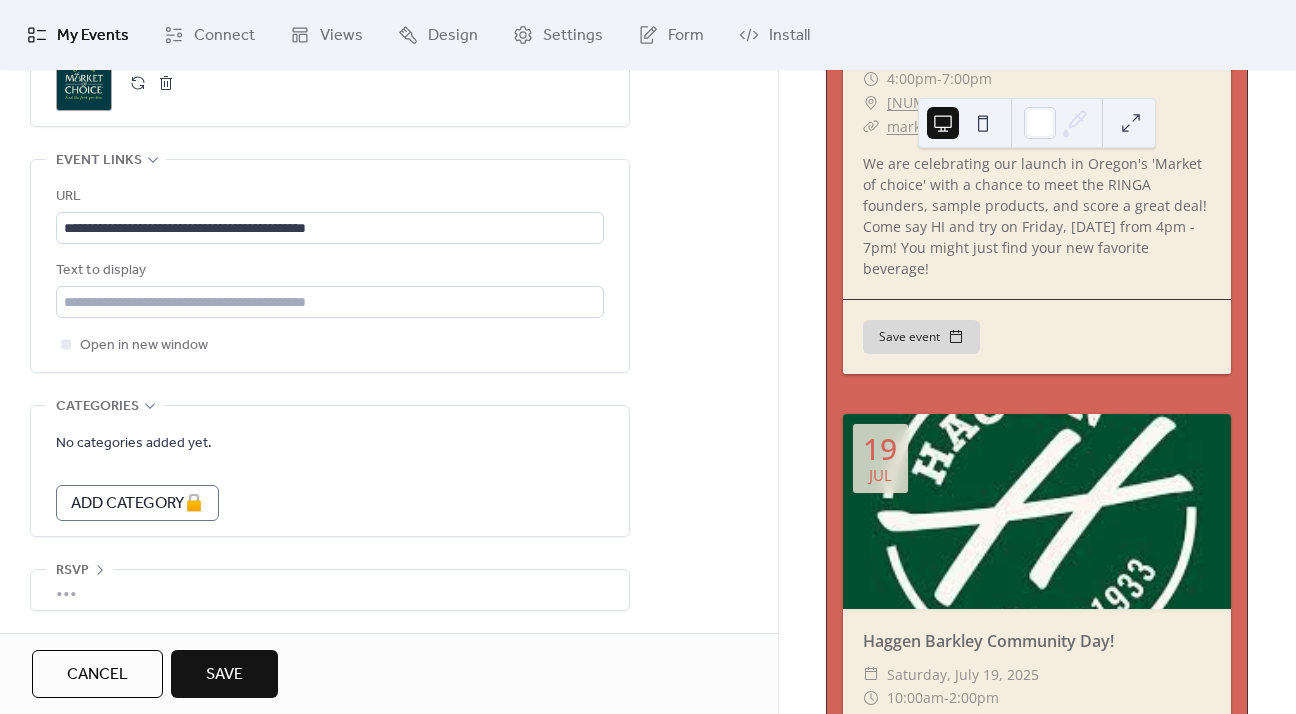 scroll, scrollTop: 1105, scrollLeft: 0, axis: vertical 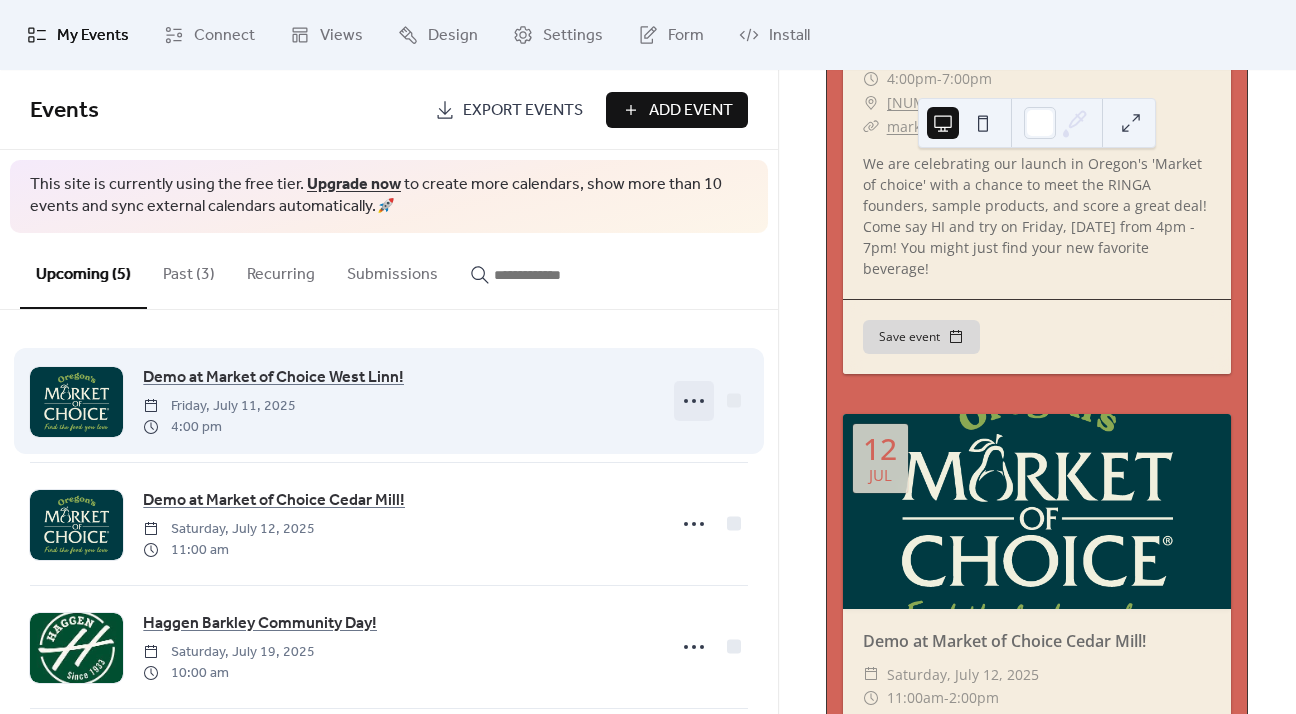 click 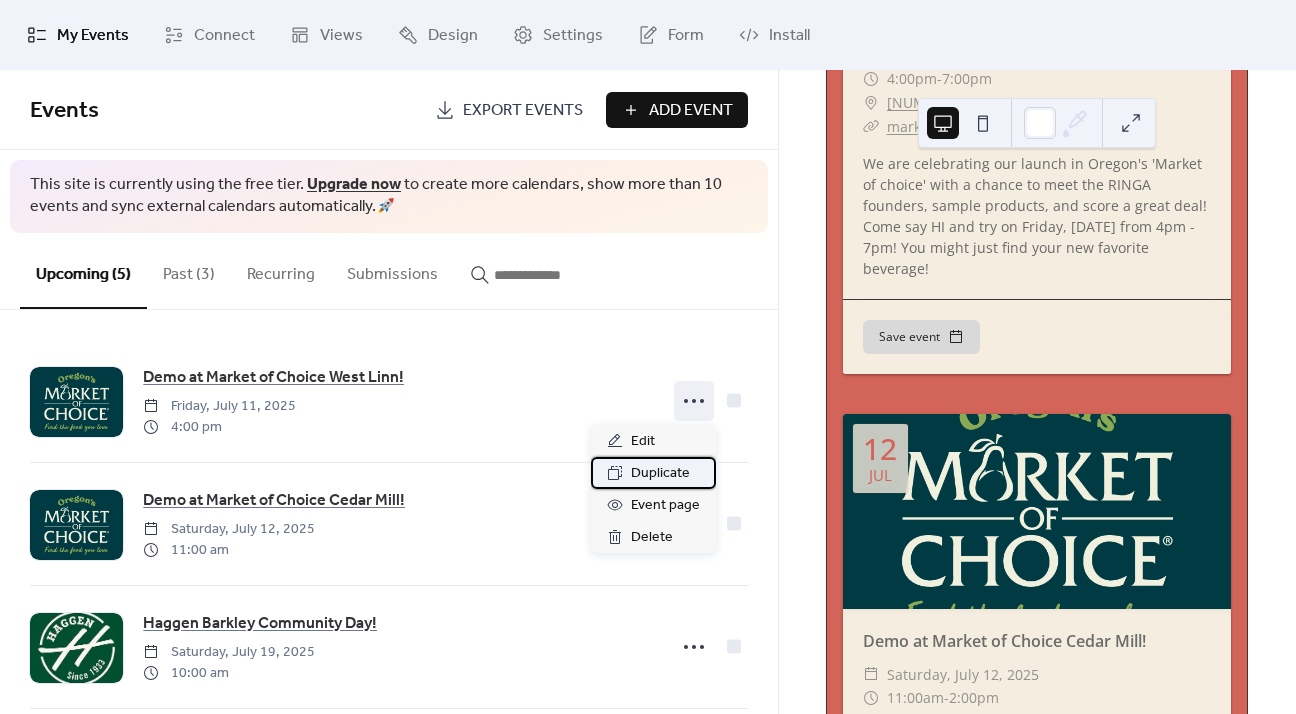 click on "Duplicate" at bounding box center (660, 474) 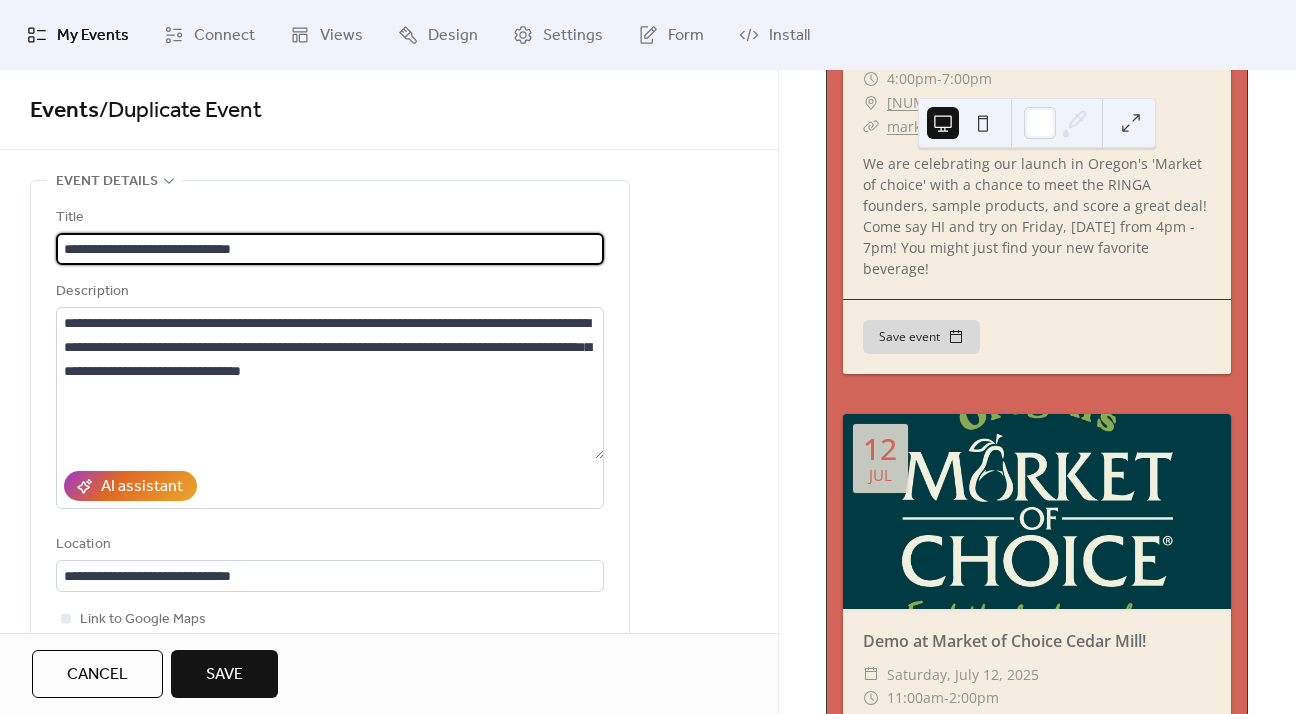 type on "**********" 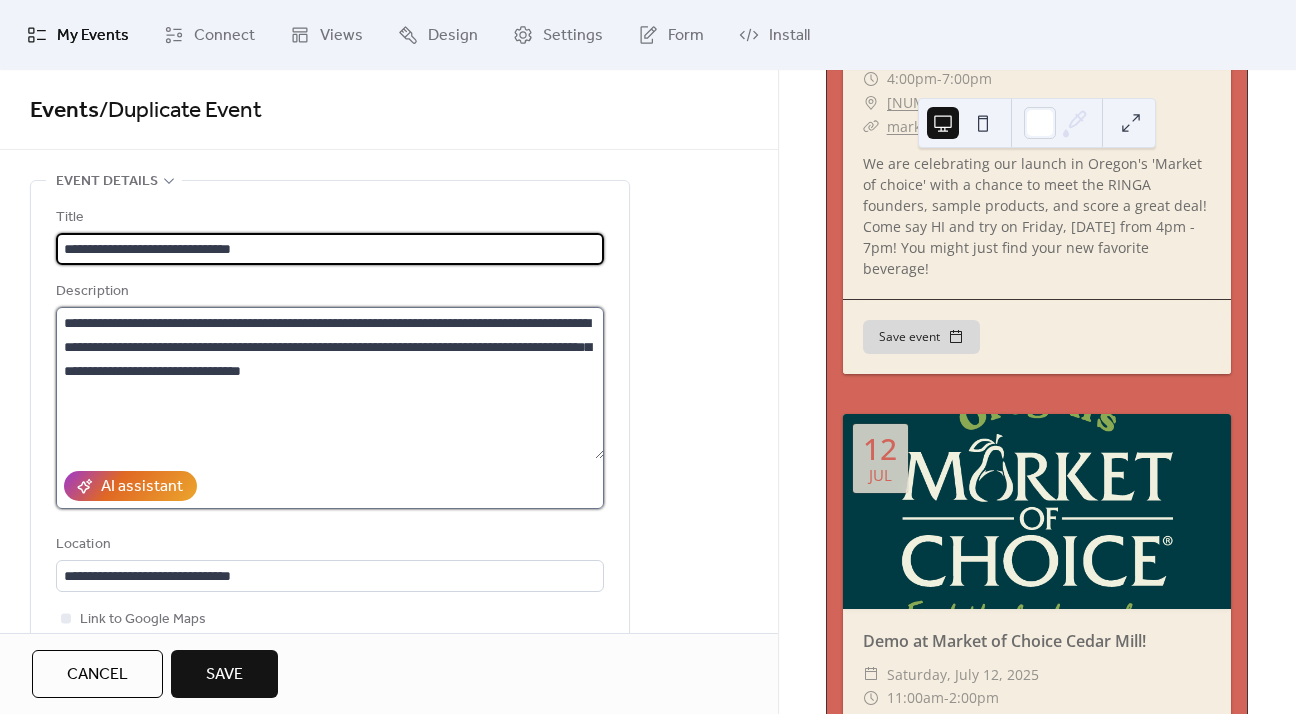 click on "**********" at bounding box center (330, 383) 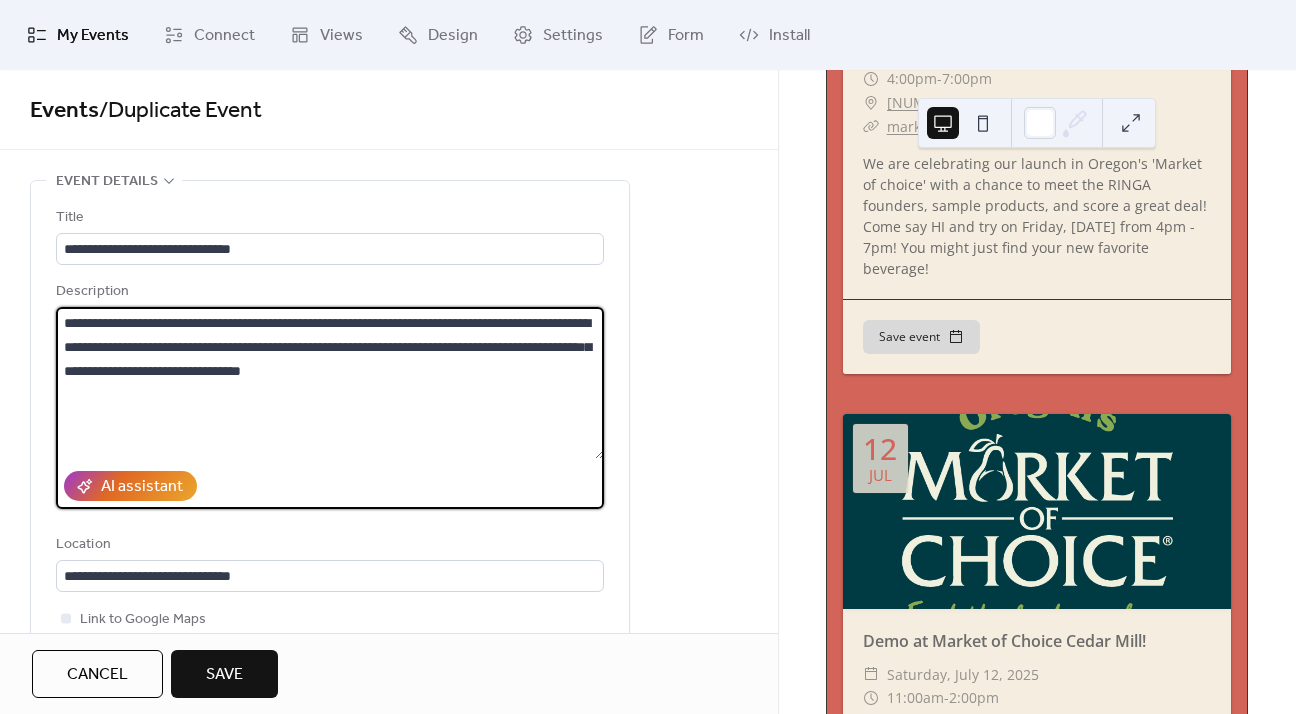 click on "**********" at bounding box center [330, 383] 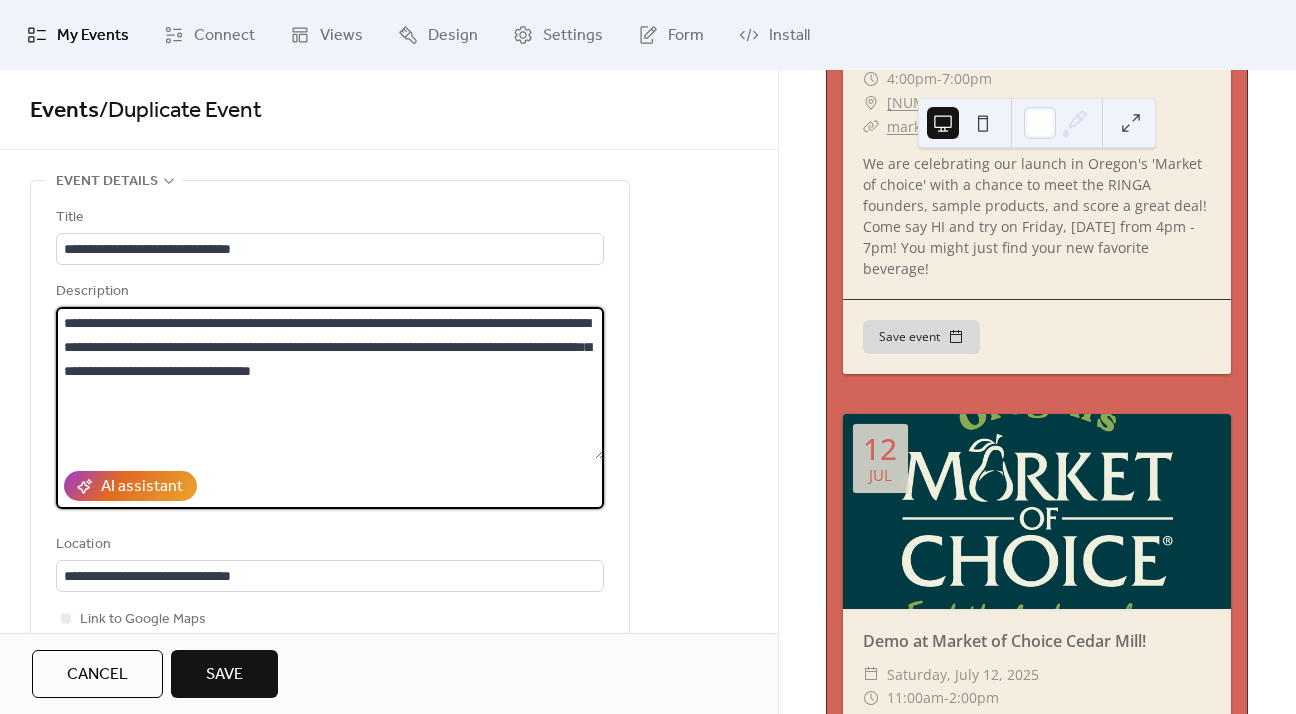 click on "**********" at bounding box center (330, 383) 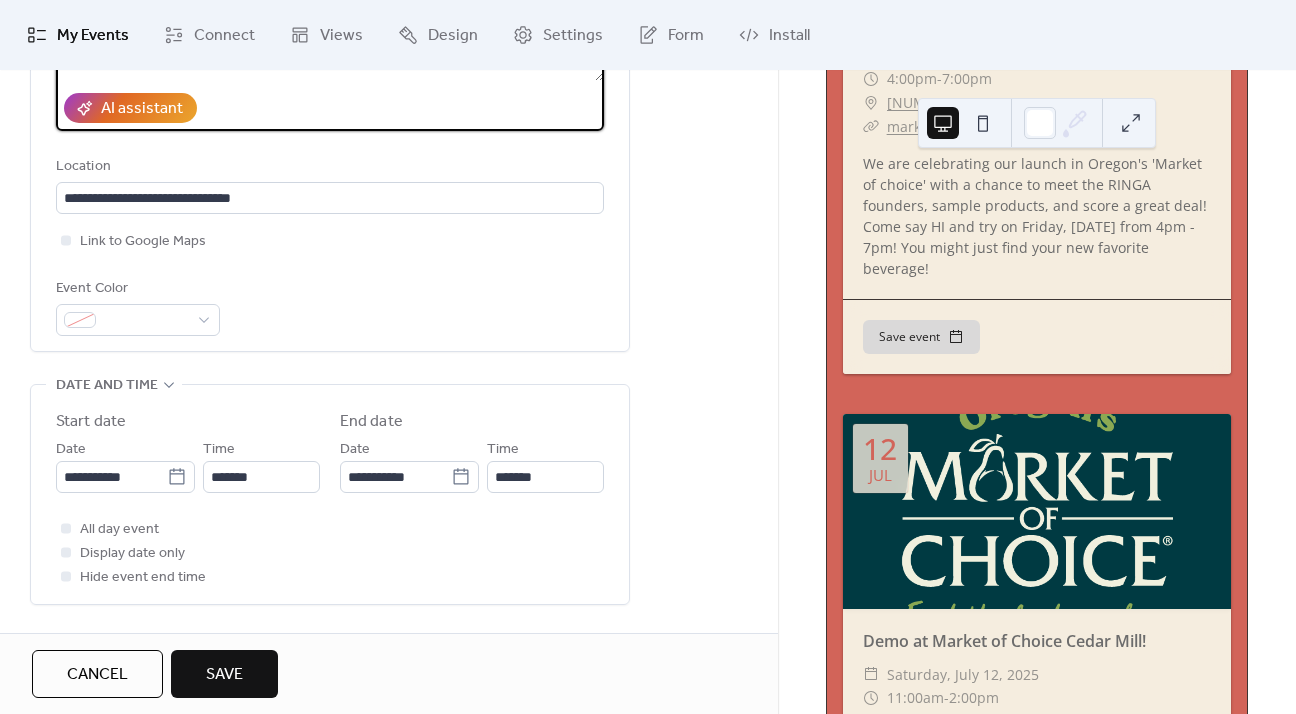 scroll, scrollTop: 434, scrollLeft: 0, axis: vertical 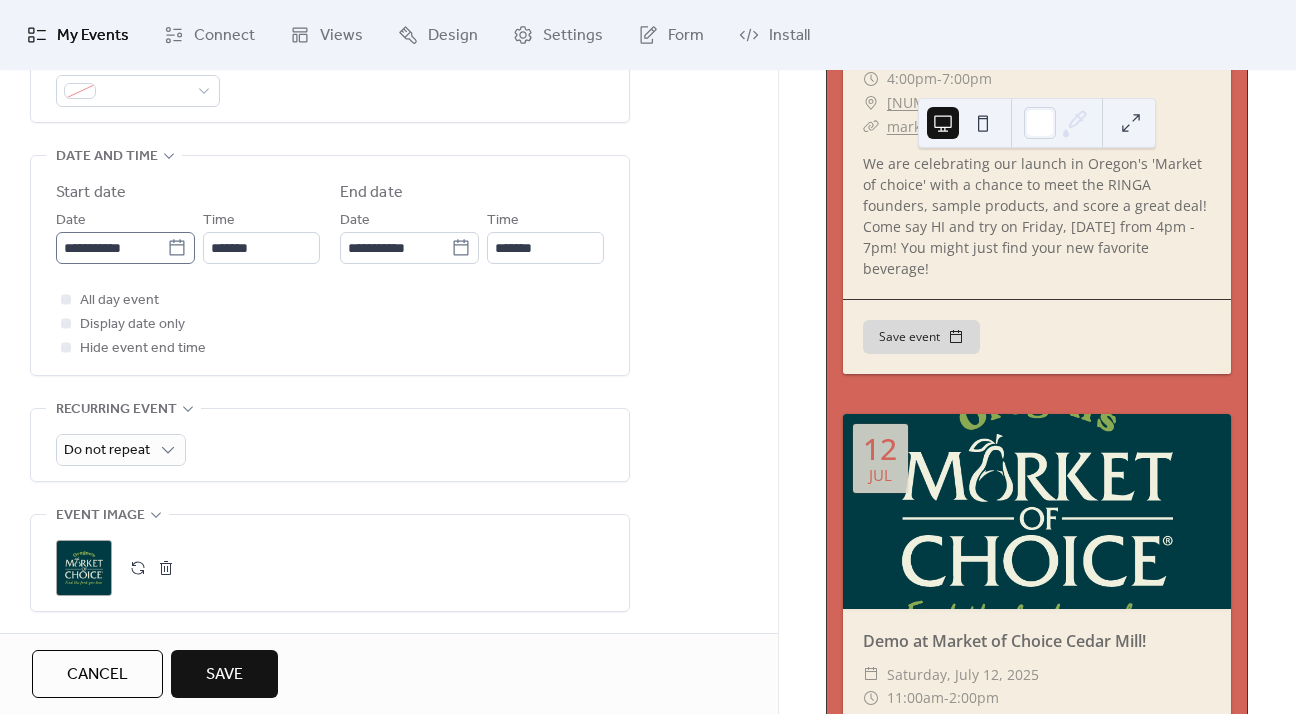 type on "**********" 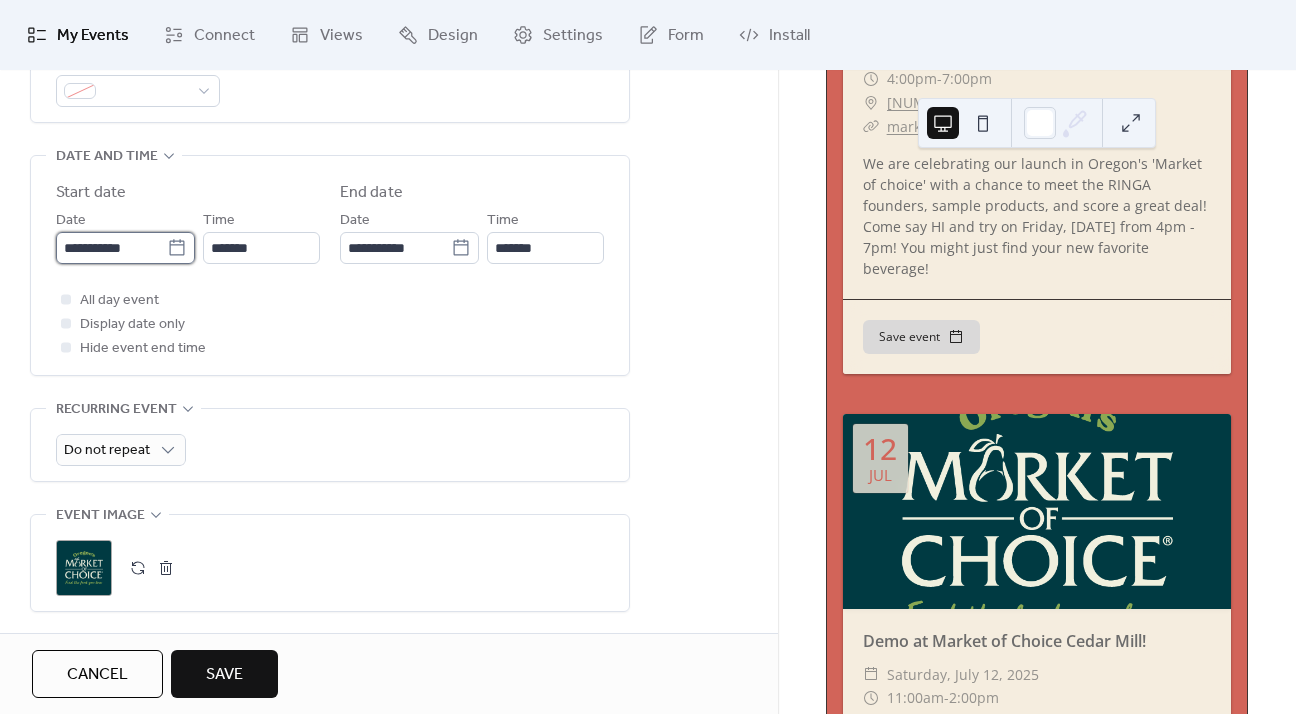click on "**********" at bounding box center (111, 248) 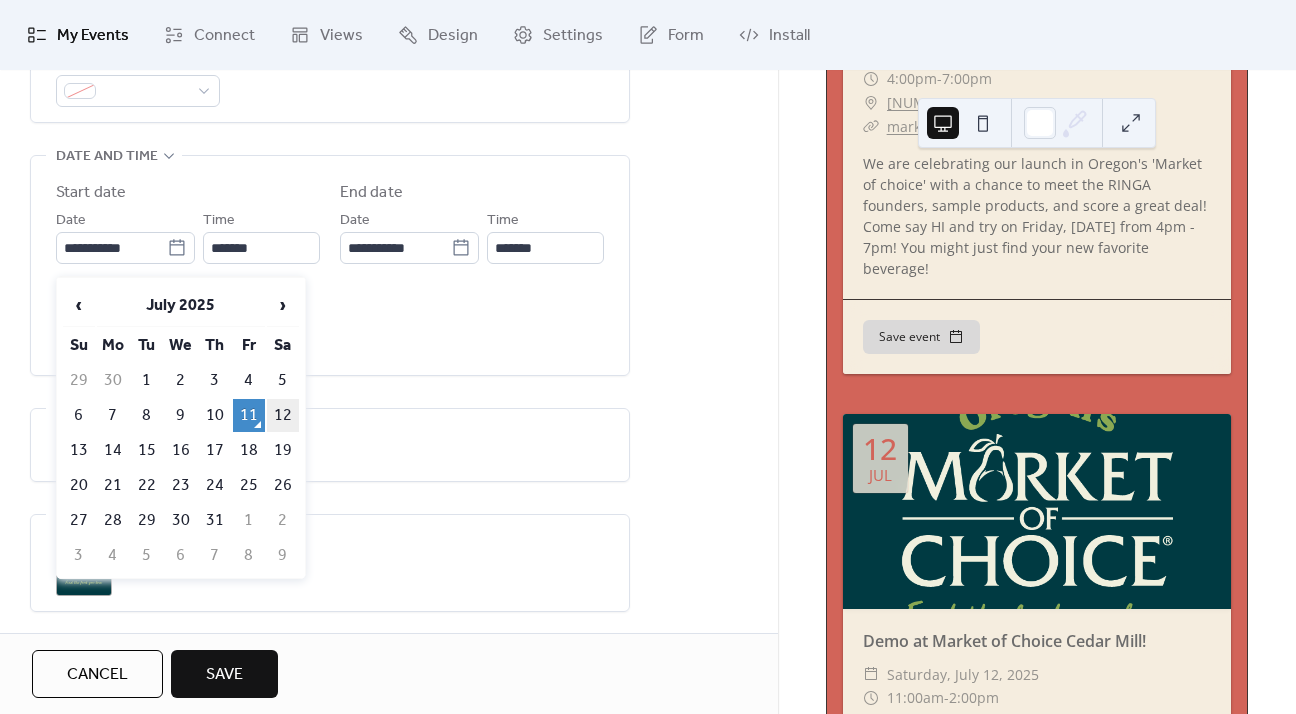 click on "12" at bounding box center [283, 415] 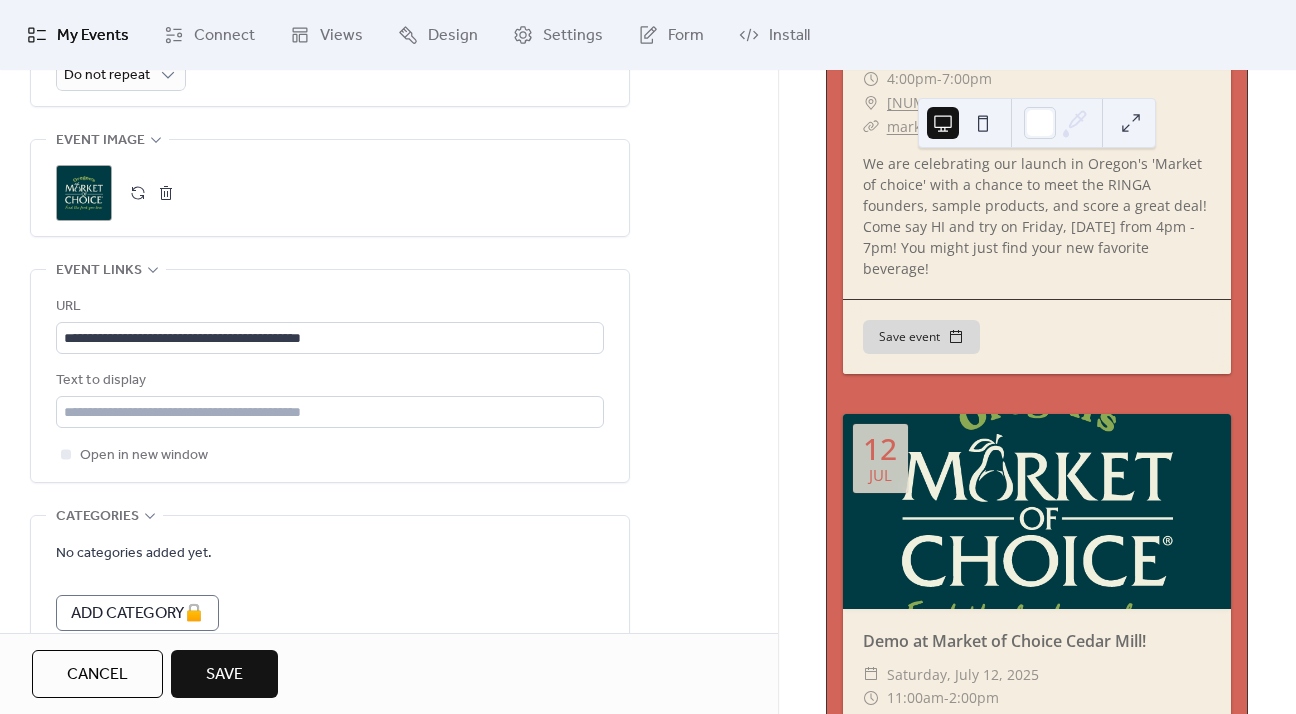 scroll, scrollTop: 994, scrollLeft: 0, axis: vertical 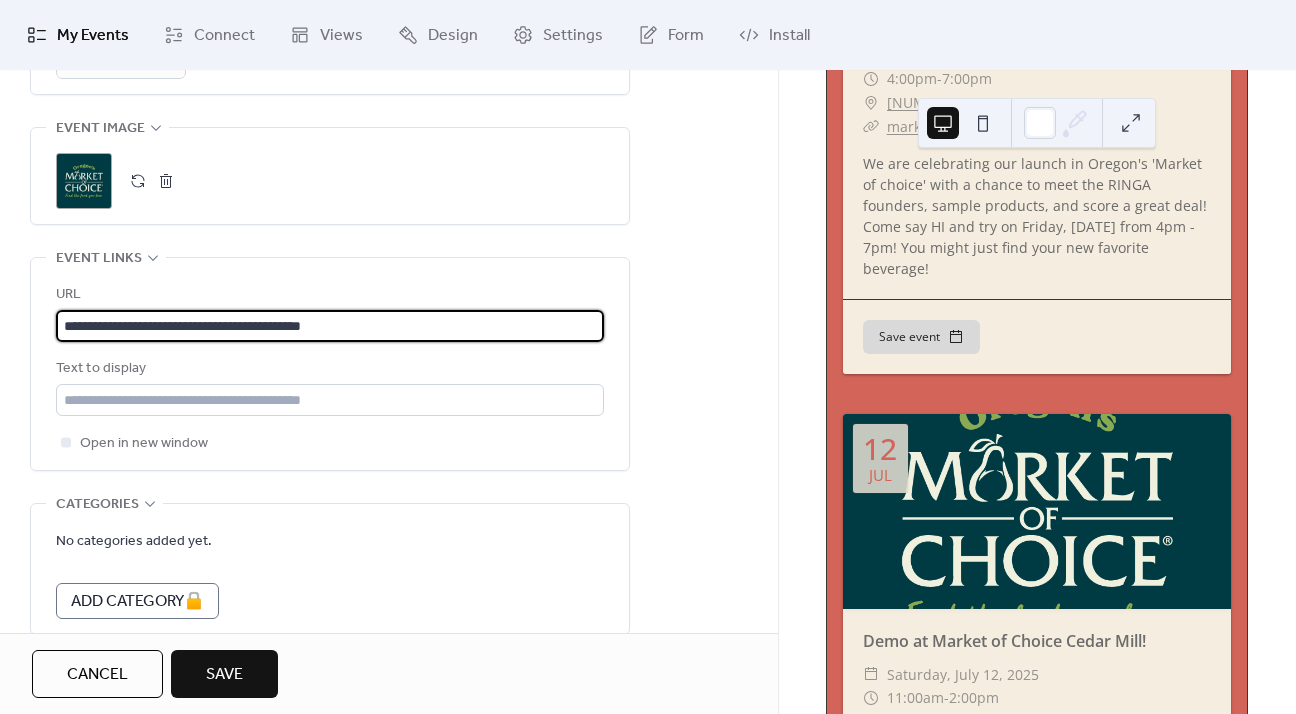 drag, startPoint x: 431, startPoint y: 334, endPoint x: 7, endPoint y: 307, distance: 424.8588 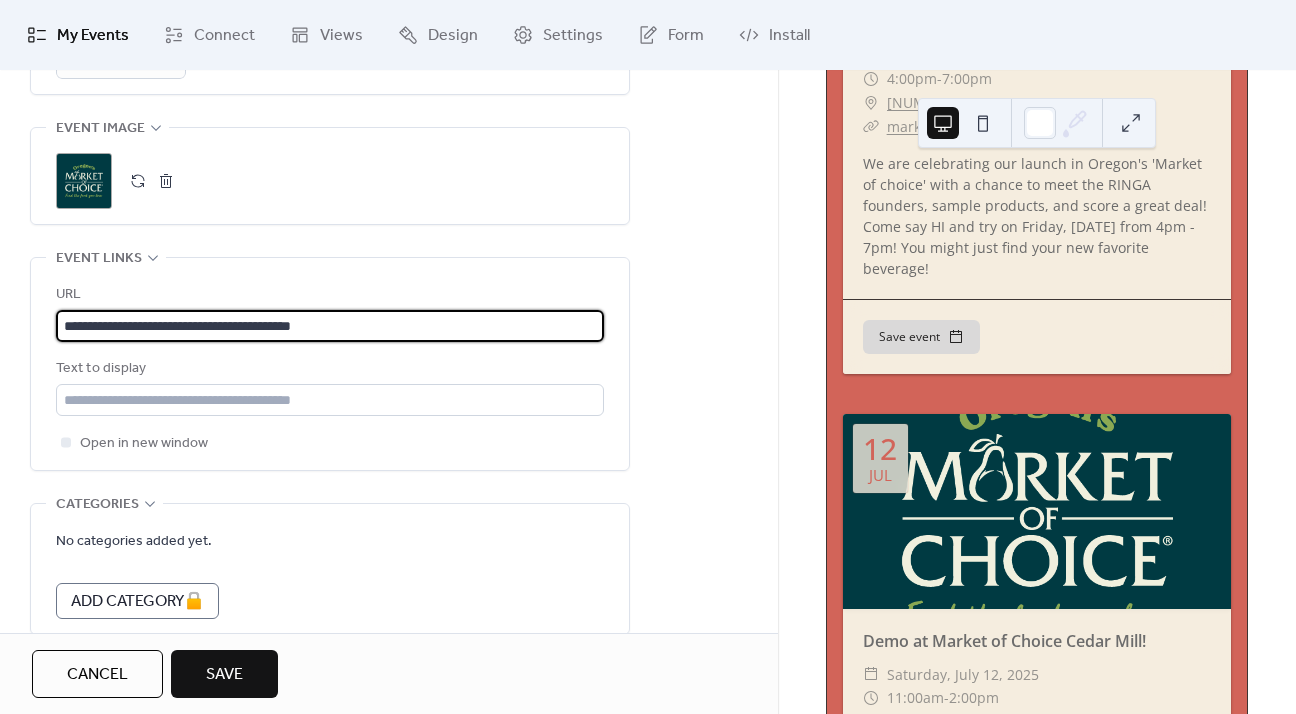 type on "**********" 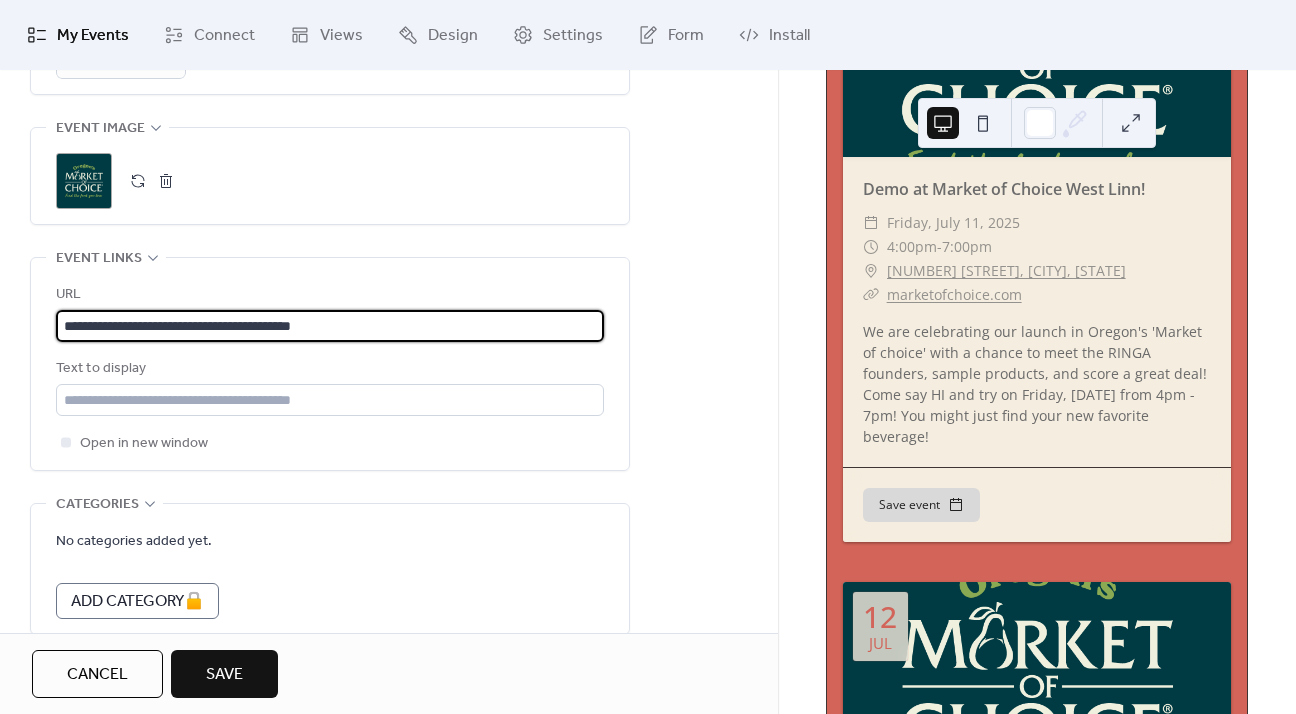scroll, scrollTop: 290, scrollLeft: 0, axis: vertical 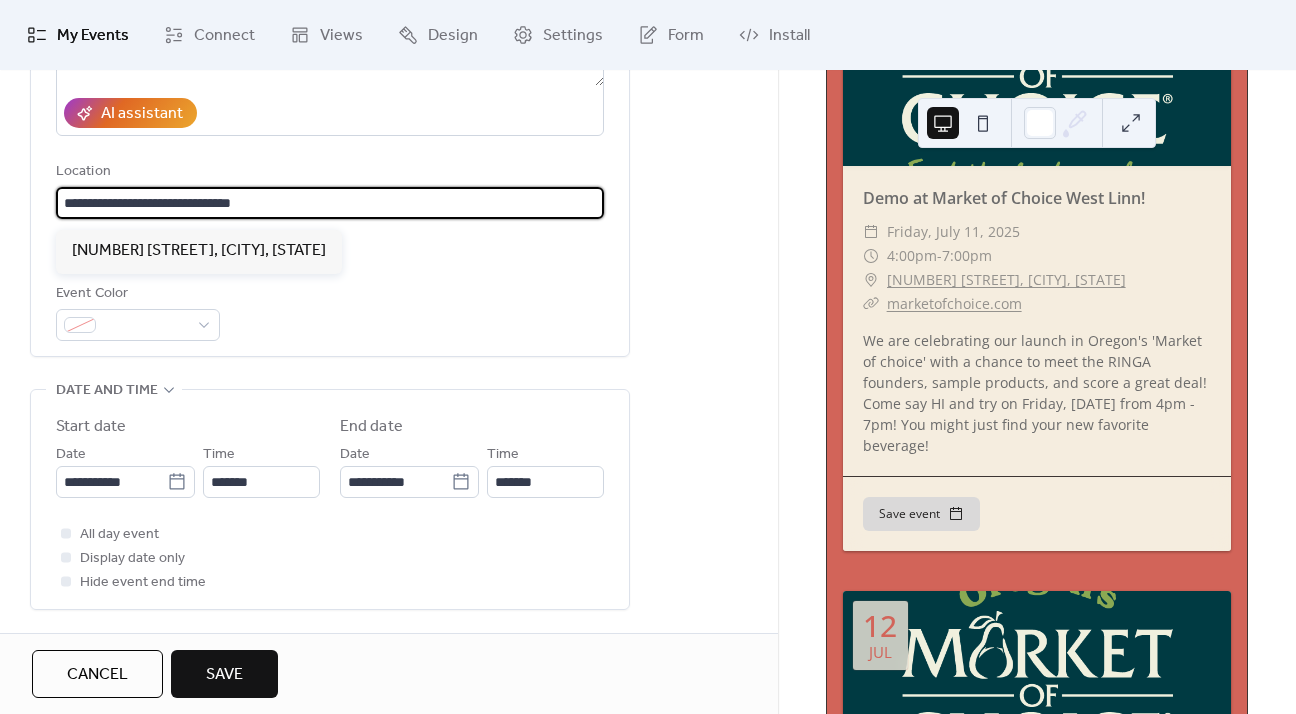 drag, startPoint x: 279, startPoint y: 204, endPoint x: 14, endPoint y: 210, distance: 265.0679 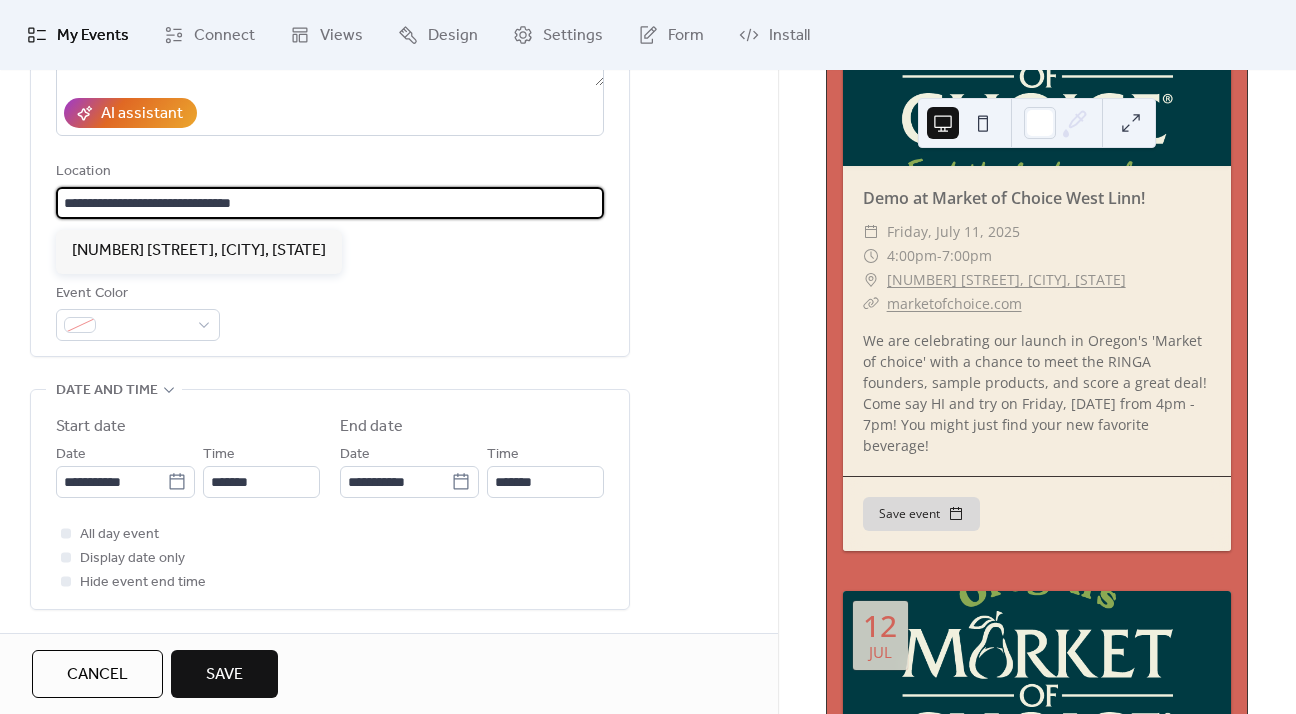 click on "**********" at bounding box center [330, 203] 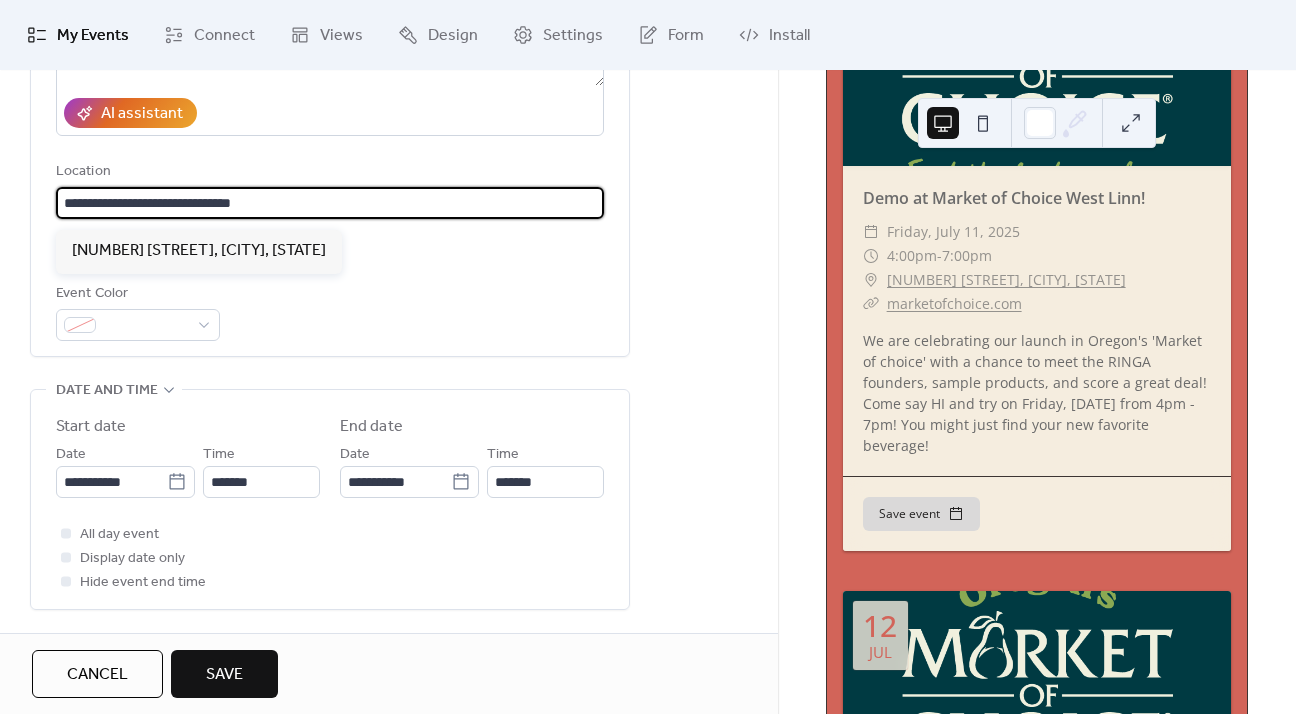paste on "*****" 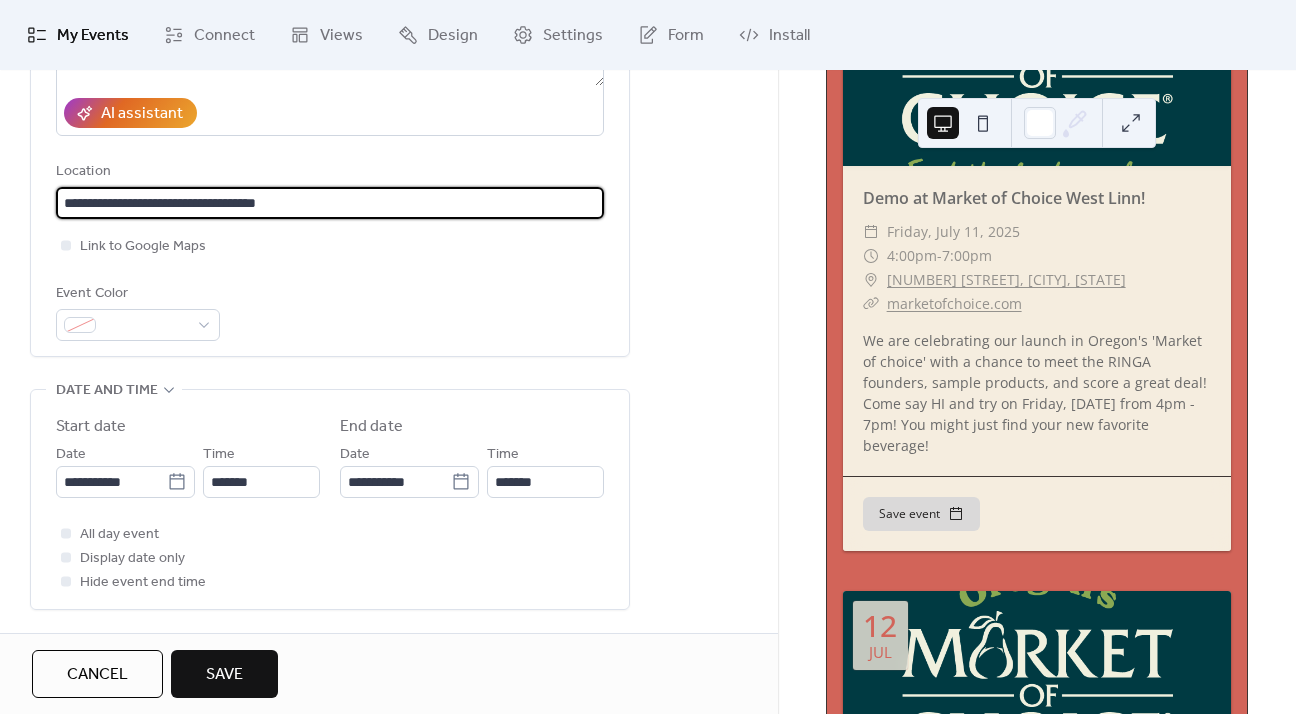 type on "**********" 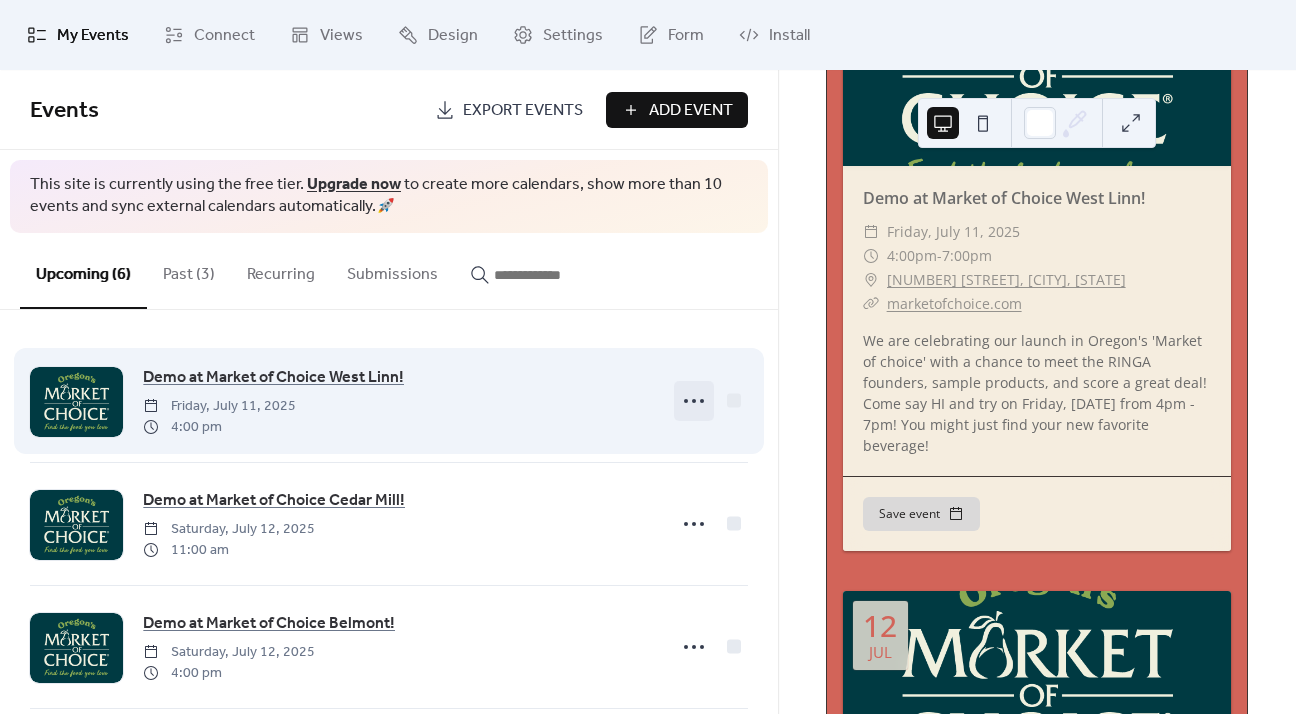 click 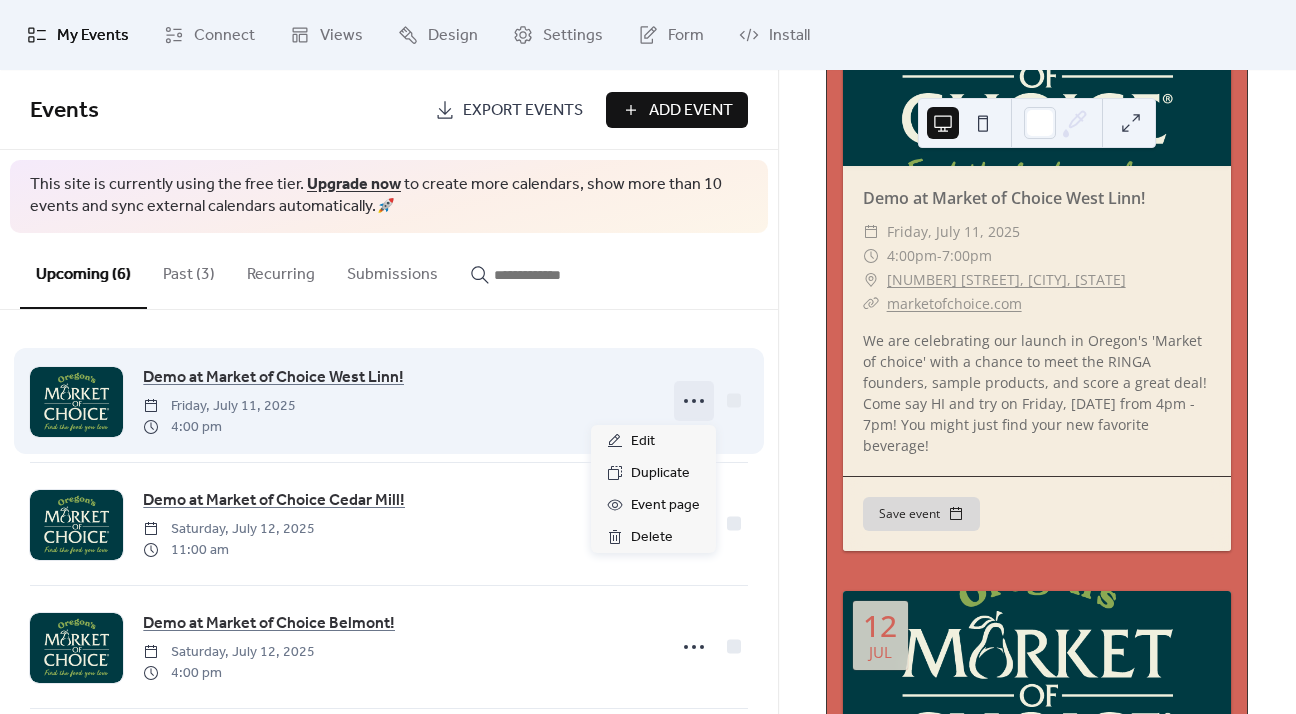 click 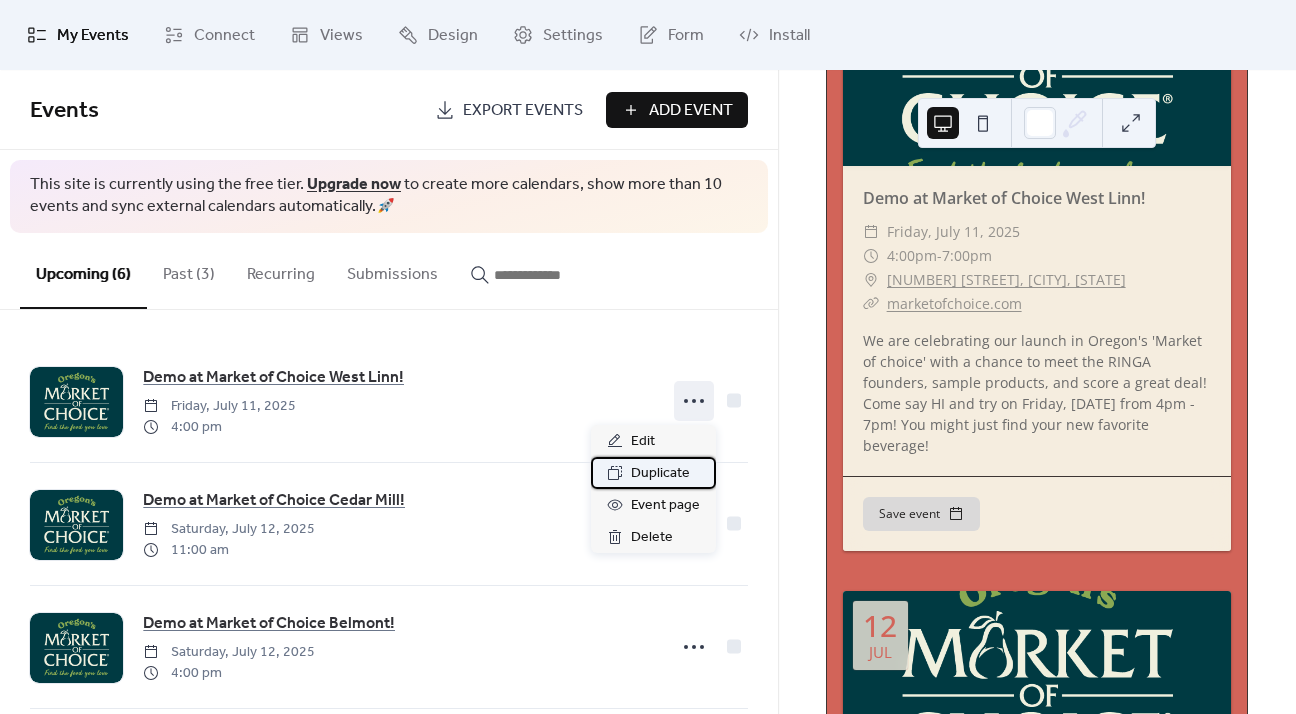 click on "Duplicate" at bounding box center [660, 474] 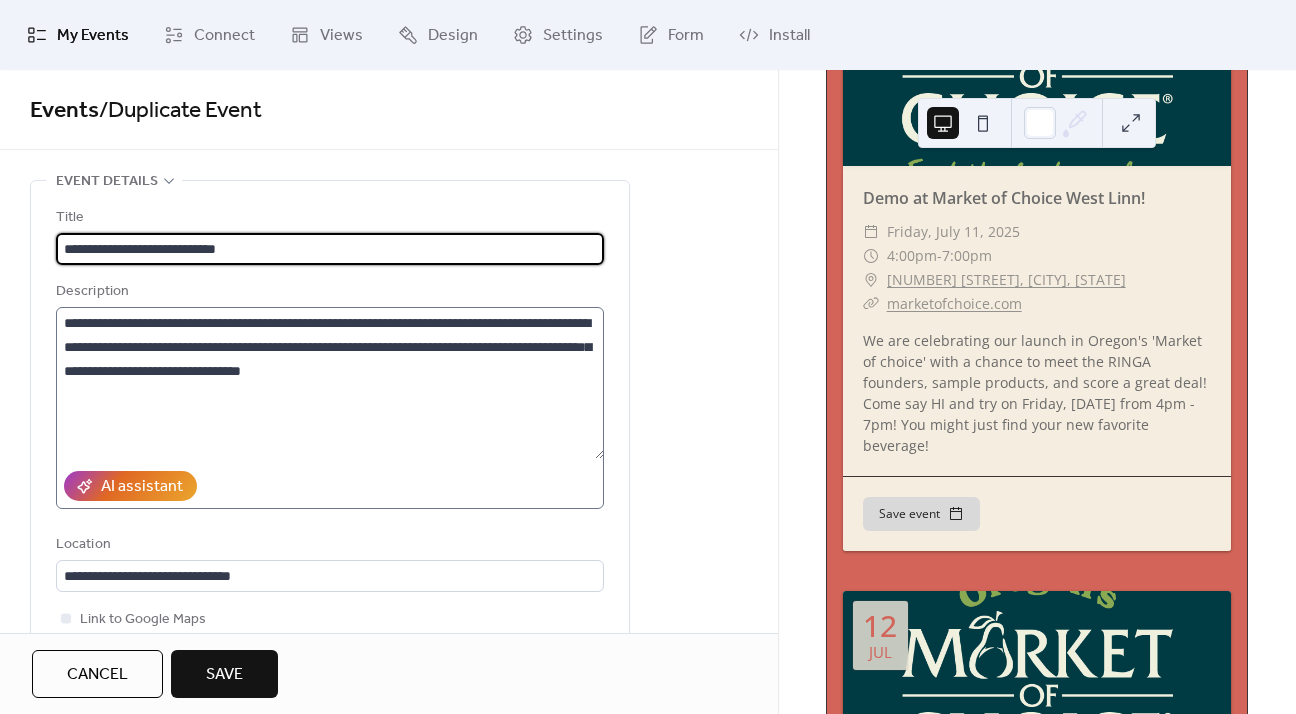 type on "**********" 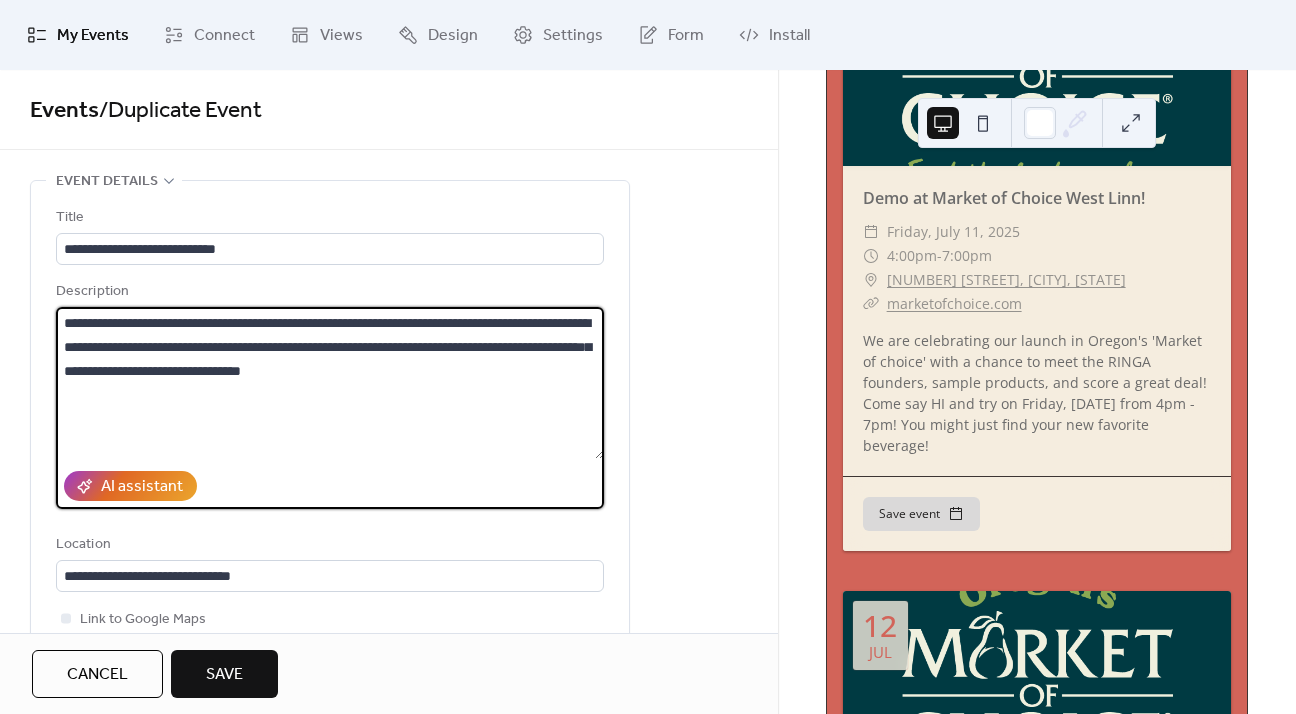 click on "**********" at bounding box center (330, 383) 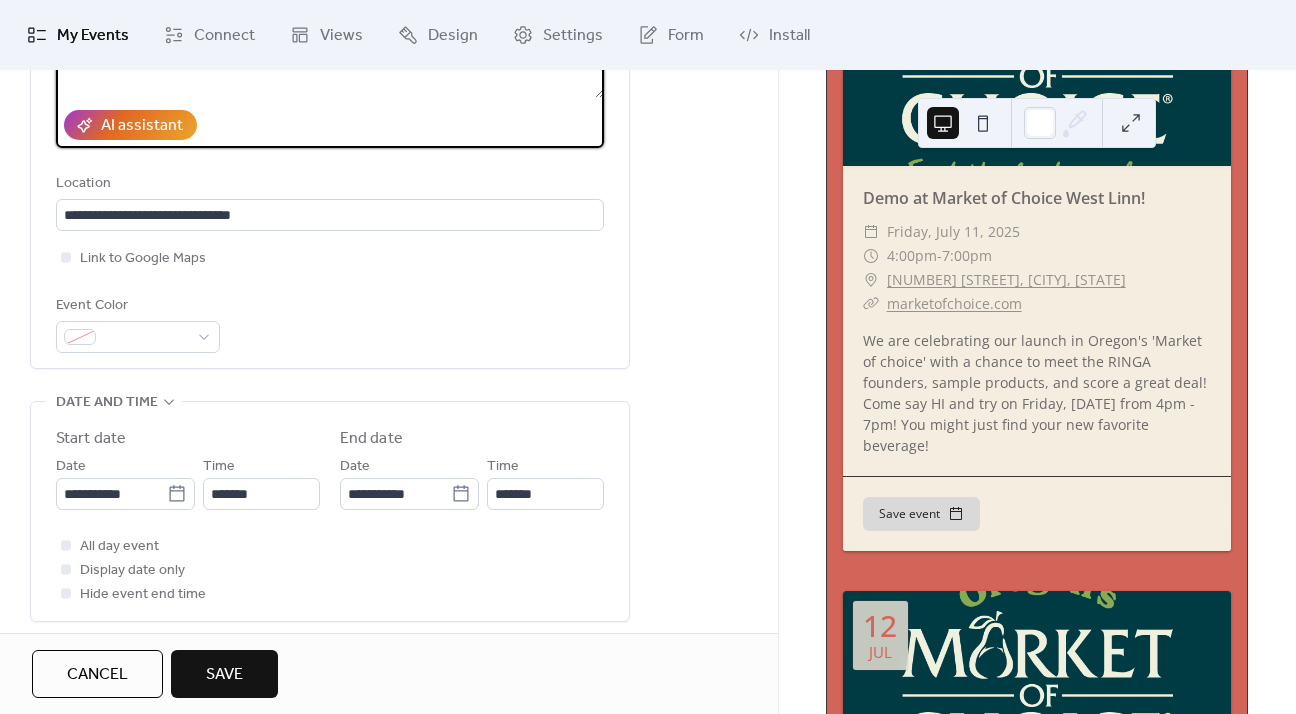 scroll, scrollTop: 404, scrollLeft: 0, axis: vertical 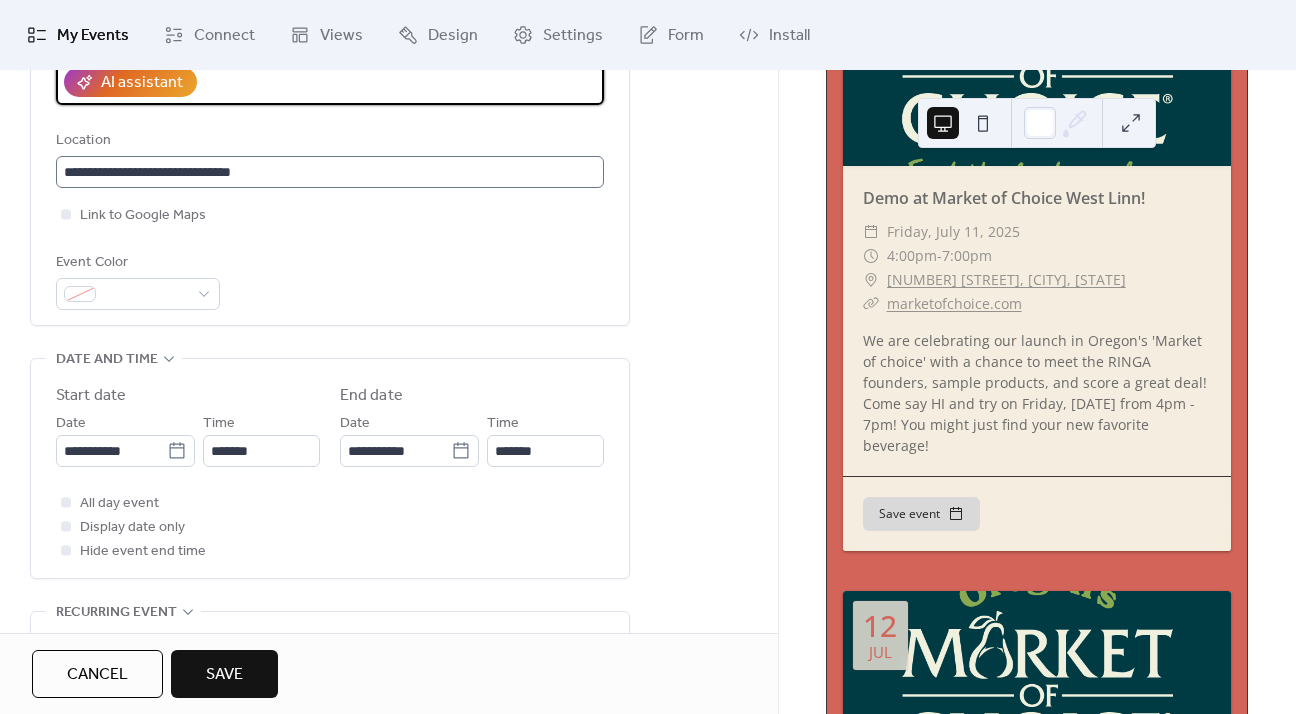 type on "**********" 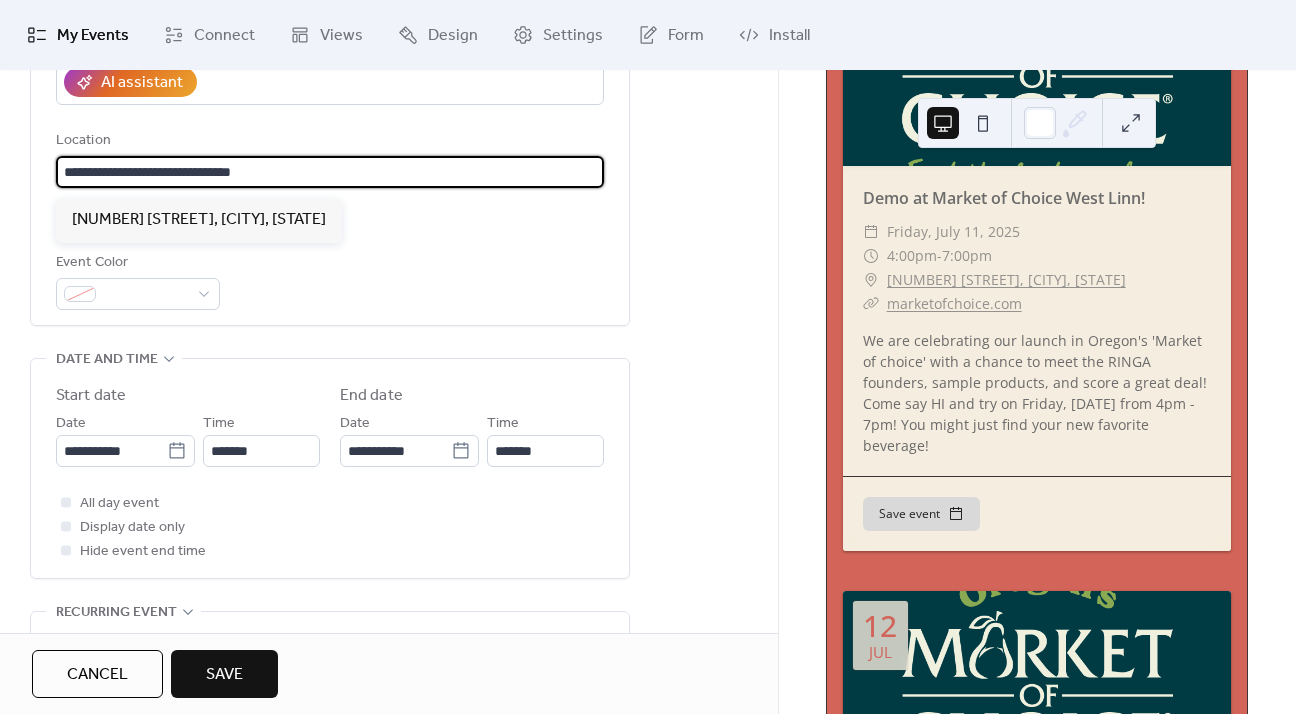 drag, startPoint x: 298, startPoint y: 173, endPoint x: -71, endPoint y: 150, distance: 369.7161 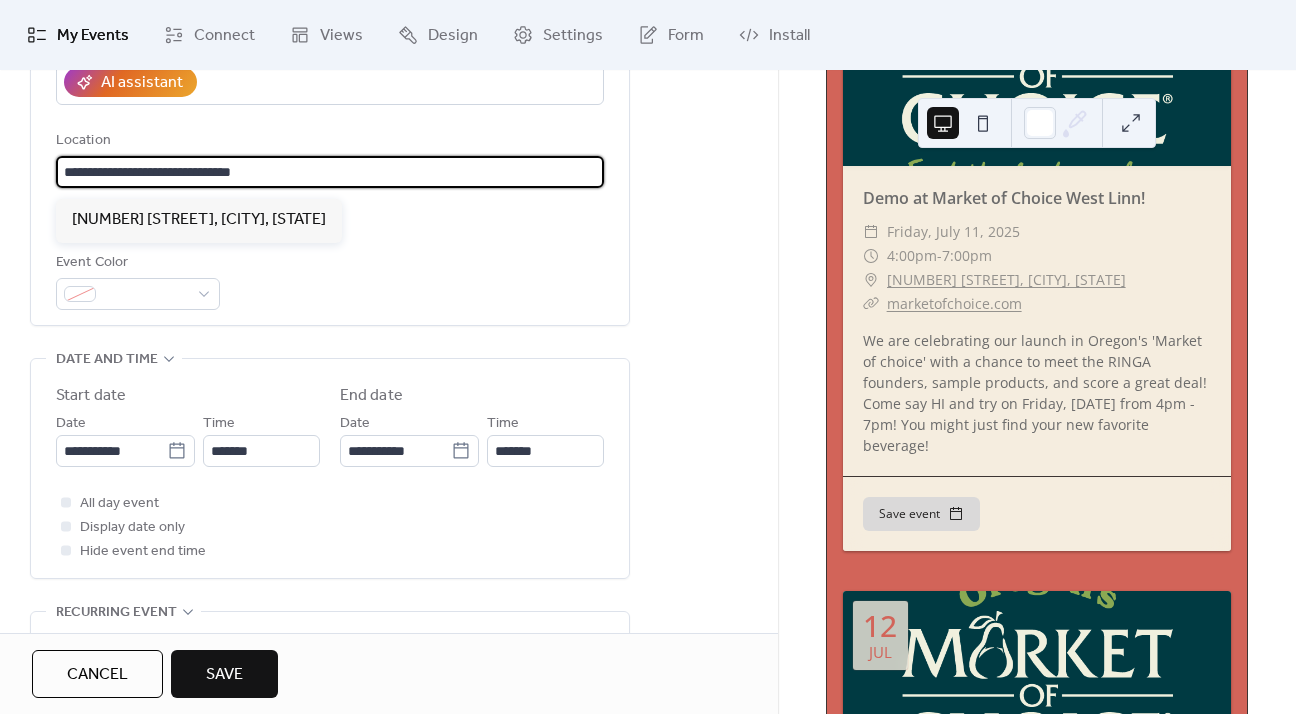 click on "**********" at bounding box center [330, 172] 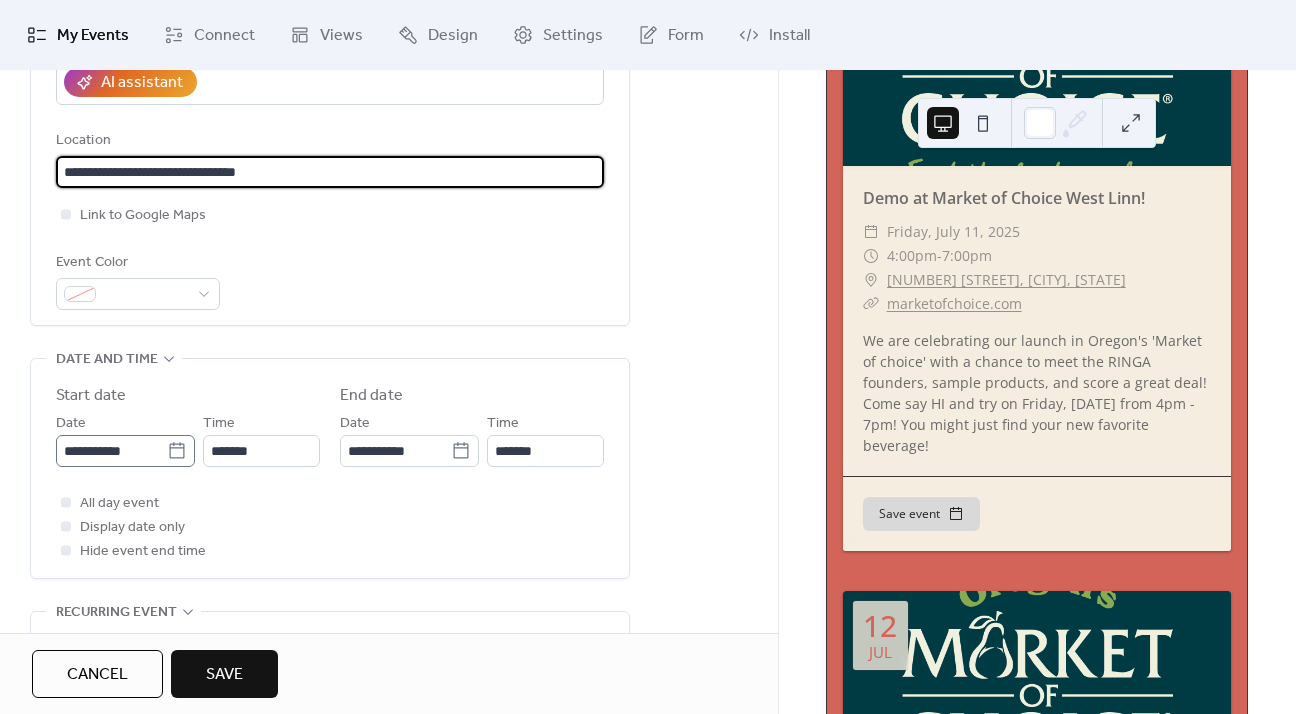type on "**********" 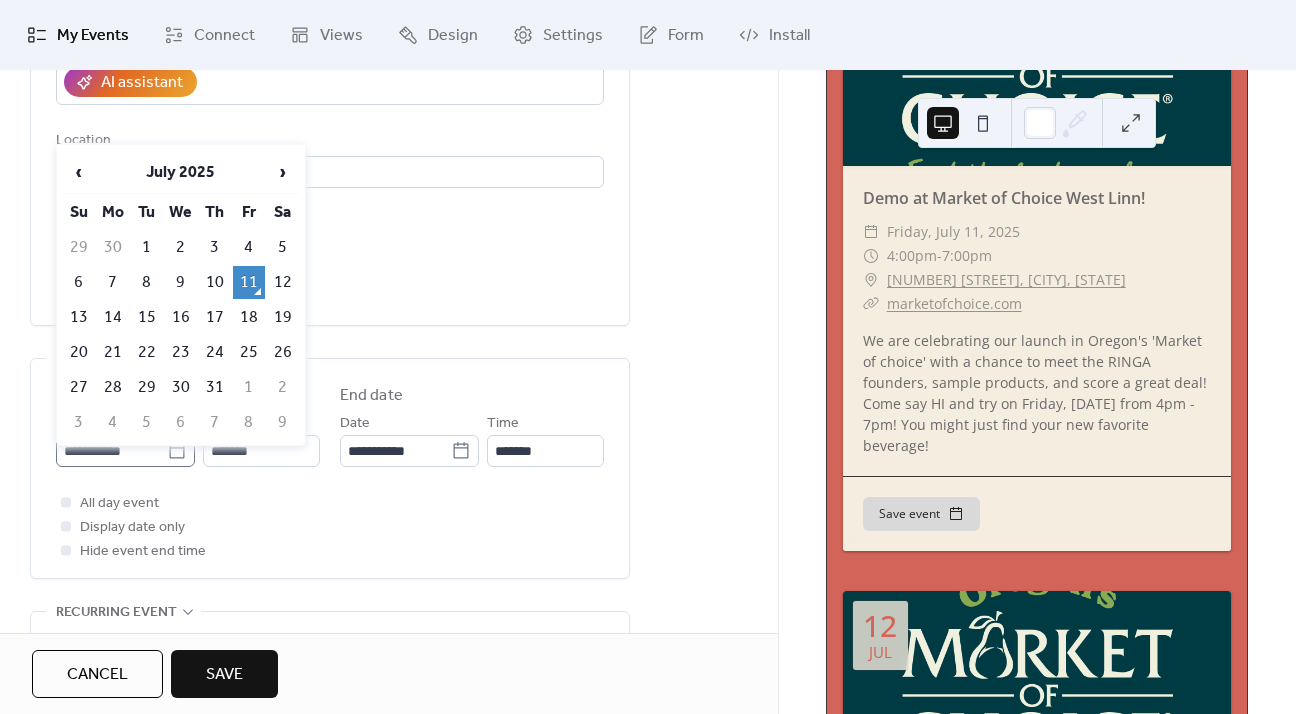 click 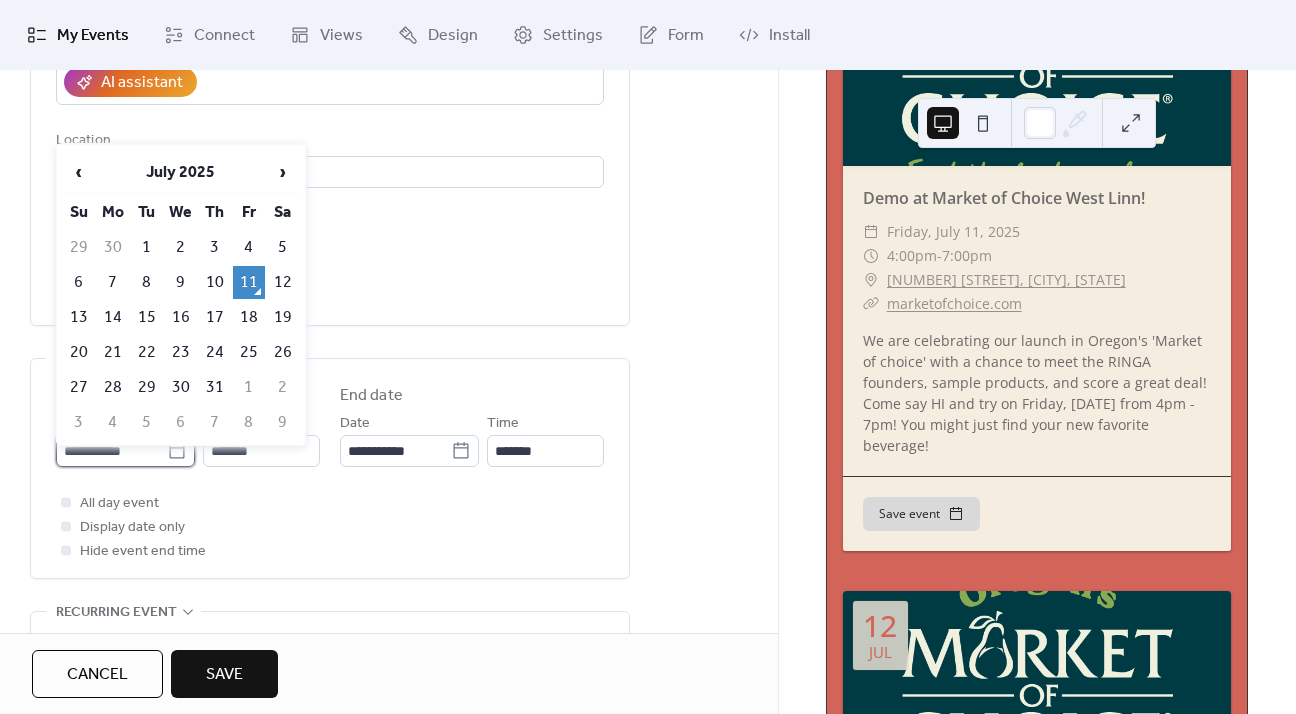 click on "**********" at bounding box center (111, 451) 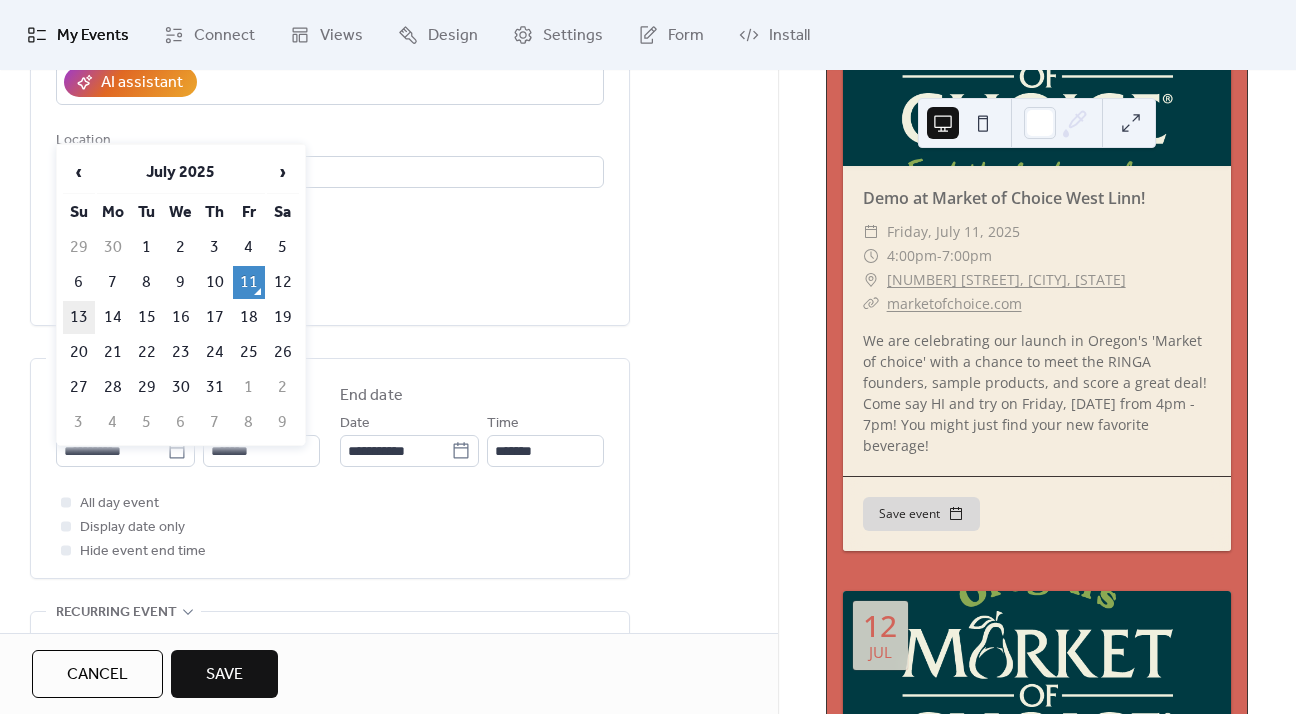 click on "13" at bounding box center (79, 317) 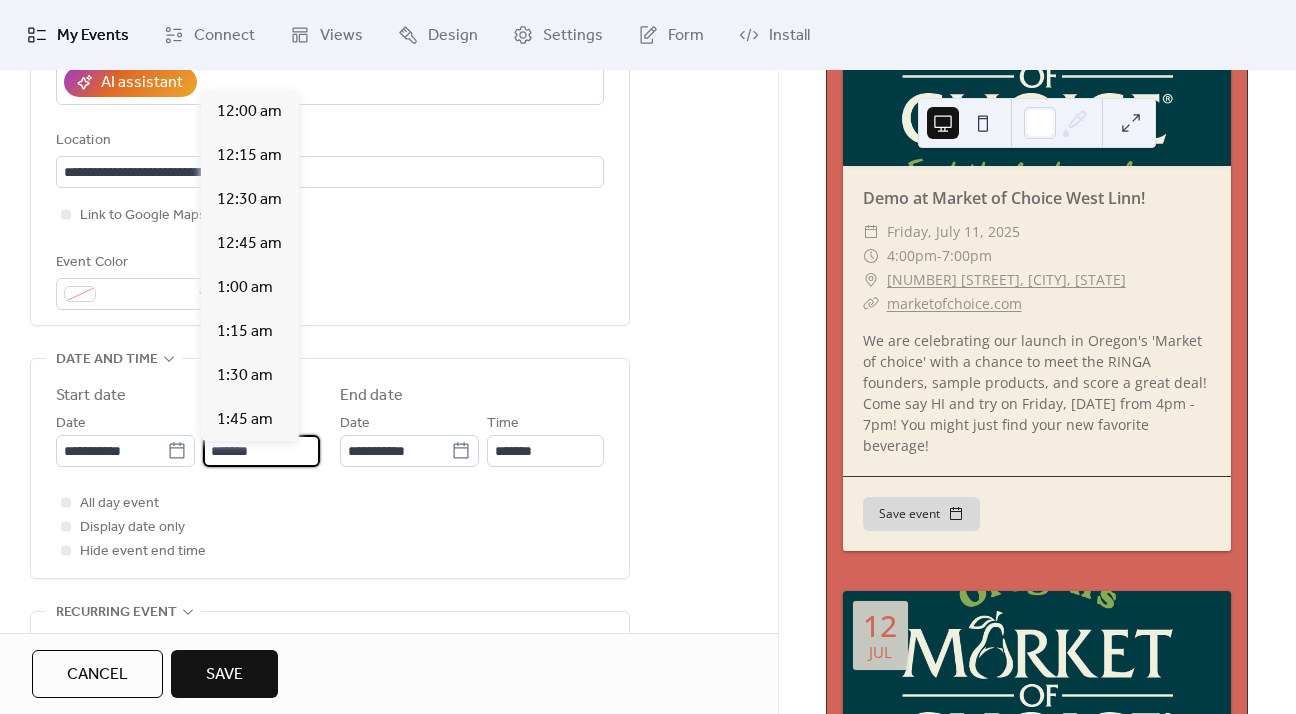 click on "*******" at bounding box center [261, 451] 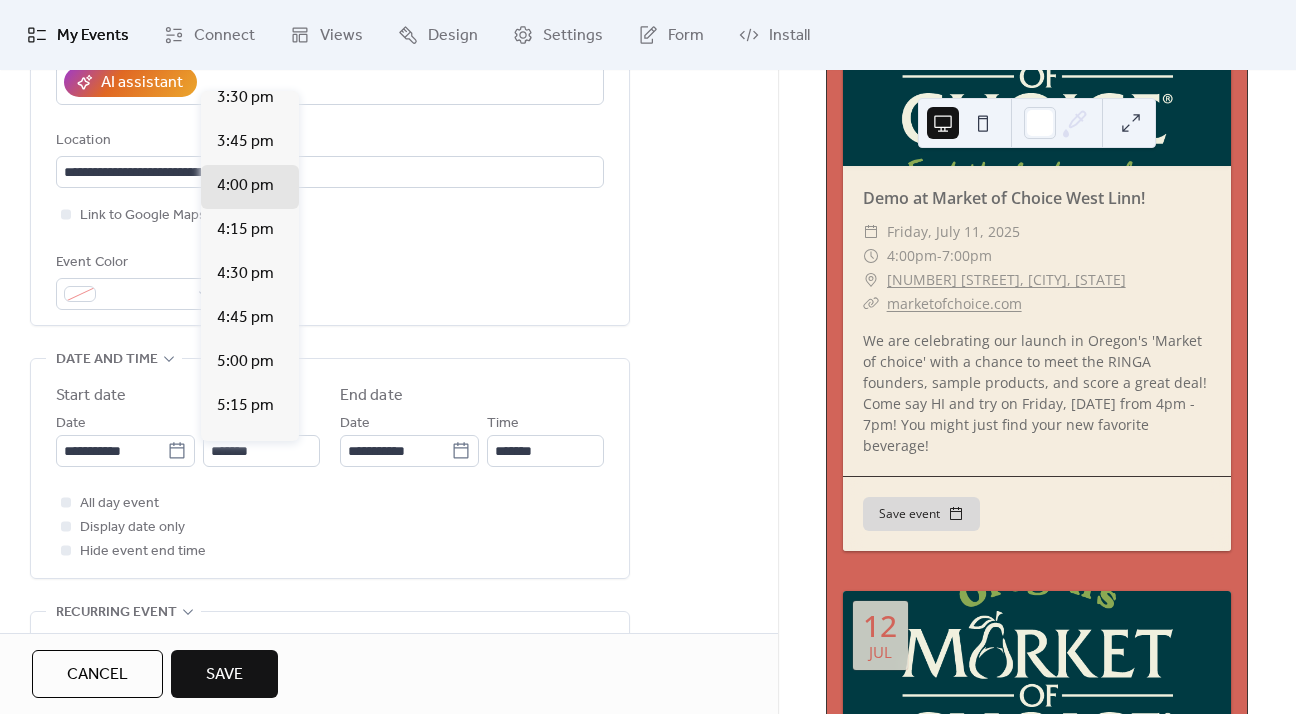 scroll, scrollTop: 2700, scrollLeft: 0, axis: vertical 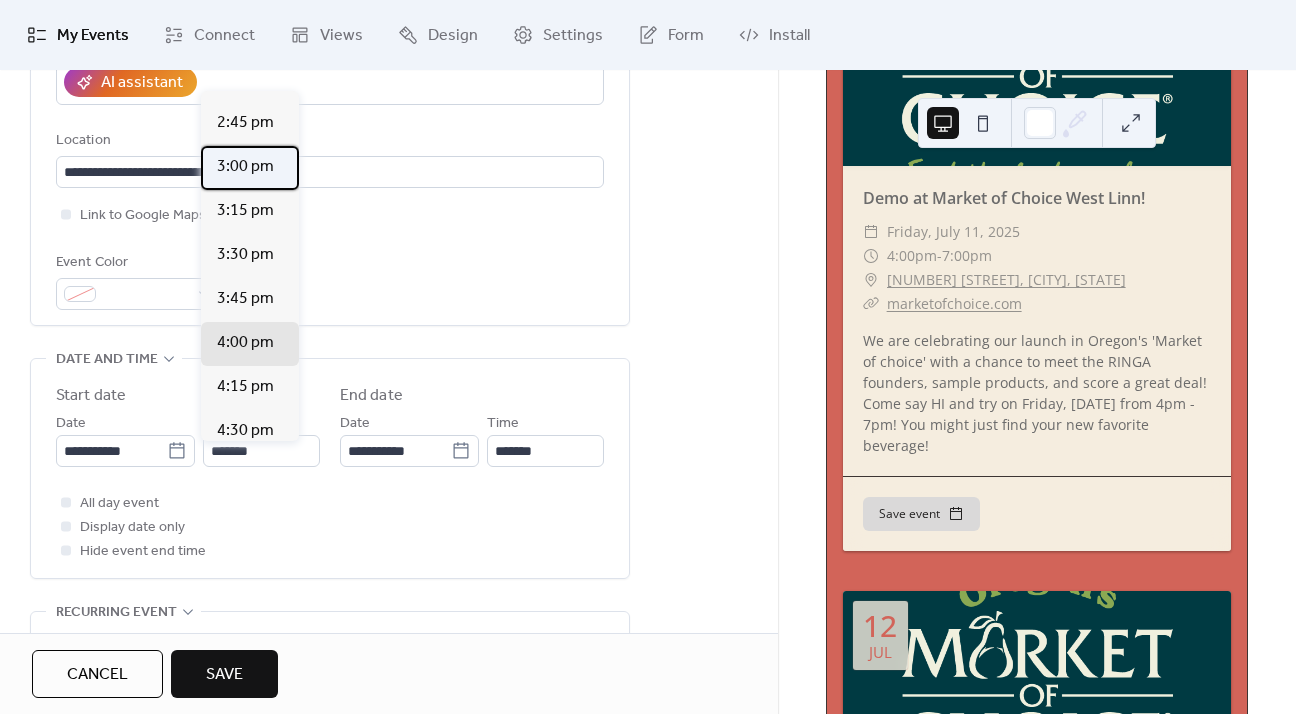 click on "3:00 pm" at bounding box center [245, 167] 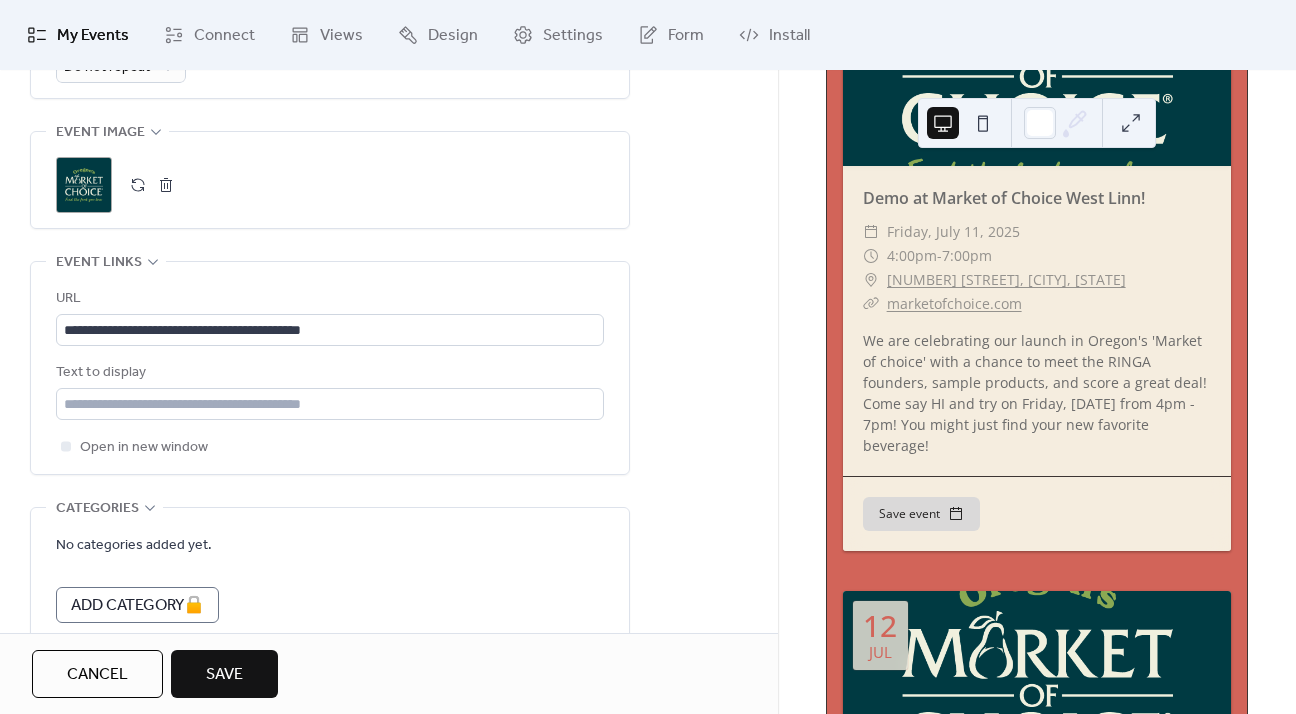 scroll, scrollTop: 1006, scrollLeft: 0, axis: vertical 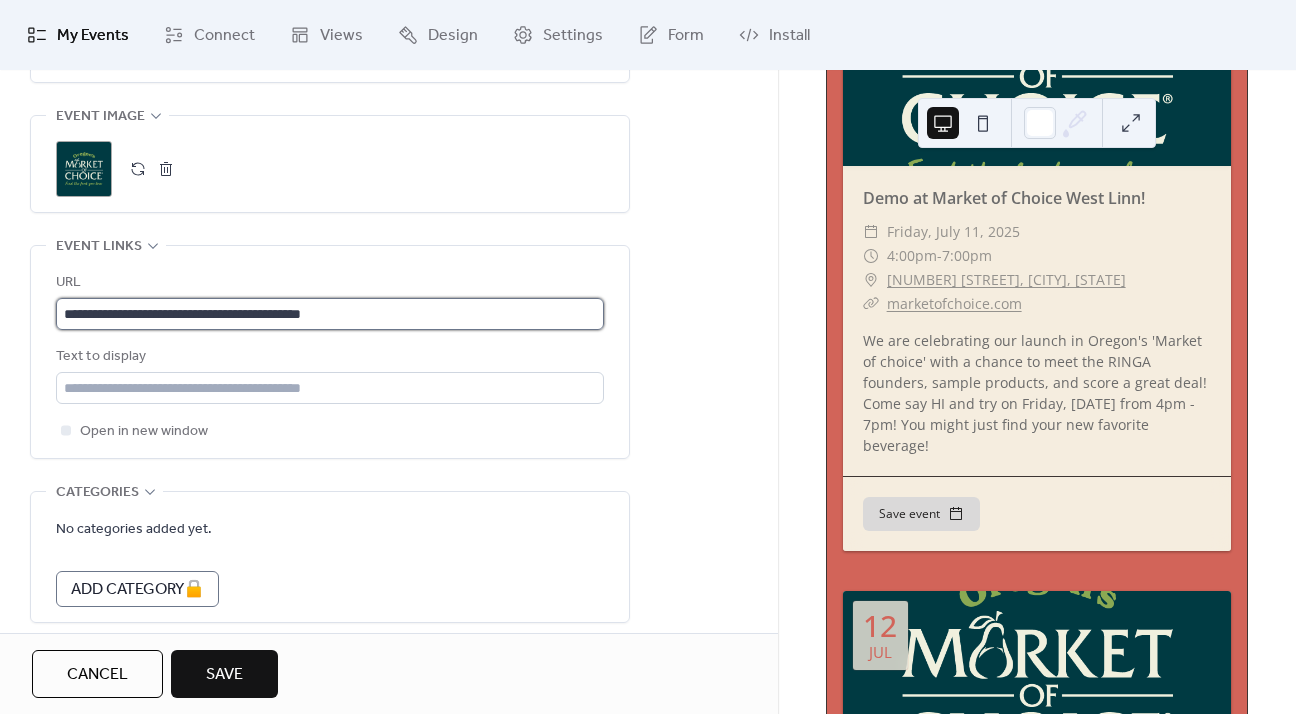 click on "**********" at bounding box center [330, 314] 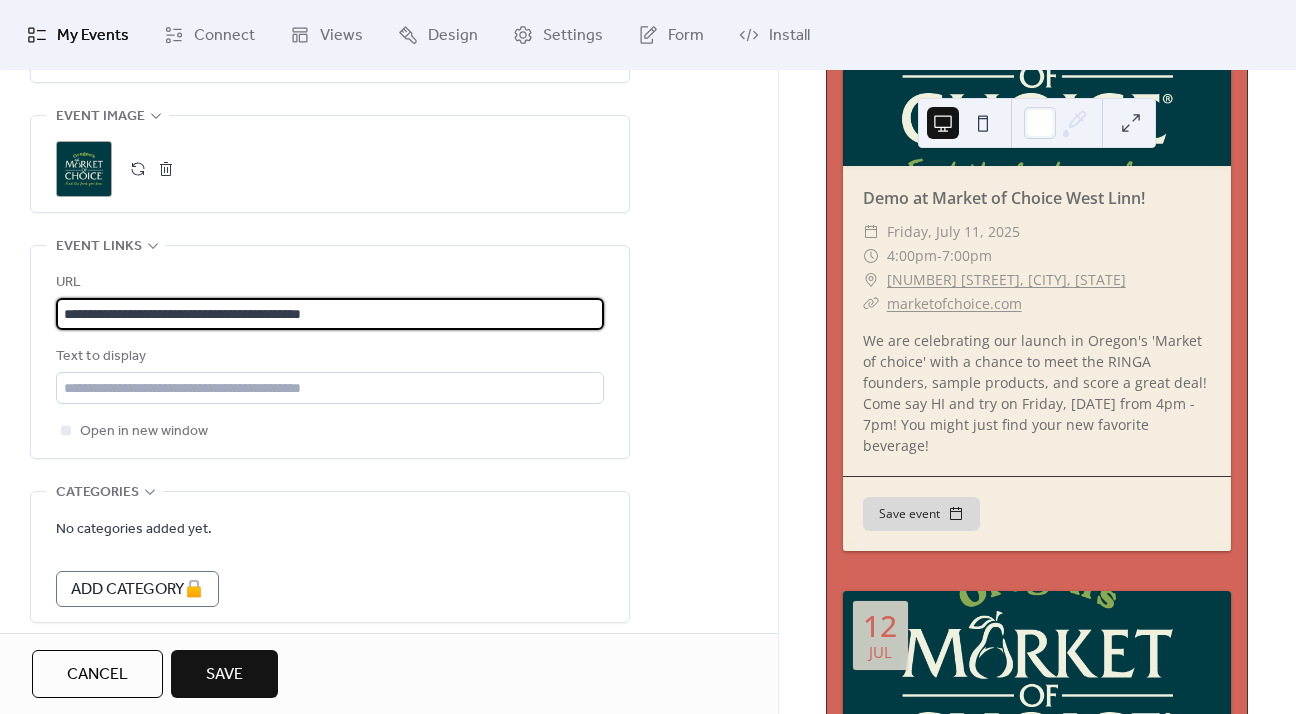 click on "**********" at bounding box center (330, 314) 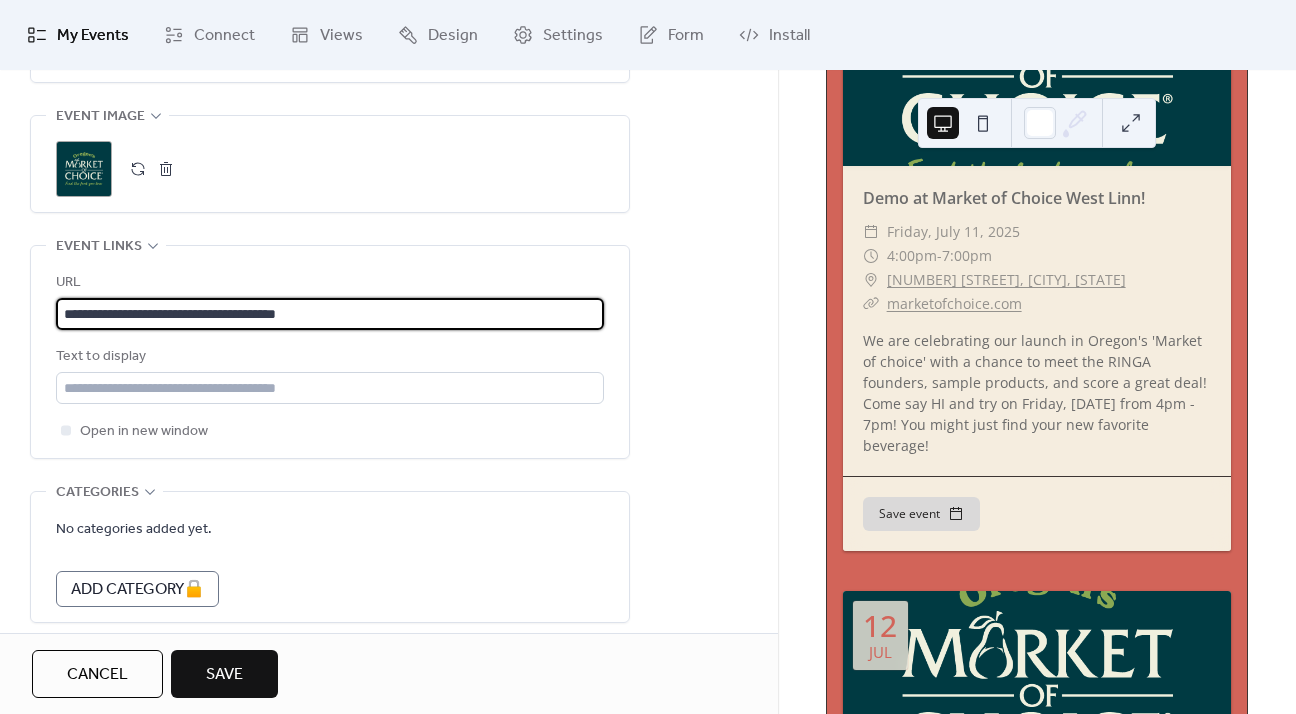 scroll, scrollTop: 1105, scrollLeft: 0, axis: vertical 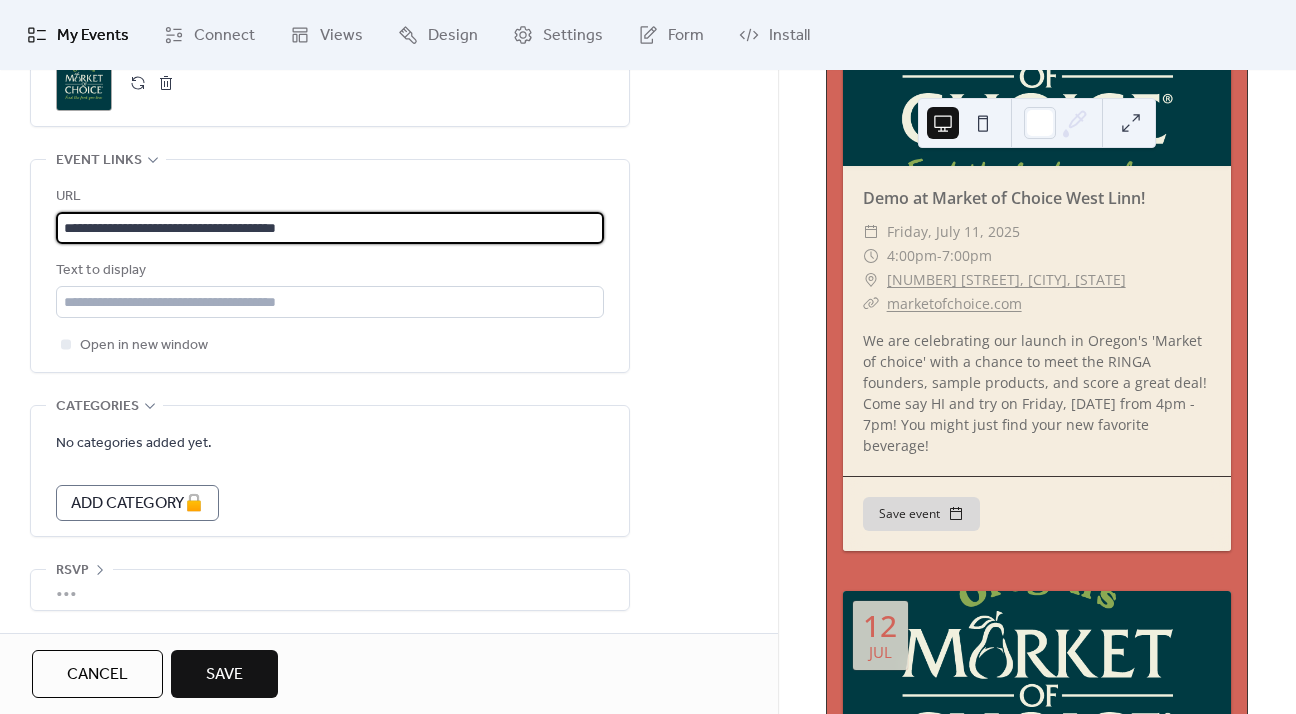type on "**********" 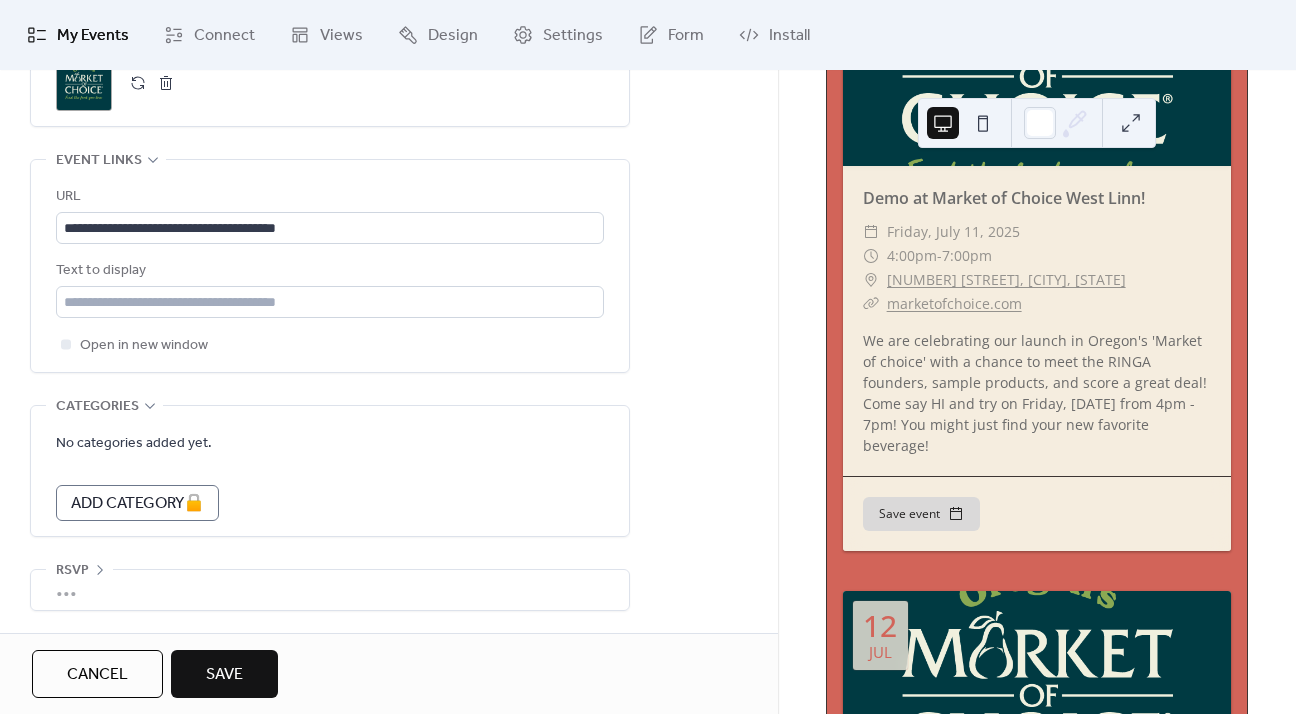 click on "Save" at bounding box center [224, 675] 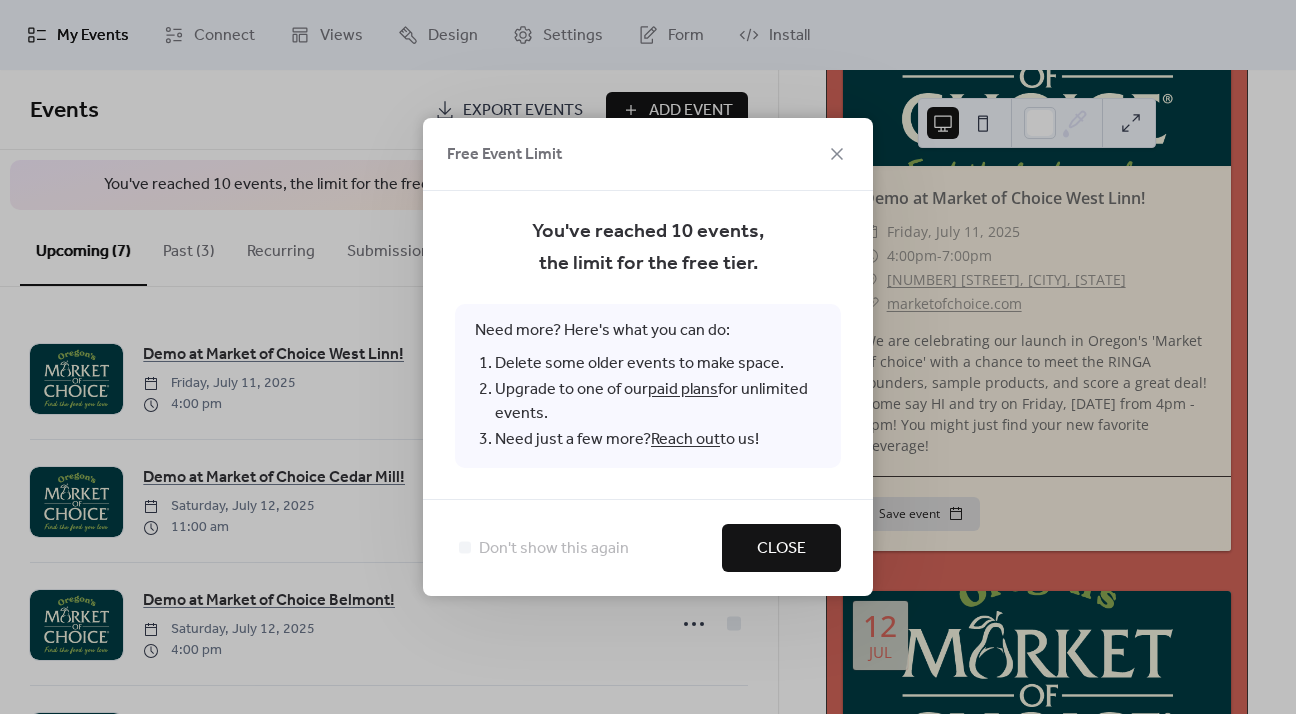 click on "Close" at bounding box center [781, 549] 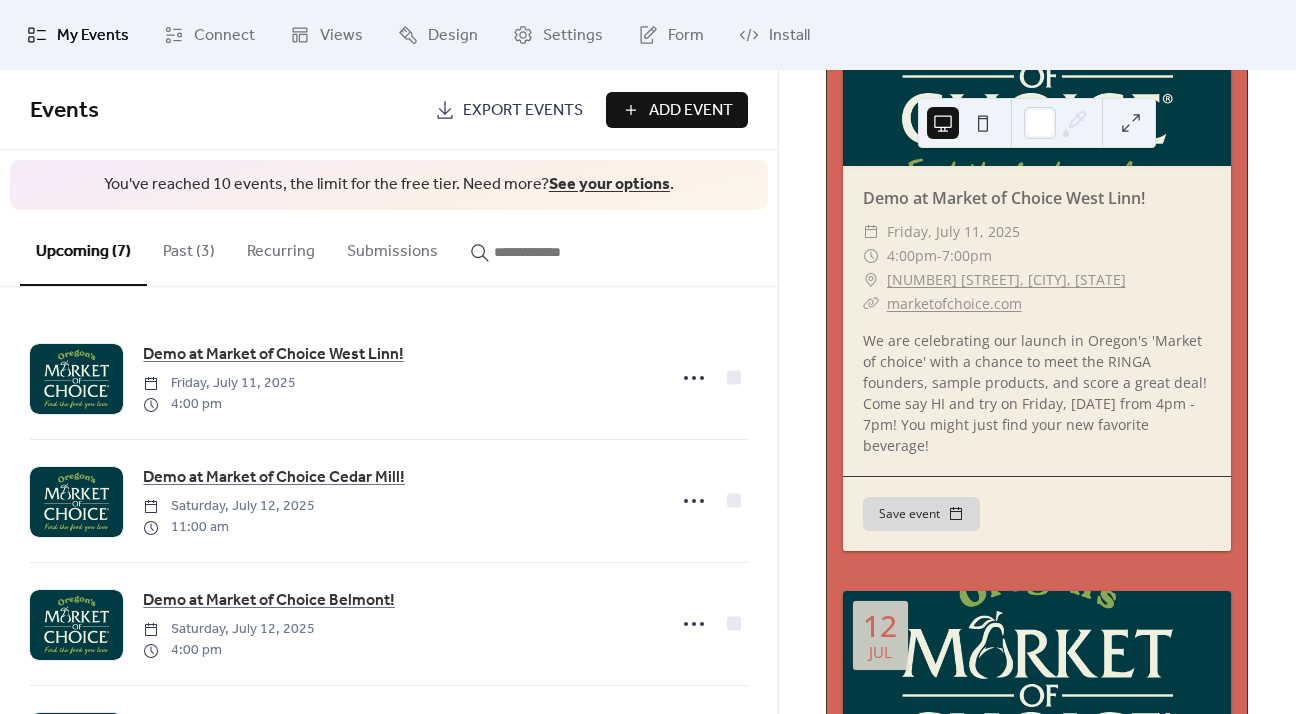 scroll, scrollTop: 291, scrollLeft: 0, axis: vertical 